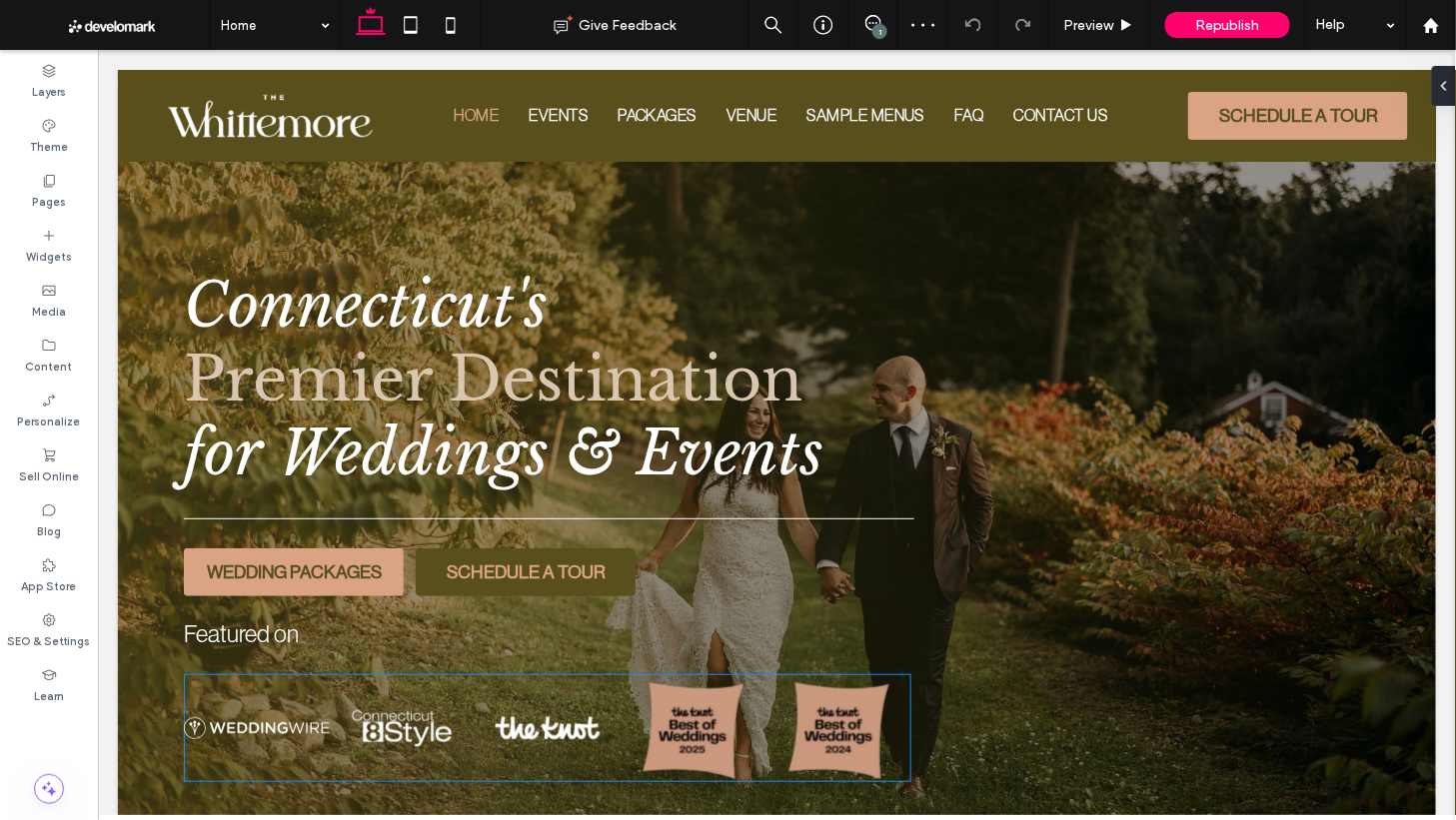 scroll, scrollTop: 526, scrollLeft: 0, axis: vertical 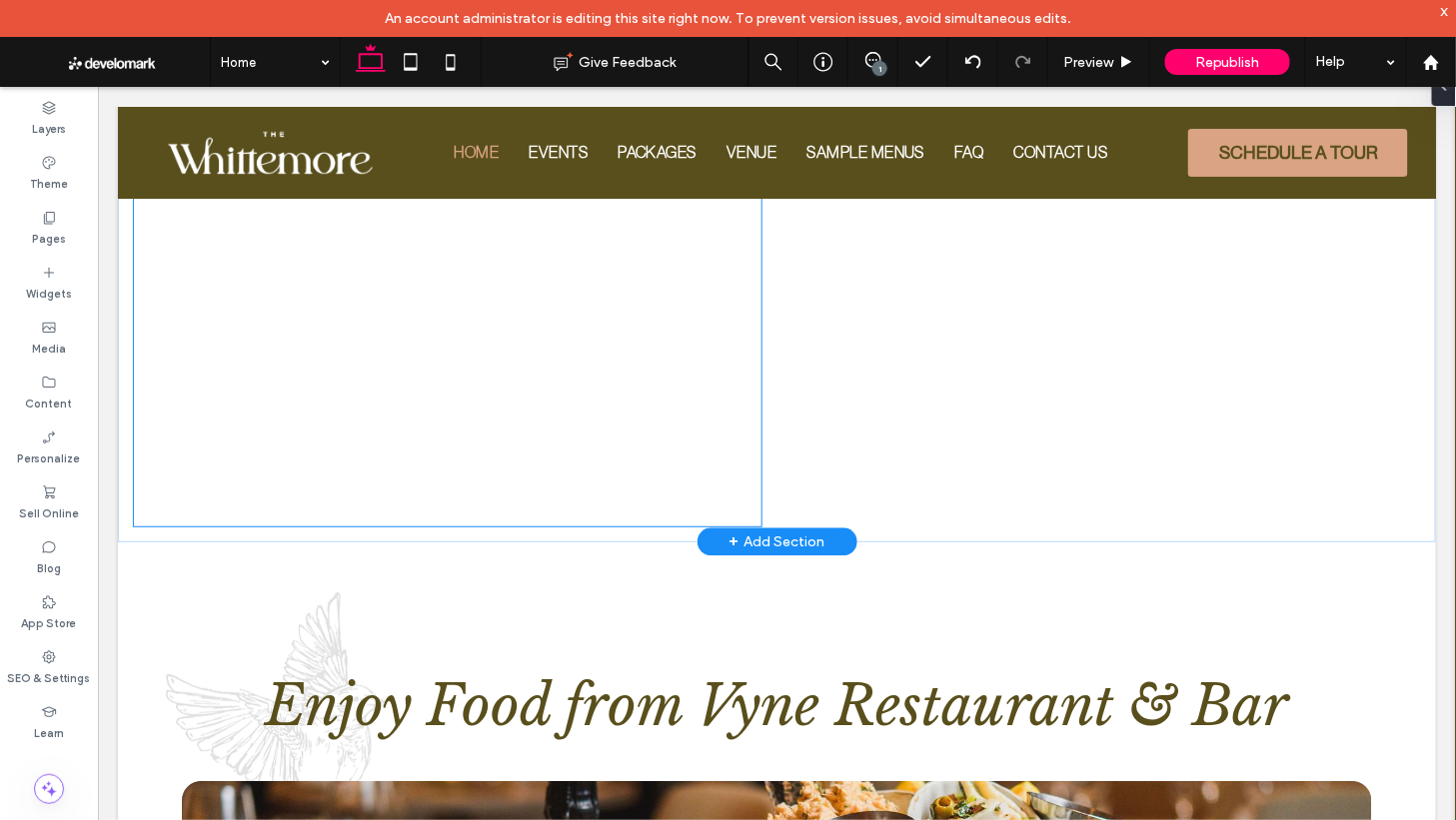 click at bounding box center [447, 336] 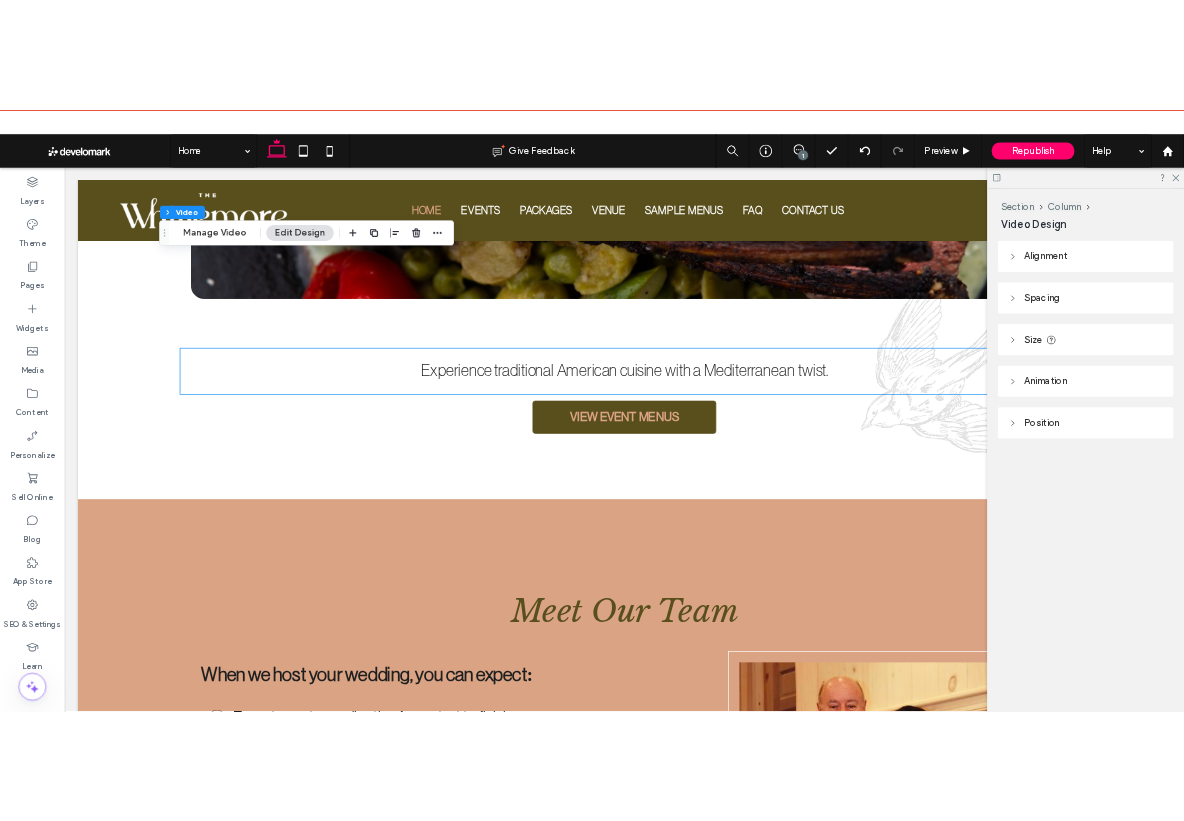 scroll, scrollTop: 2044, scrollLeft: 0, axis: vertical 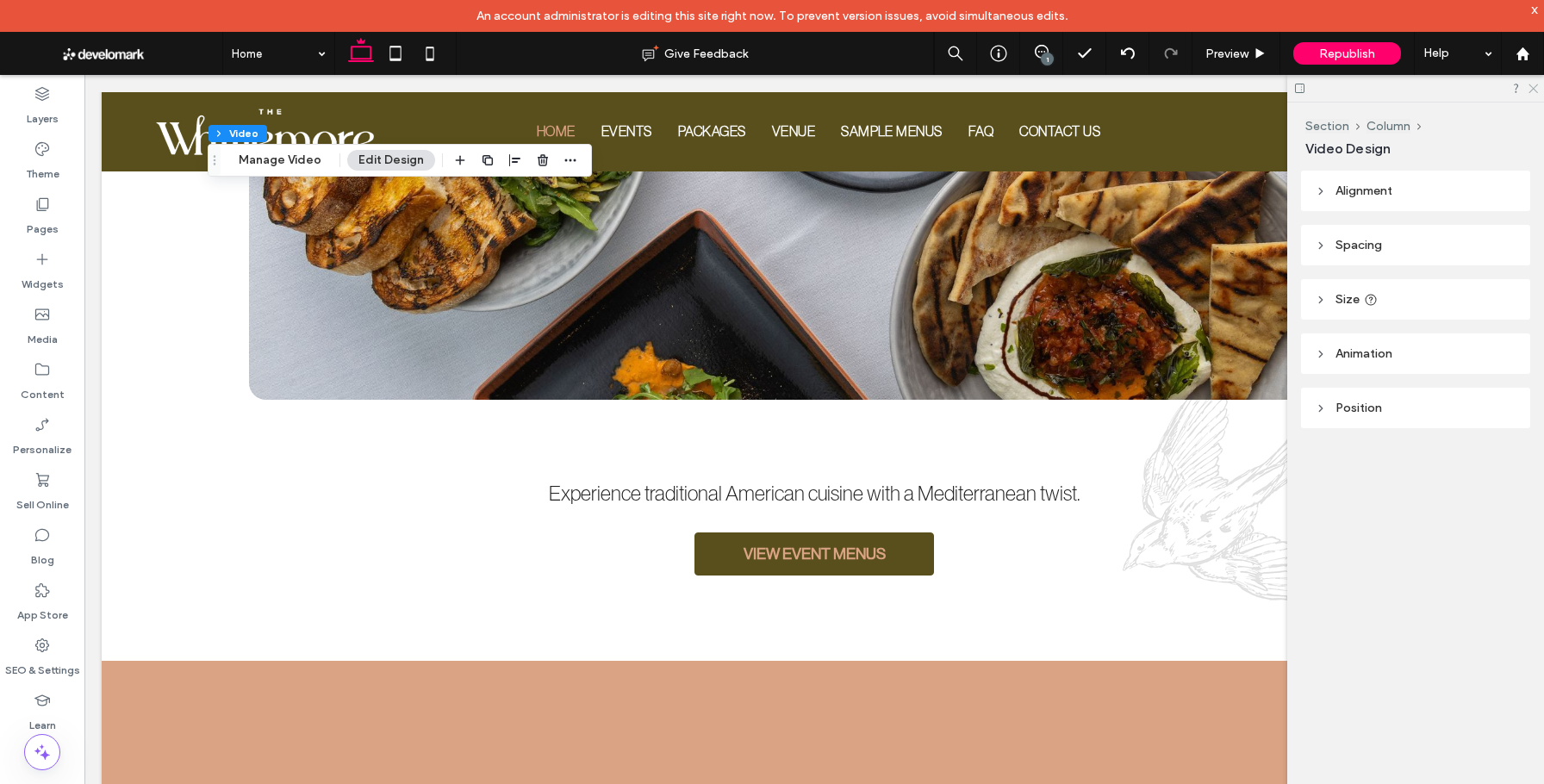 click 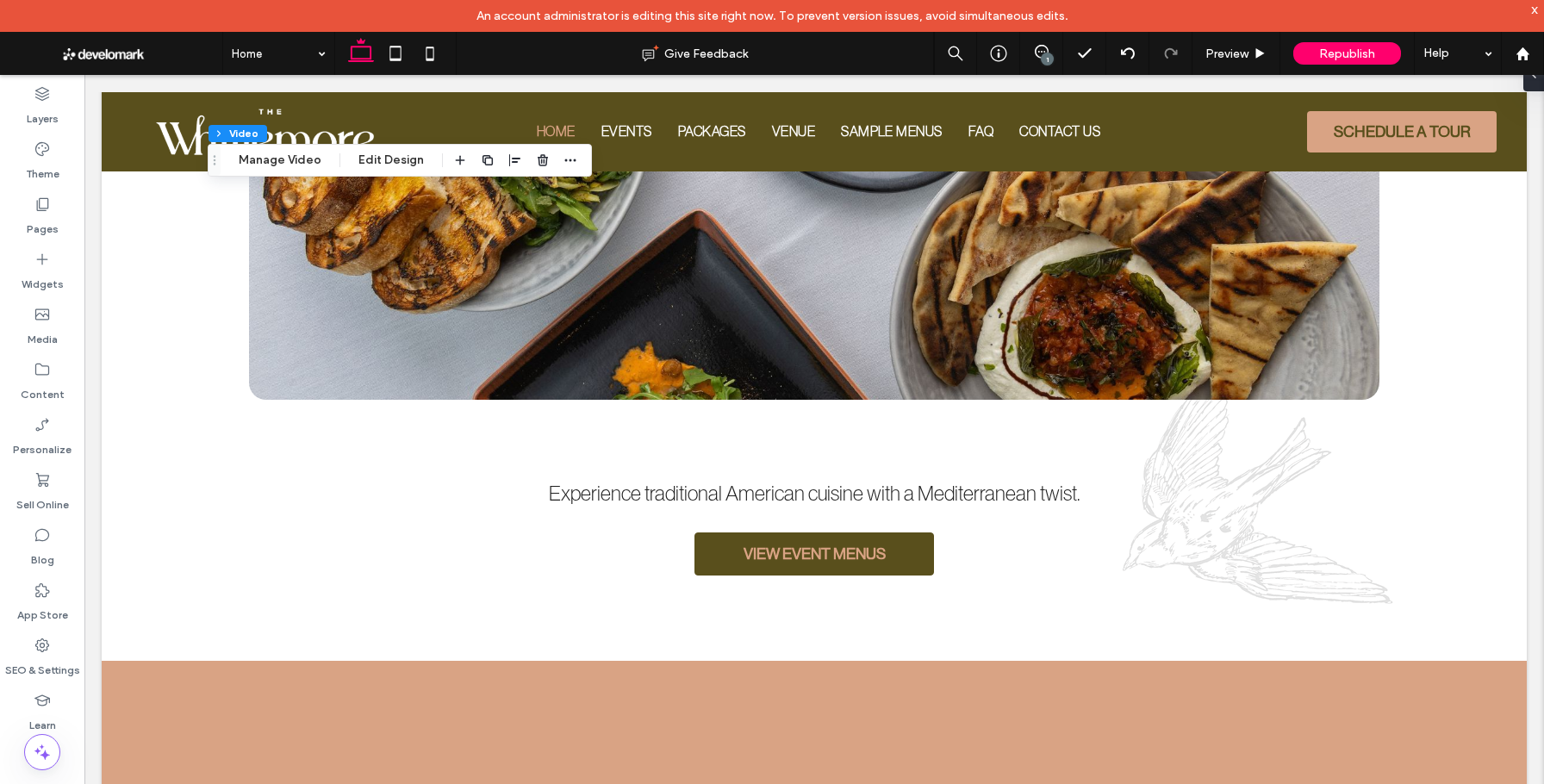 drag, startPoint x: 1628, startPoint y: 266, endPoint x: 1541, endPoint y: 192, distance: 114.21471 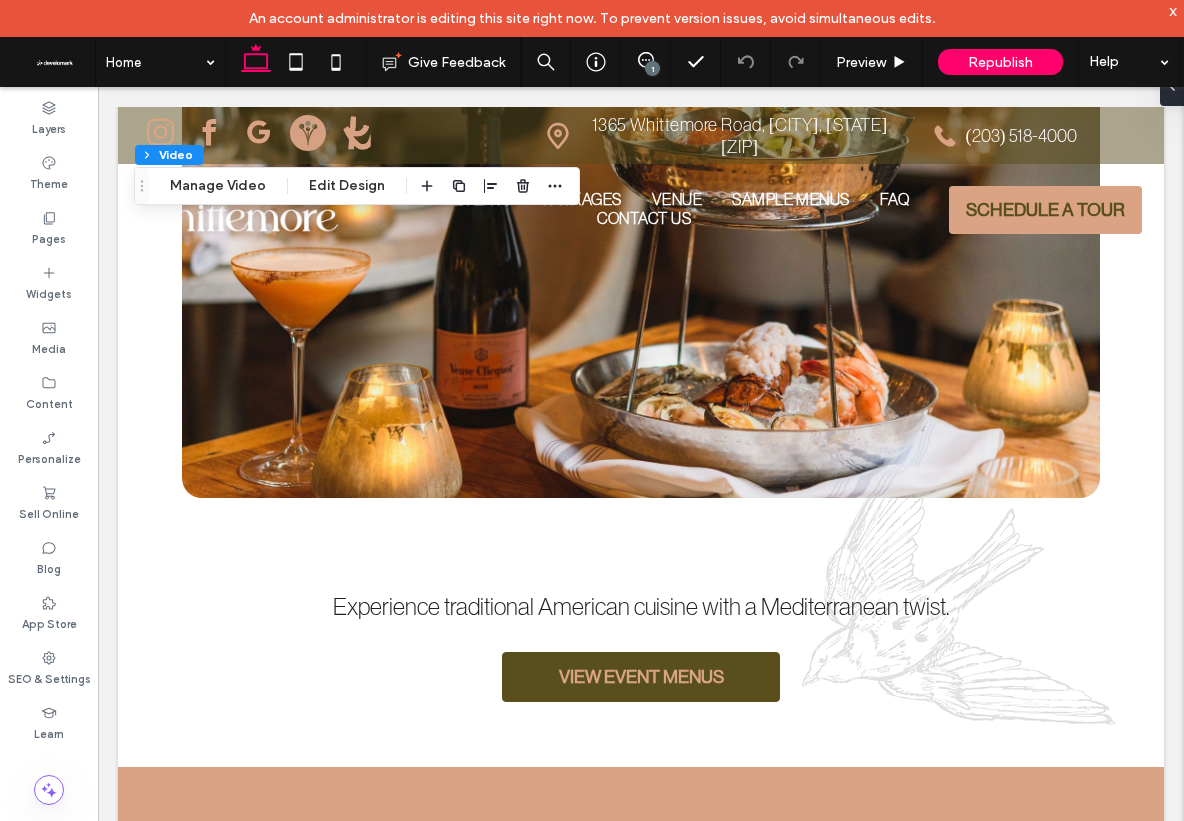 scroll, scrollTop: 2078, scrollLeft: 0, axis: vertical 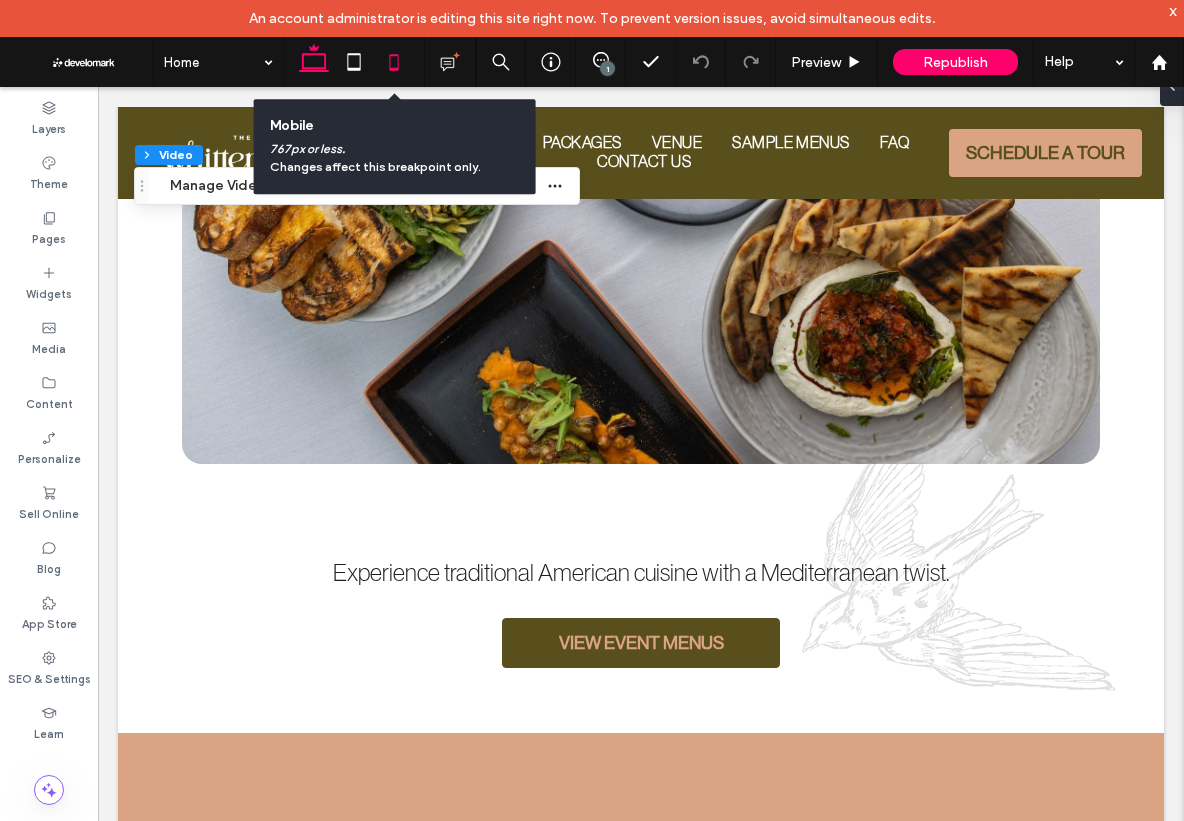 click 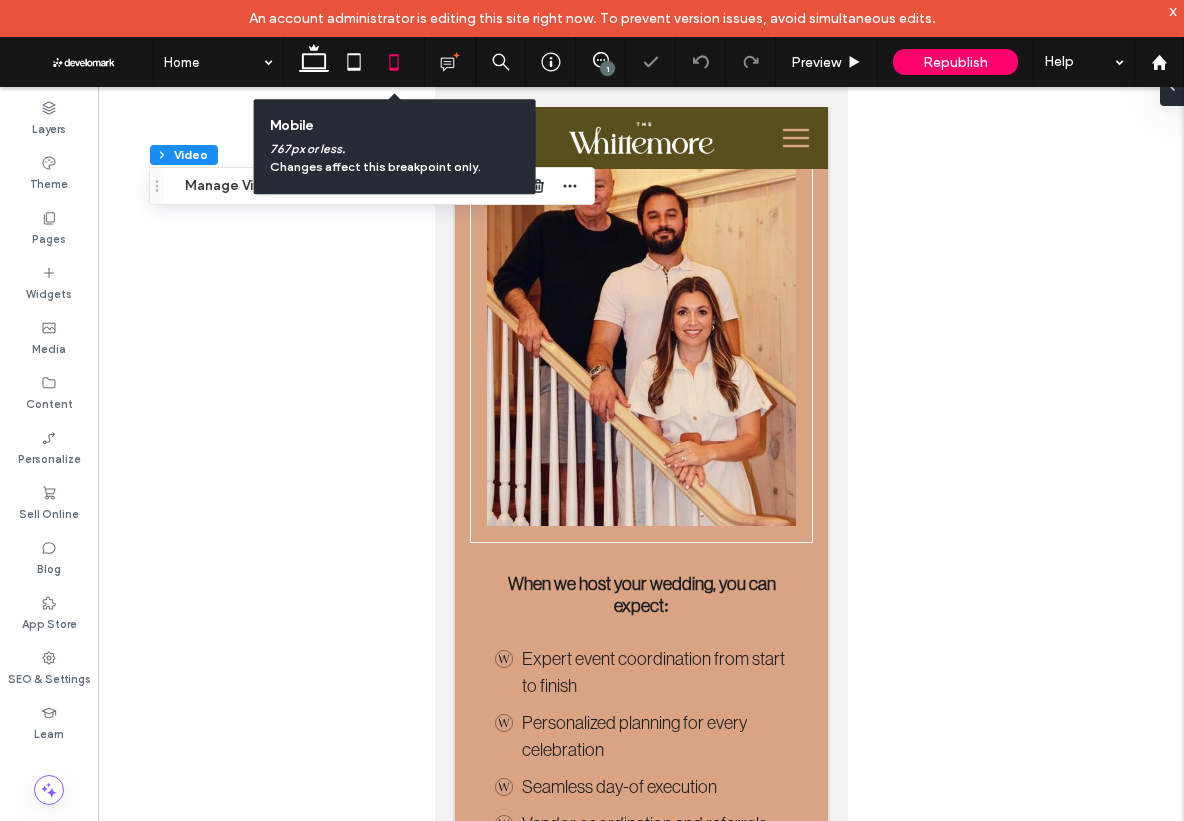 type on "***" 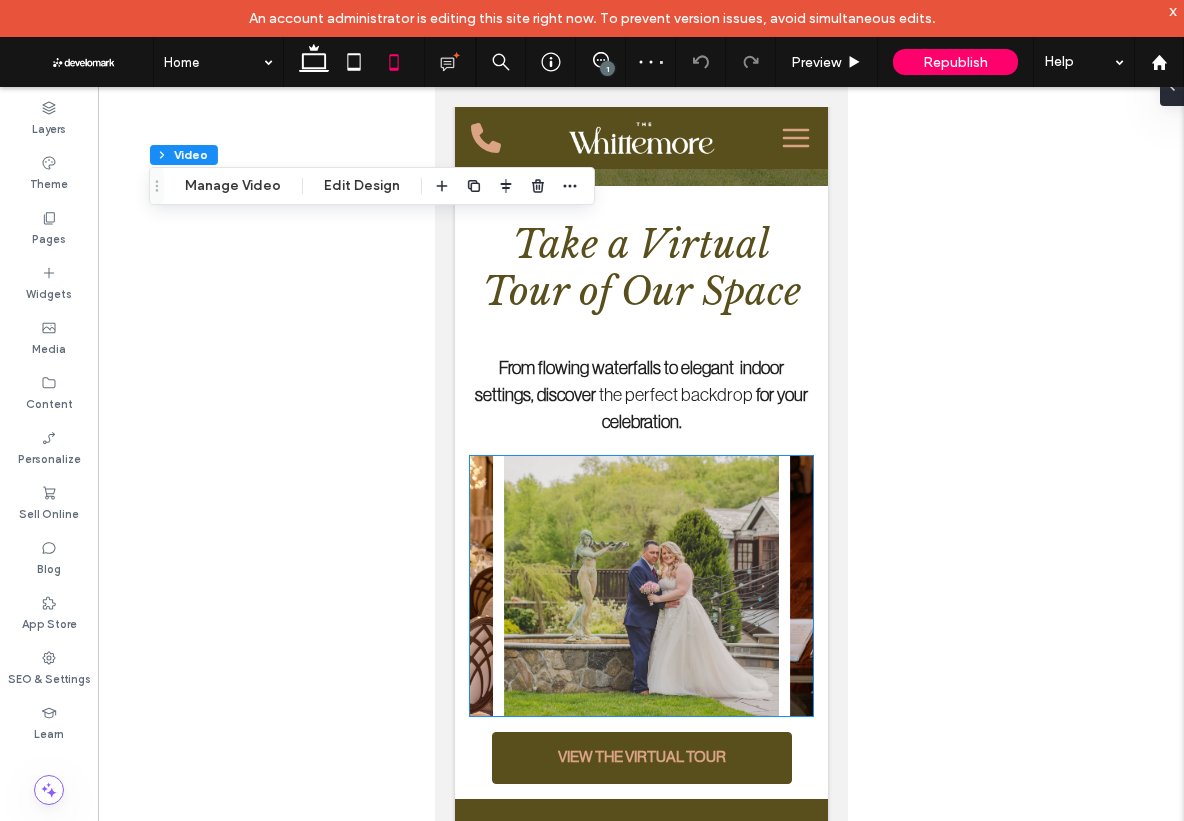 scroll, scrollTop: 4456, scrollLeft: 0, axis: vertical 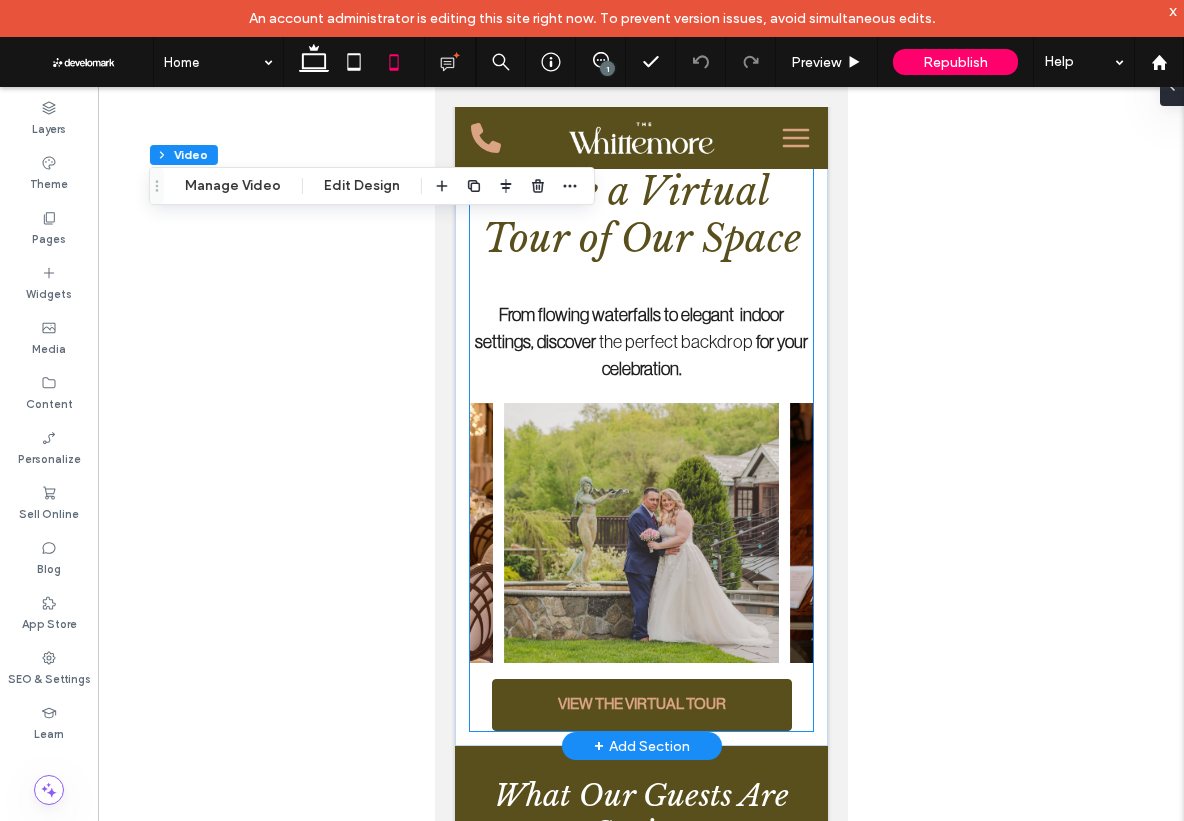 click on "Take a Virtual Tour of Our Space
From flowing waterfalls to   elegant
indoor settings, discover
the perfect backdrop
for your celebration.
a a a a
VIEW THE VIRTUAL TOUR" at bounding box center [640, 439] 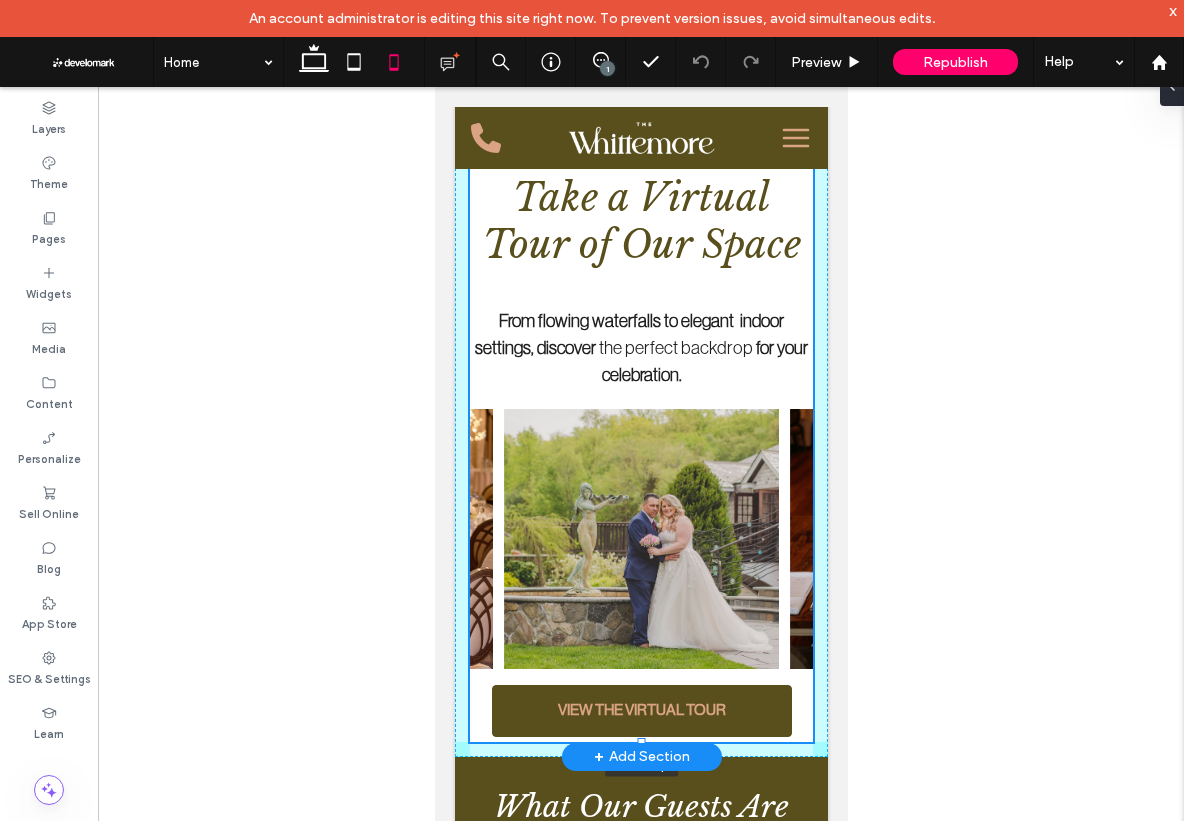 drag, startPoint x: 638, startPoint y: 698, endPoint x: 637, endPoint y: 708, distance: 10.049875 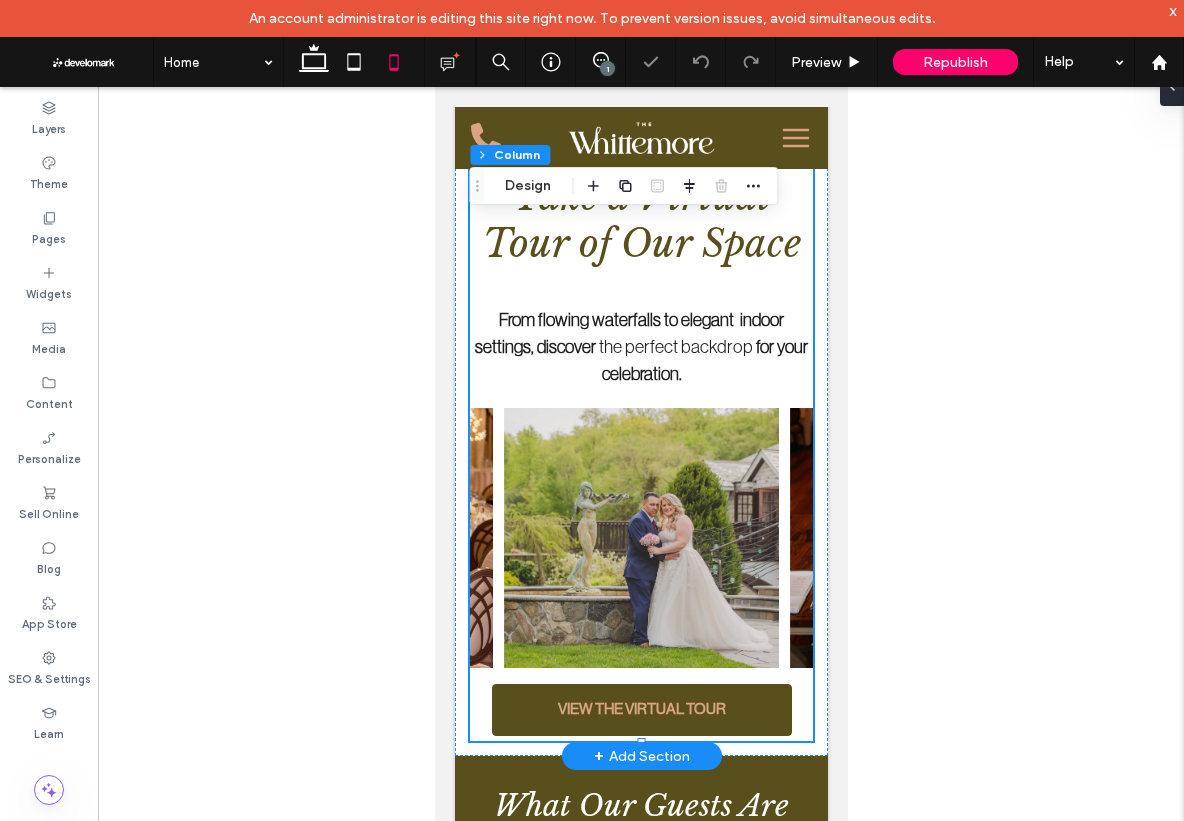 click on "Take a Virtual Tour of Our Space
From flowing waterfalls to   elegant
indoor settings, discover
the perfect backdrop
for your celebration.
a a a a
VIEW THE VIRTUAL TOUR
99% , 593px" at bounding box center [640, 444] 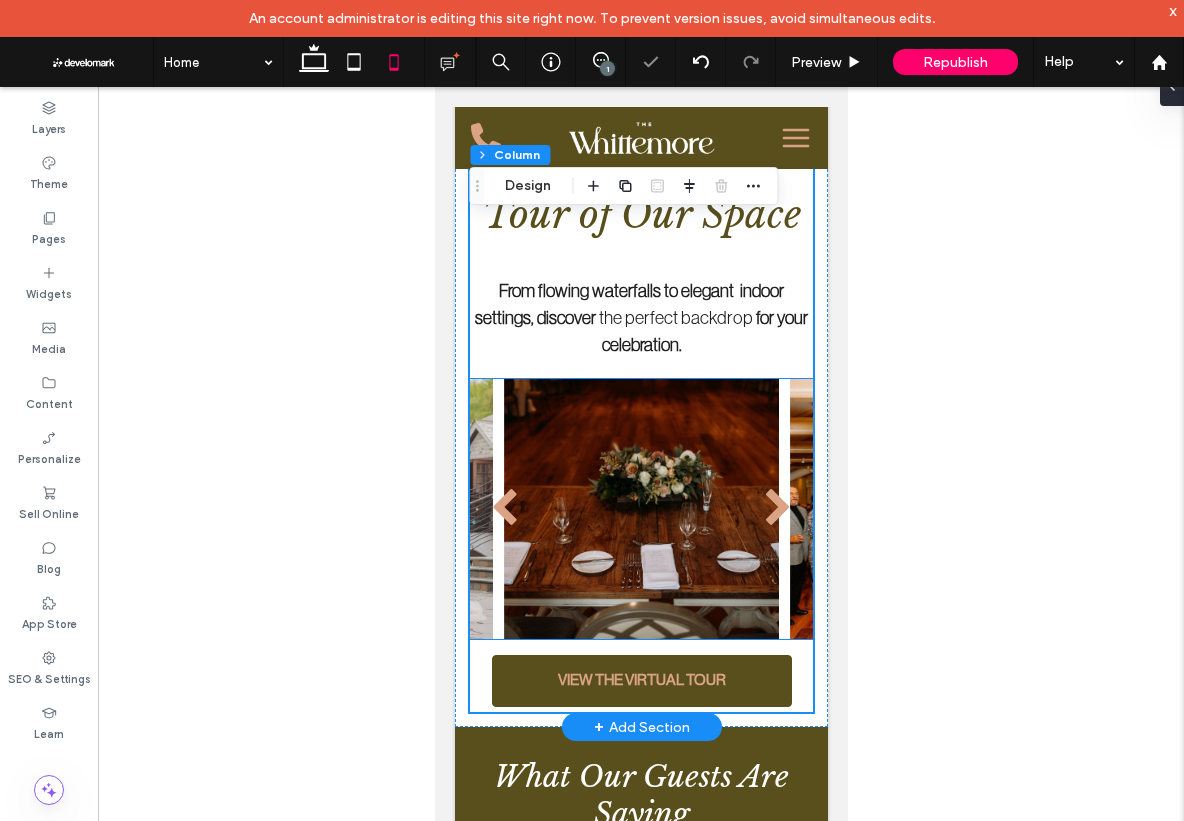 scroll, scrollTop: 4511, scrollLeft: 0, axis: vertical 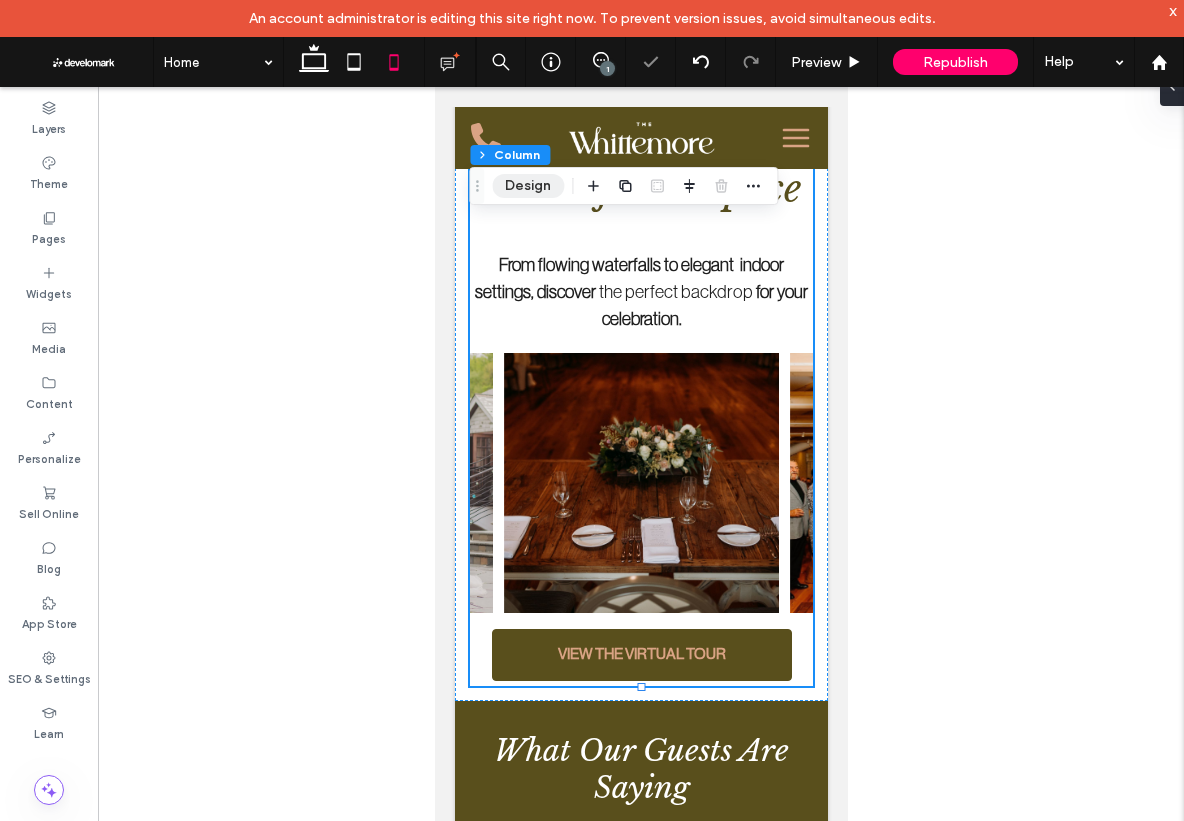 click on "Design" at bounding box center [528, 186] 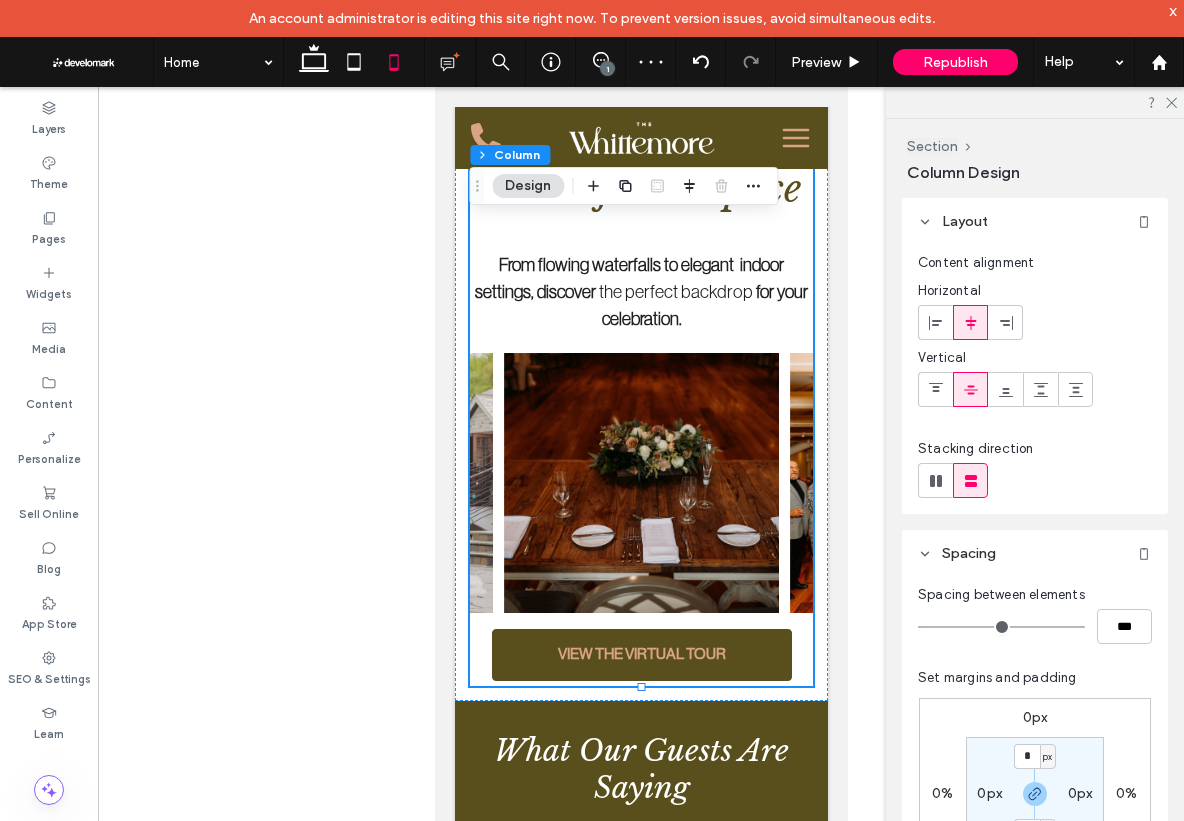 type on "*" 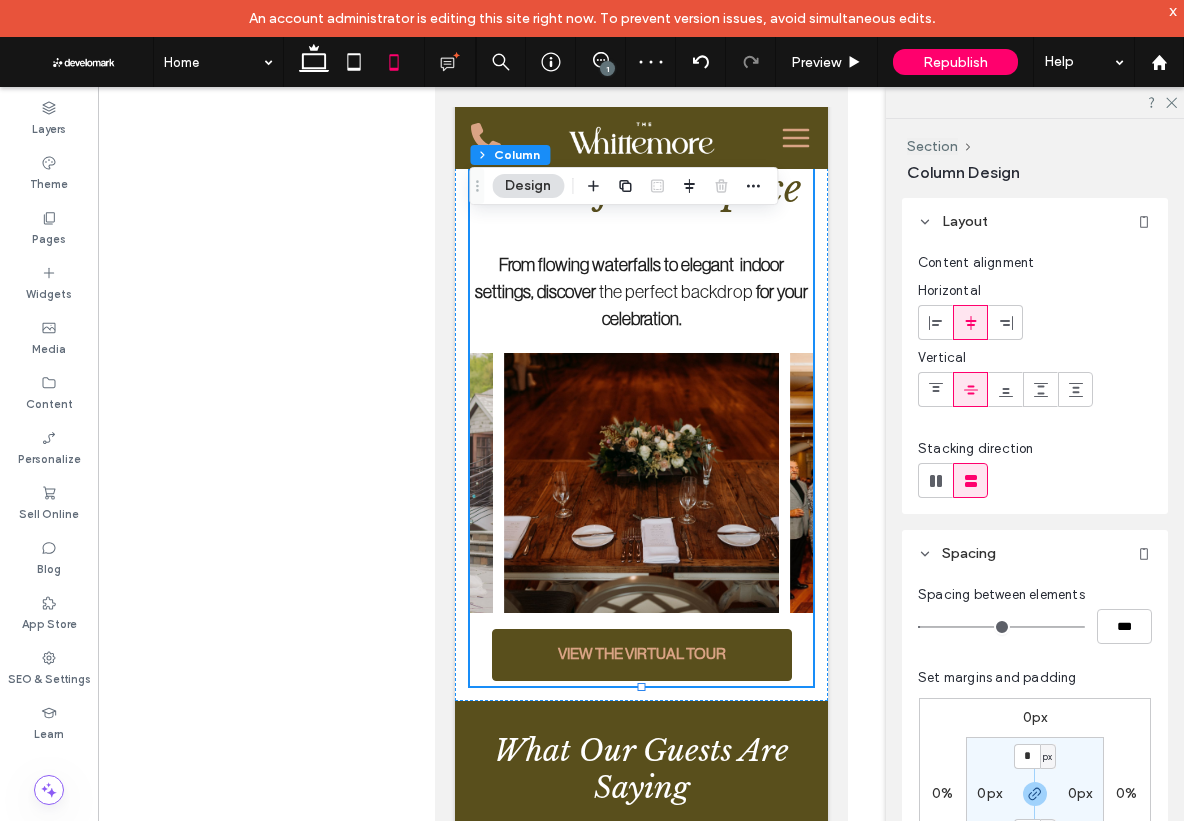 click at bounding box center [1001, 627] 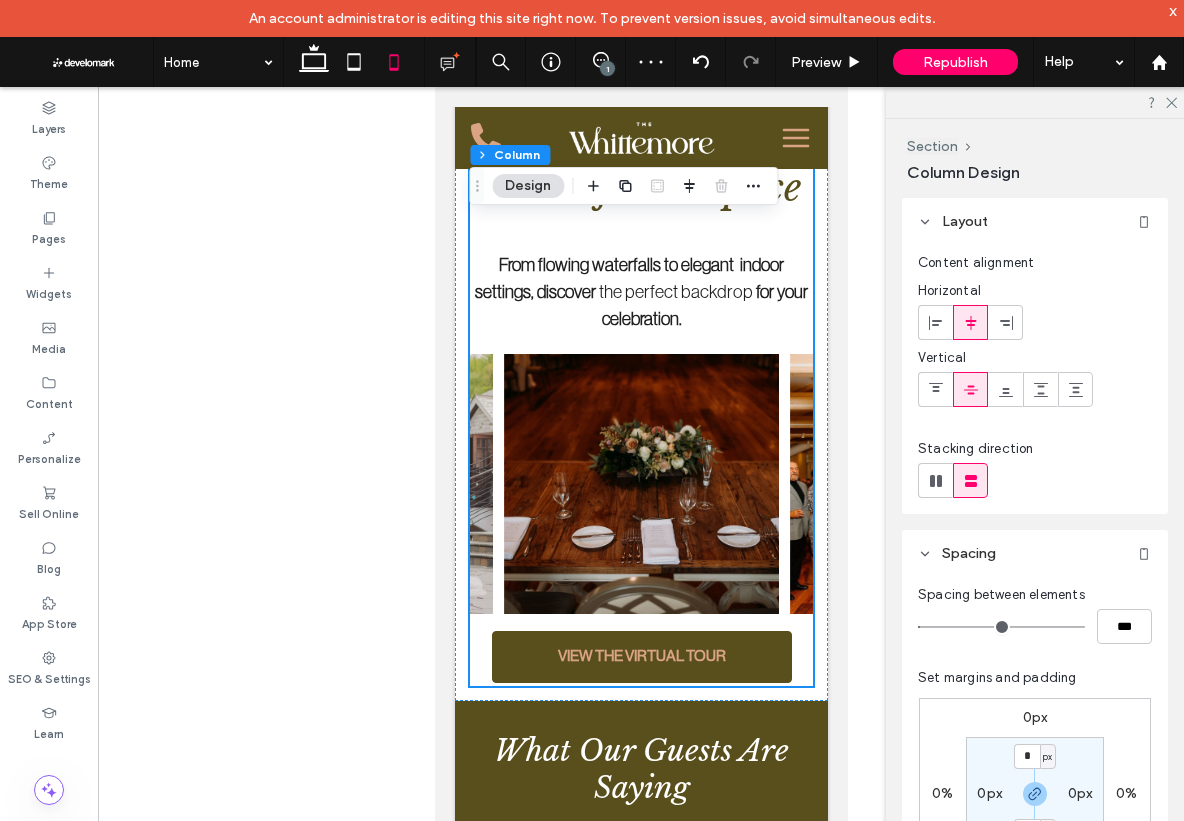scroll, scrollTop: 4509, scrollLeft: 0, axis: vertical 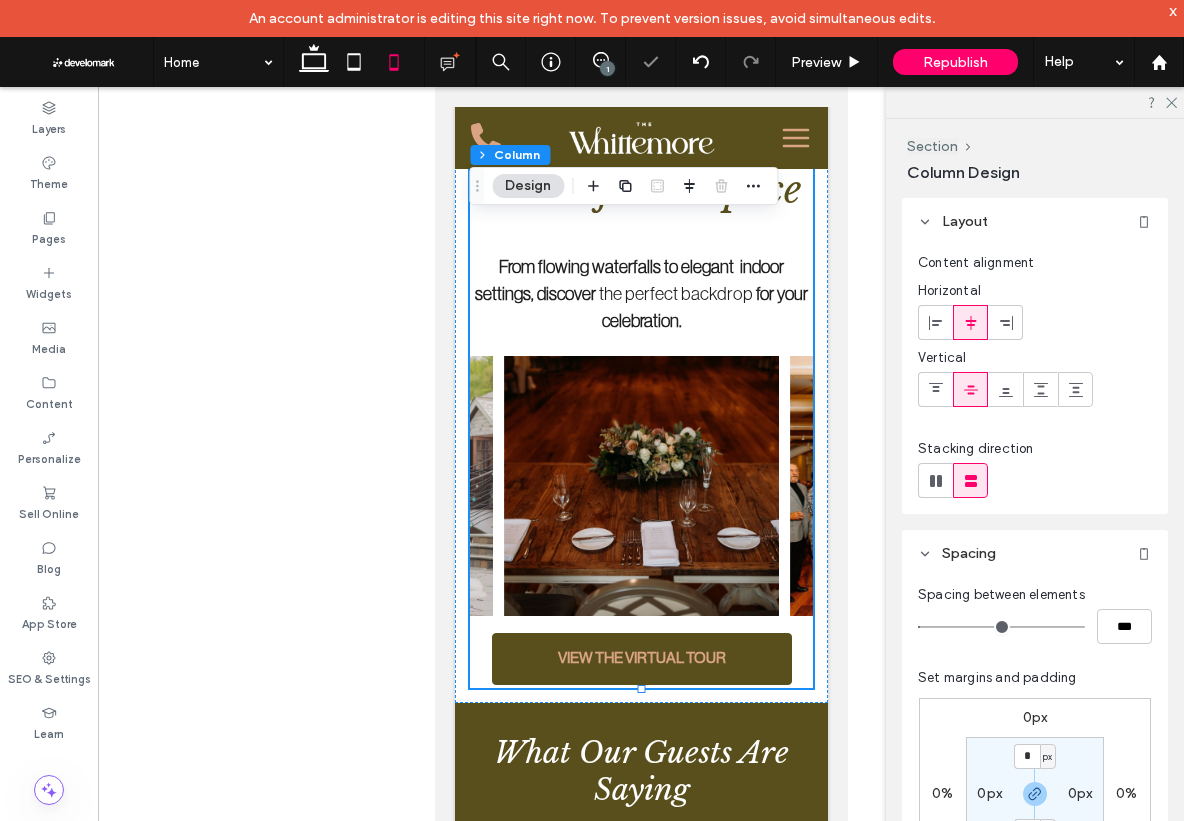 type on "*" 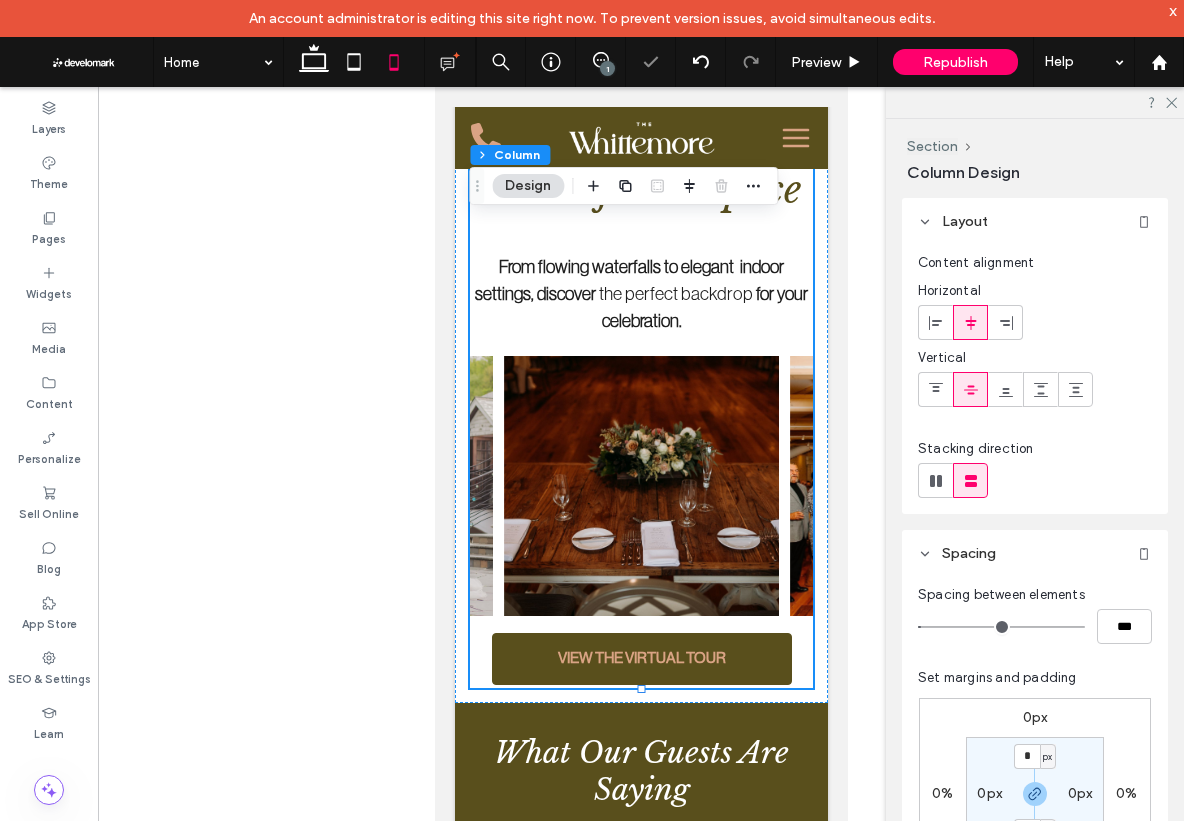 type on "*" 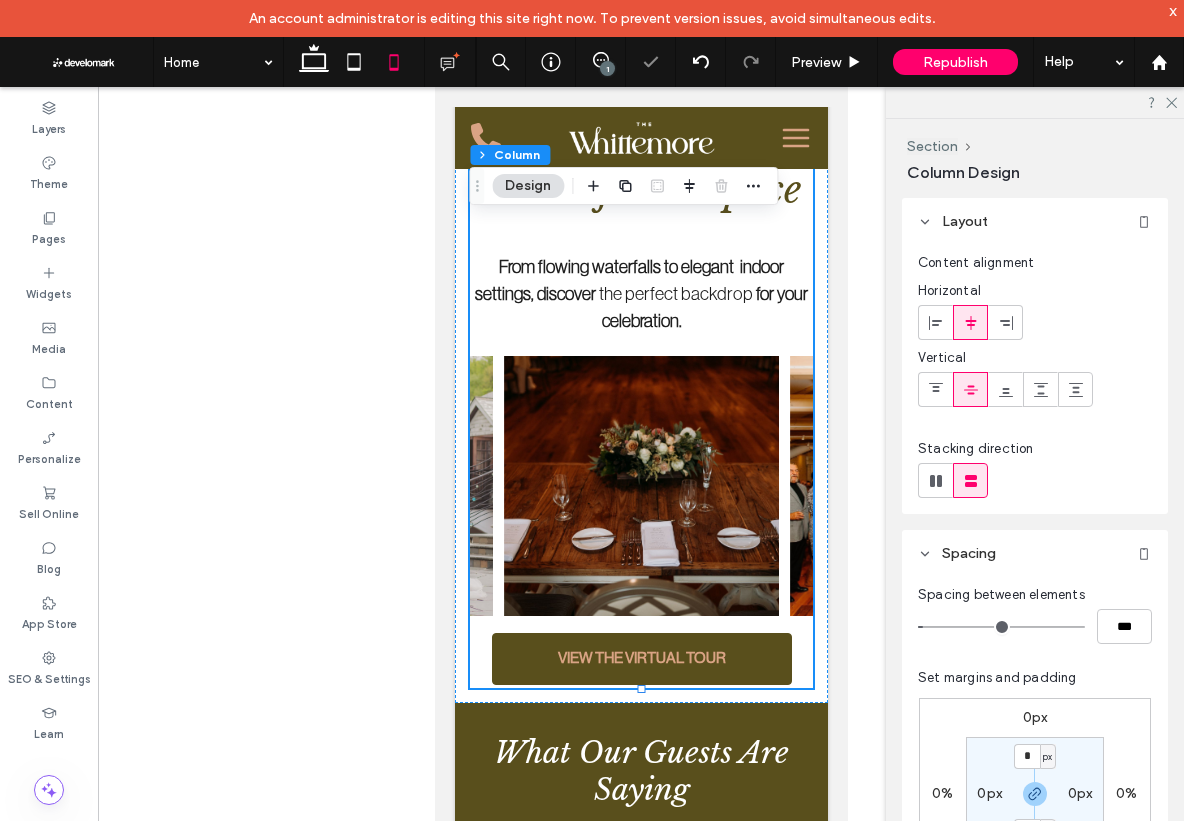 click at bounding box center [1001, 627] 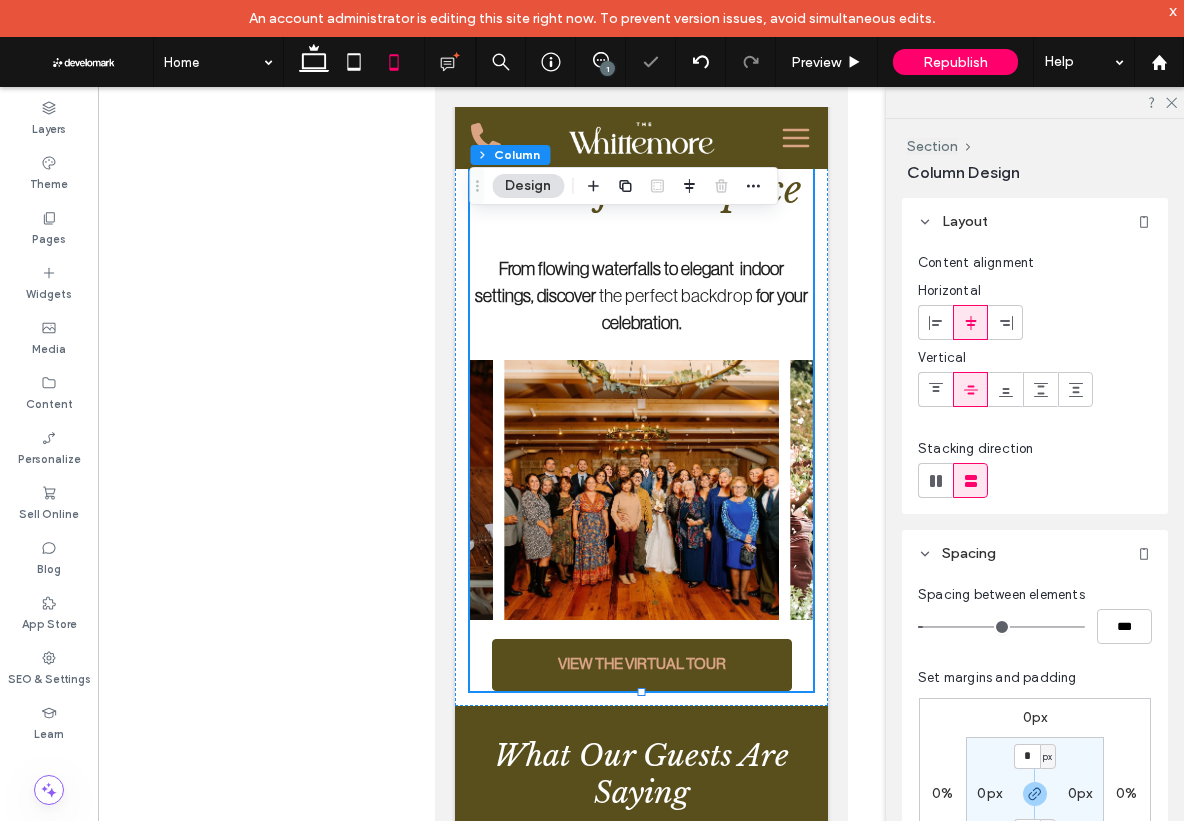 drag, startPoint x: 1170, startPoint y: 101, endPoint x: 1147, endPoint y: 100, distance: 23.021729 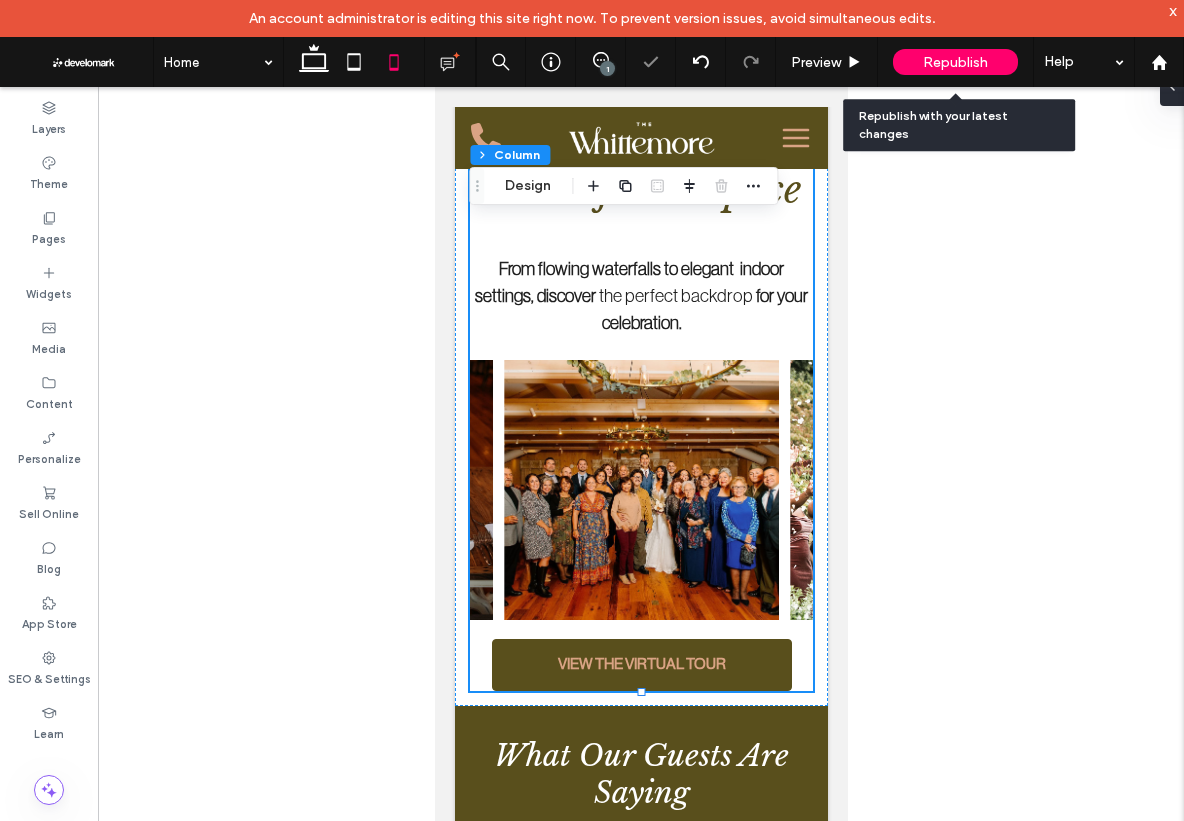 click on "Republish" at bounding box center (955, 62) 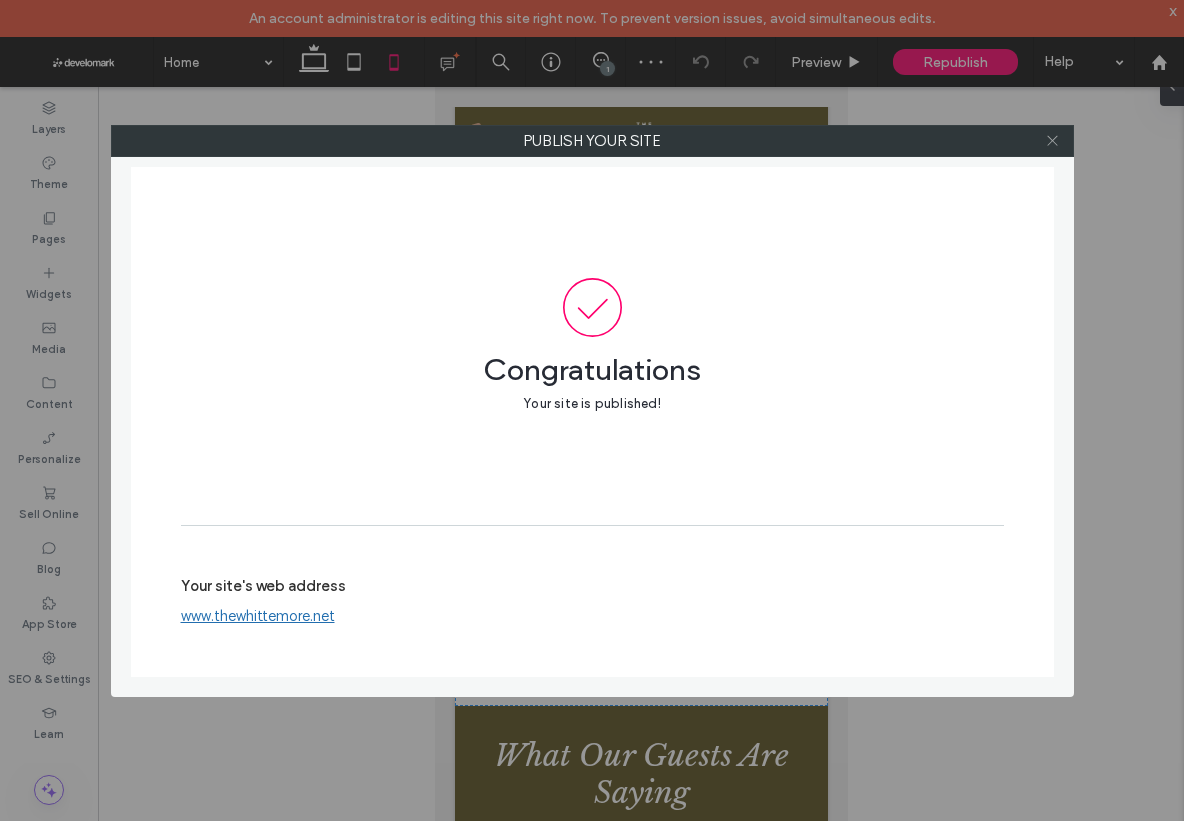 click 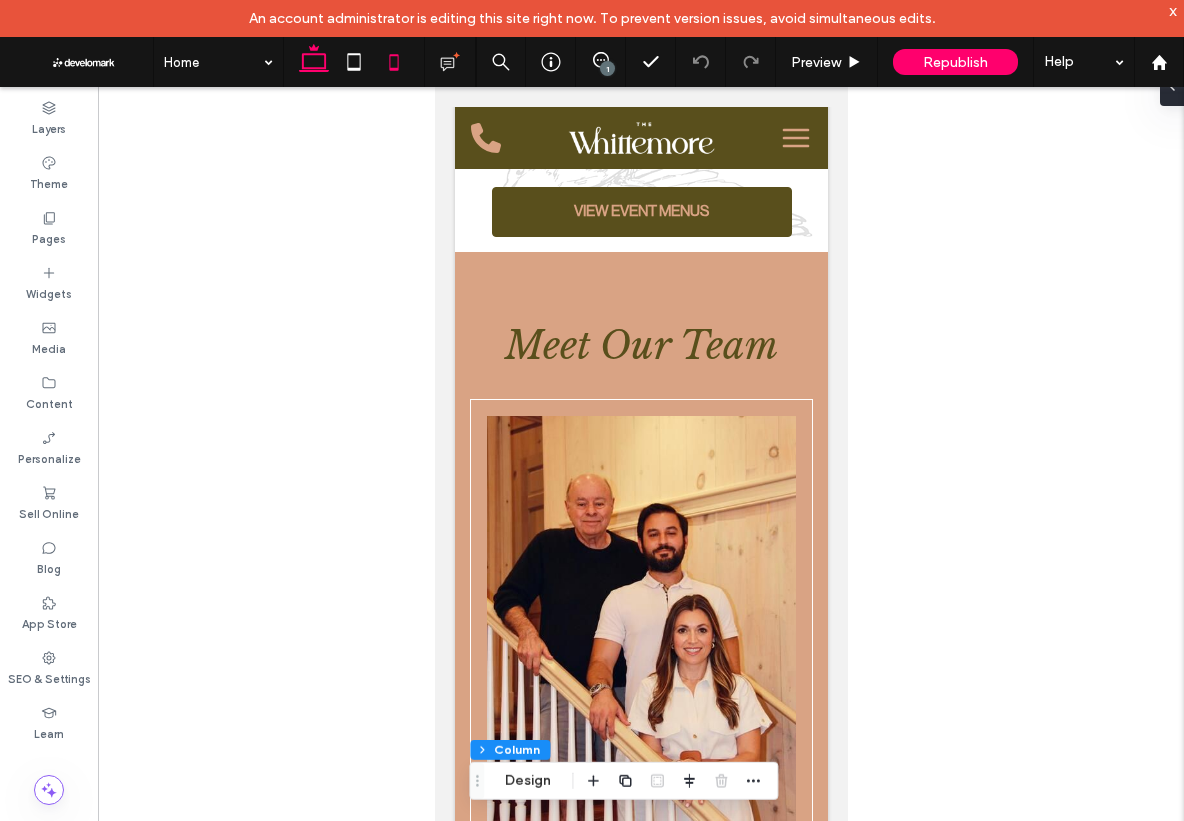 click 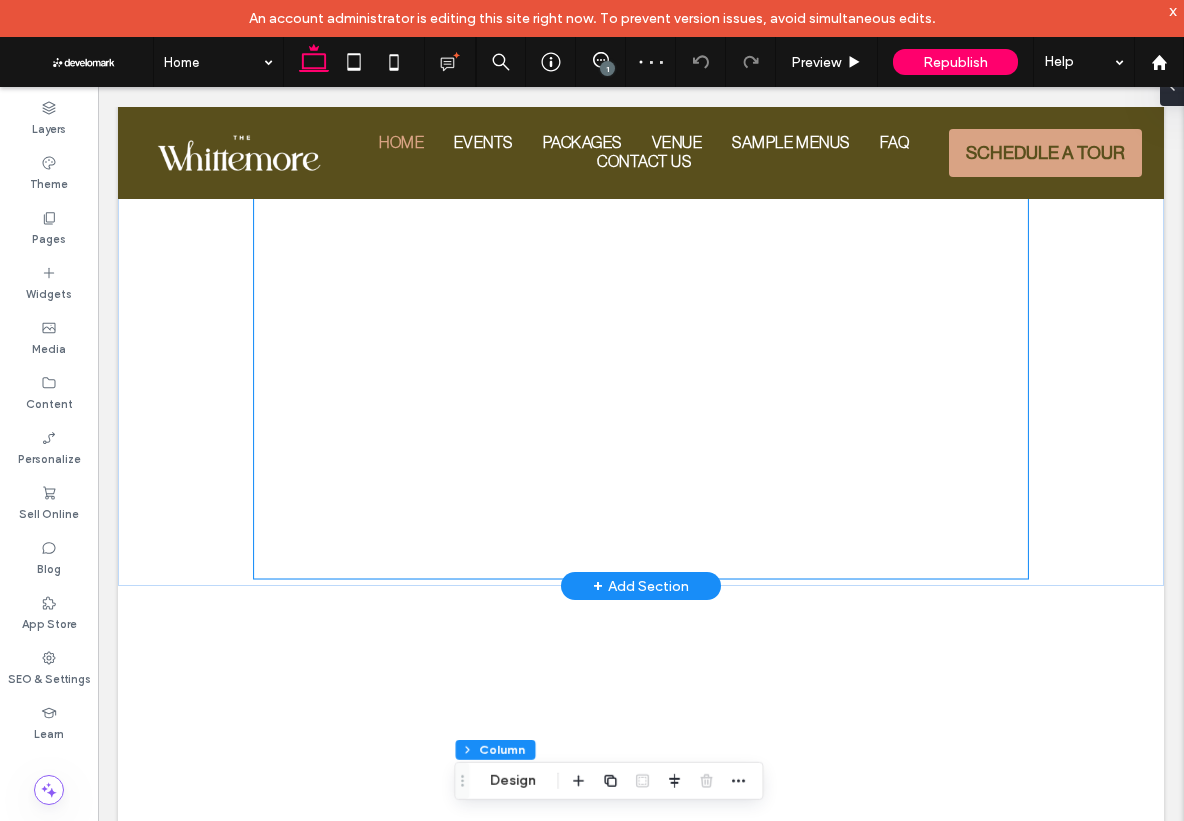 scroll, scrollTop: 1414, scrollLeft: 0, axis: vertical 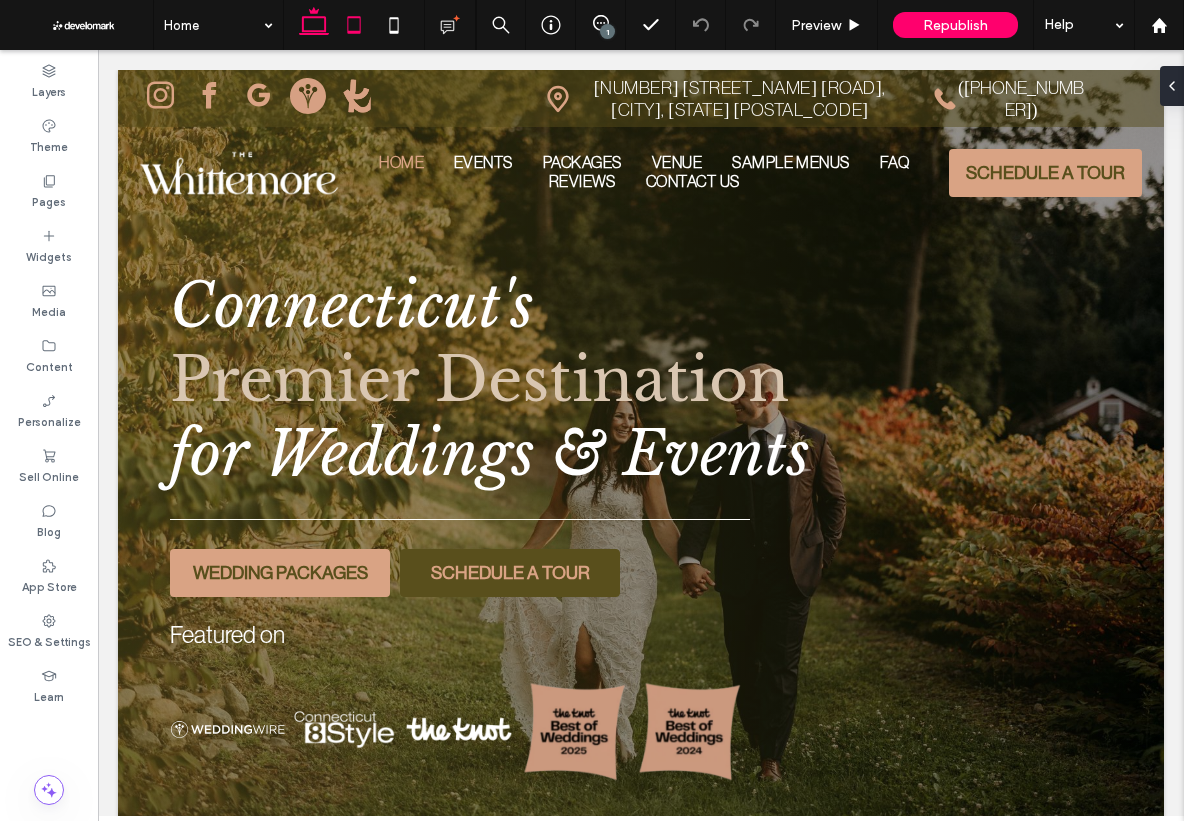 click 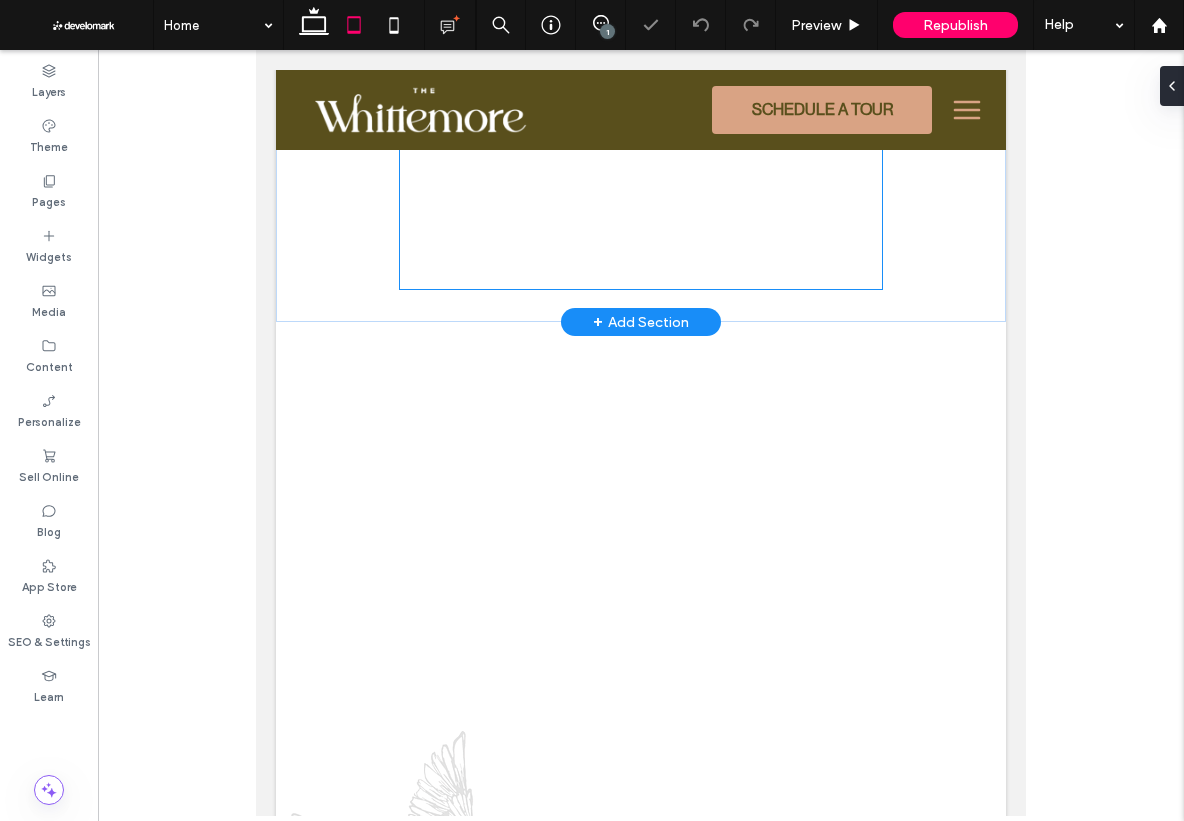 scroll, scrollTop: 834, scrollLeft: 0, axis: vertical 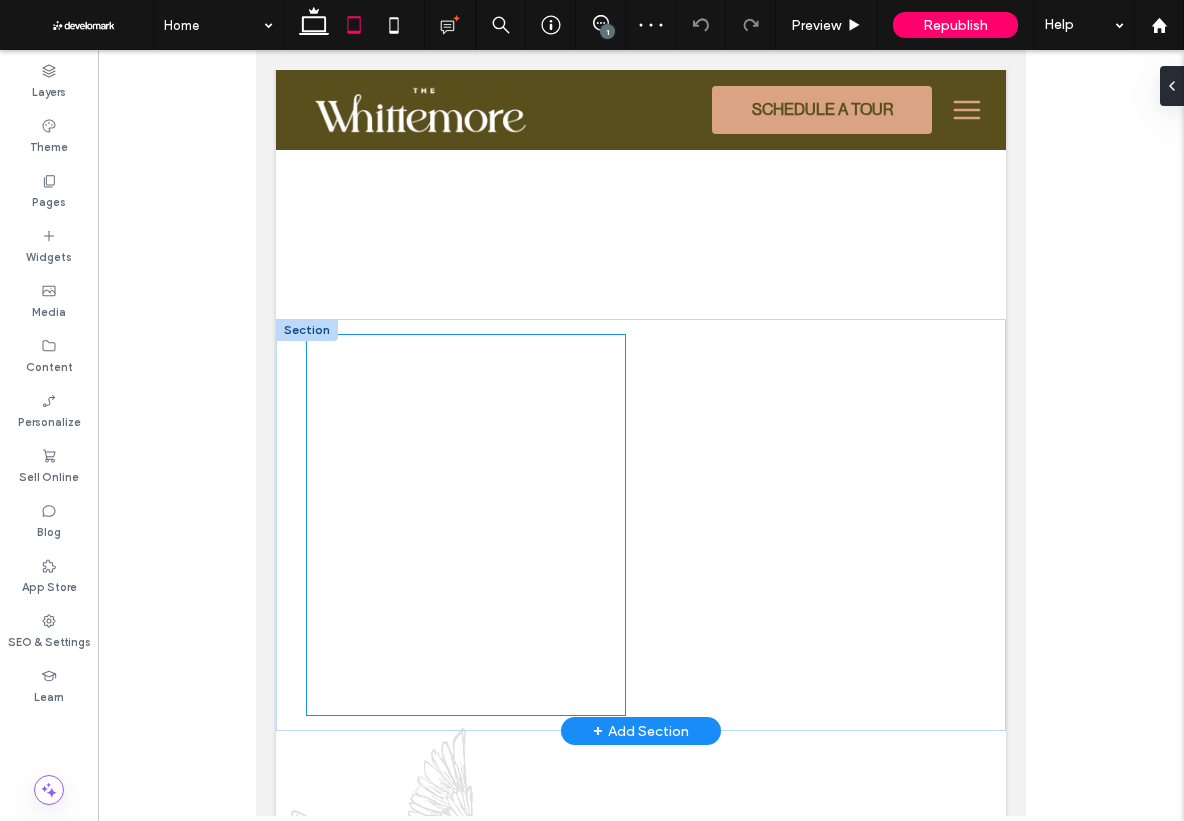 click at bounding box center [466, 525] 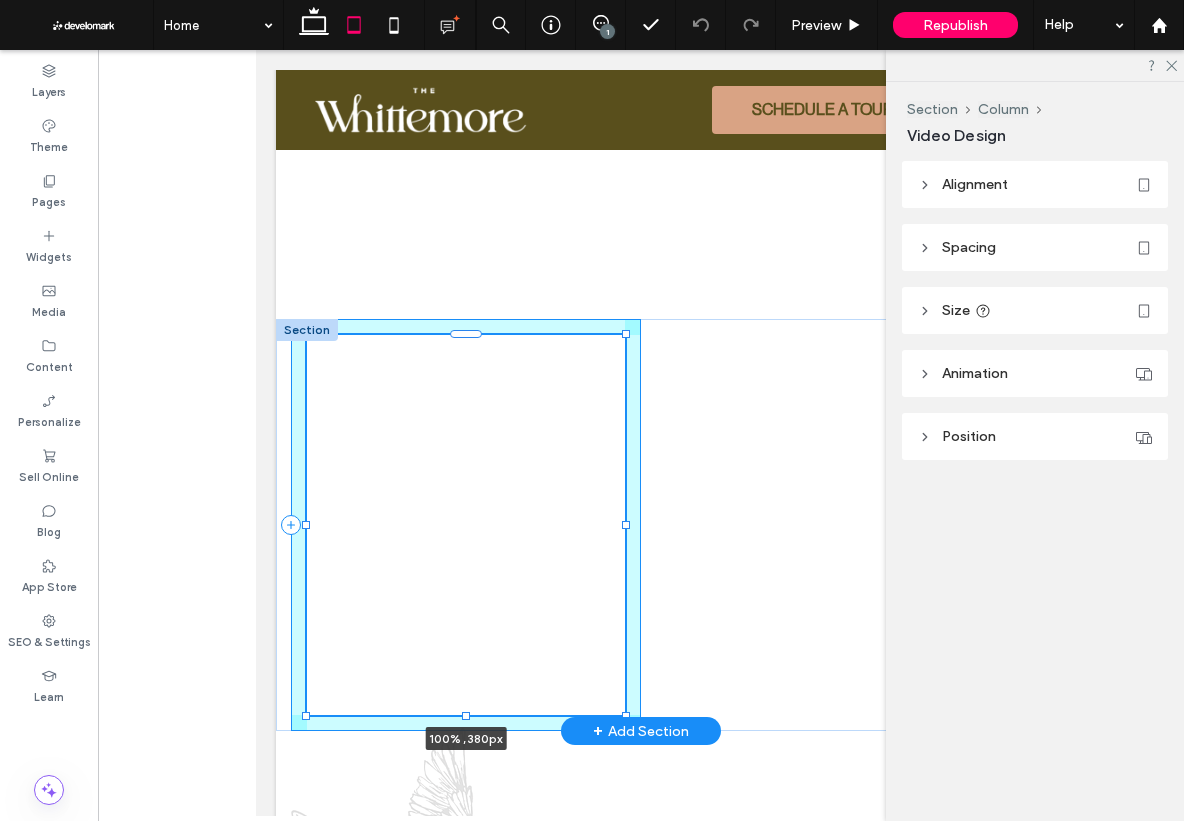 drag, startPoint x: 466, startPoint y: 714, endPoint x: 454, endPoint y: 714, distance: 12 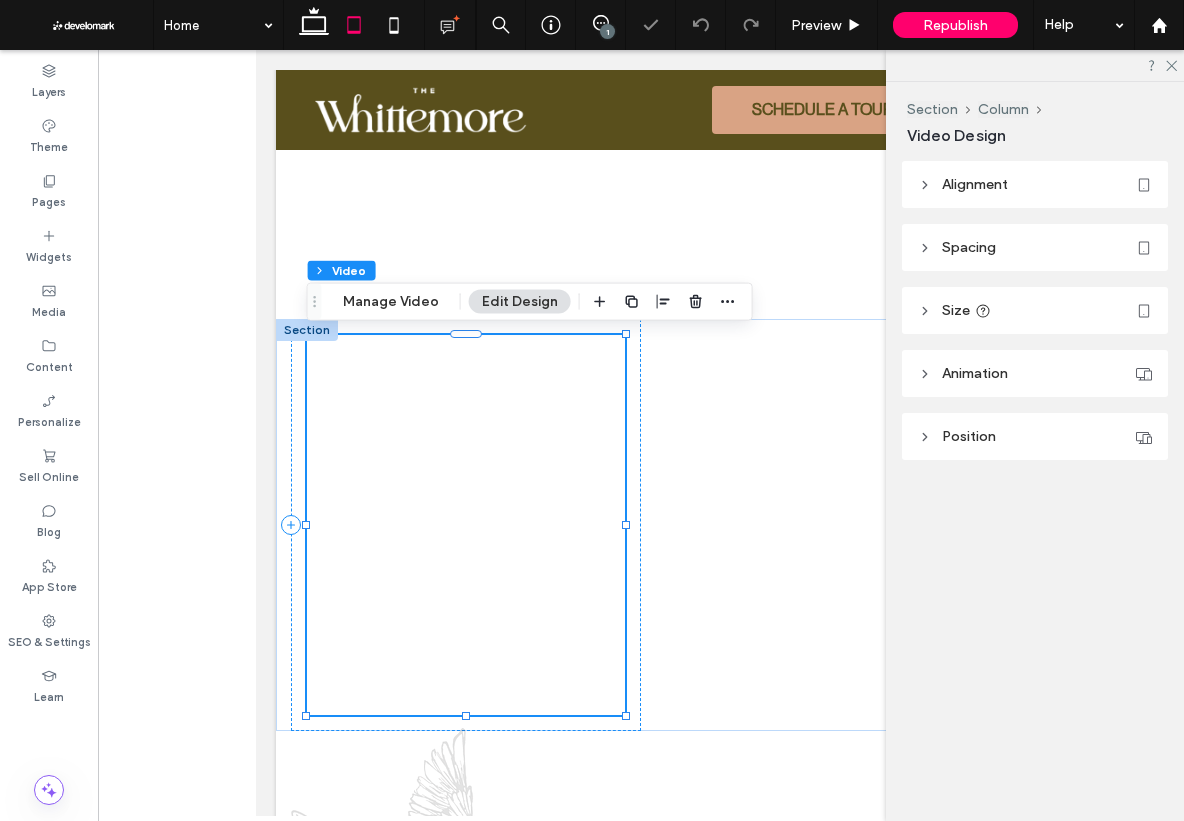 click at bounding box center (641, 433) 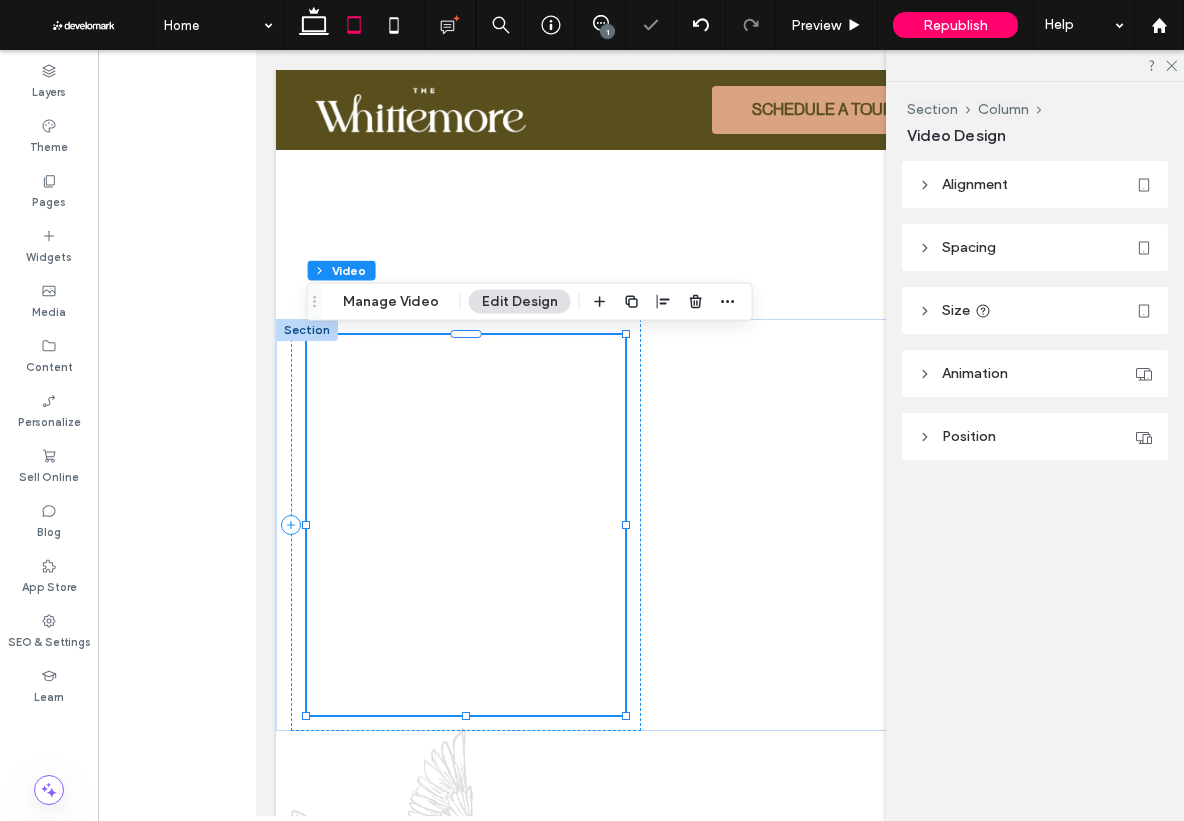 click at bounding box center (641, 433) 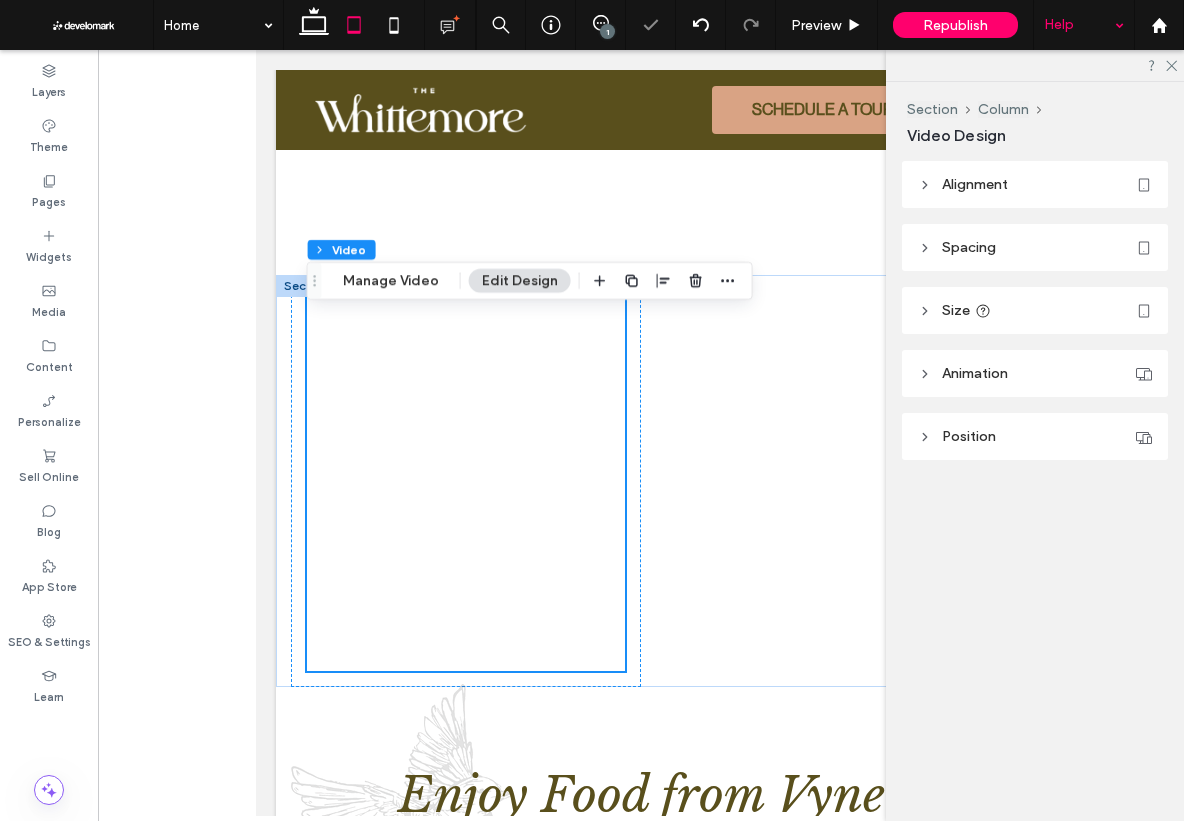 scroll, scrollTop: 884, scrollLeft: 0, axis: vertical 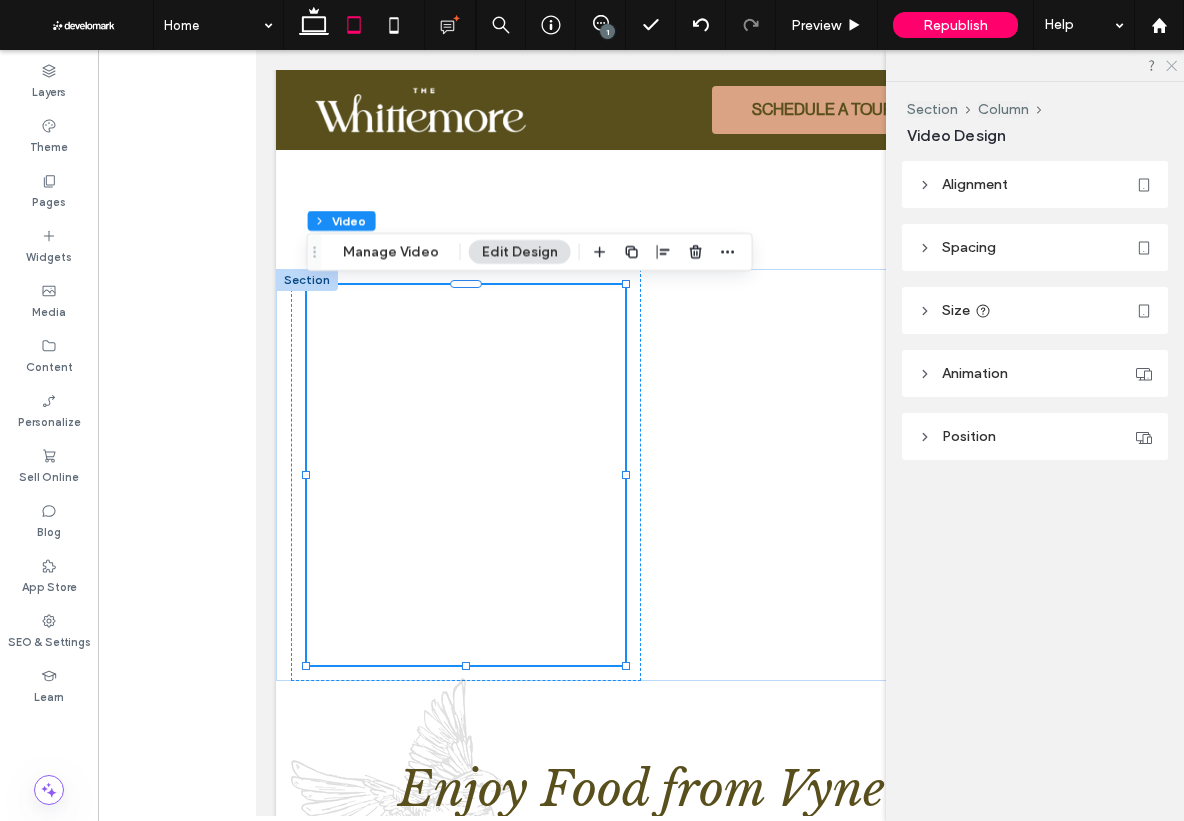click 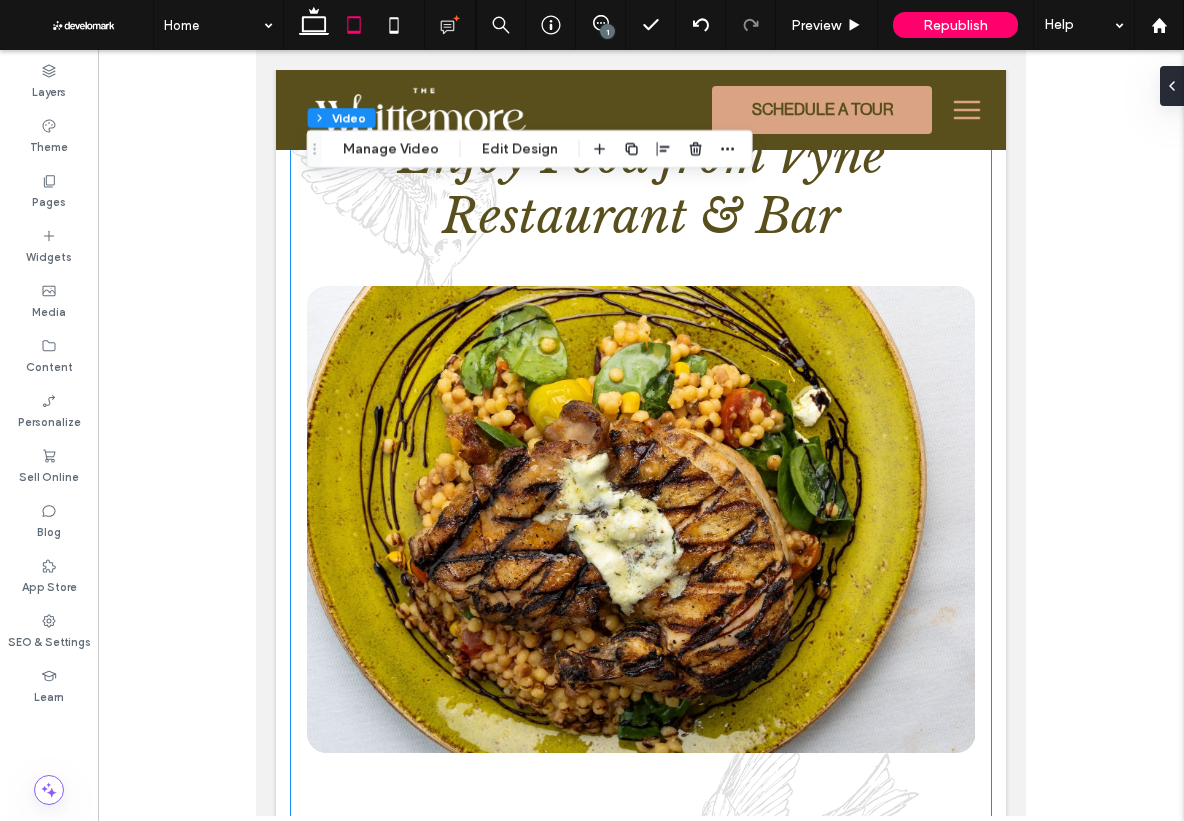 scroll, scrollTop: 1540, scrollLeft: 0, axis: vertical 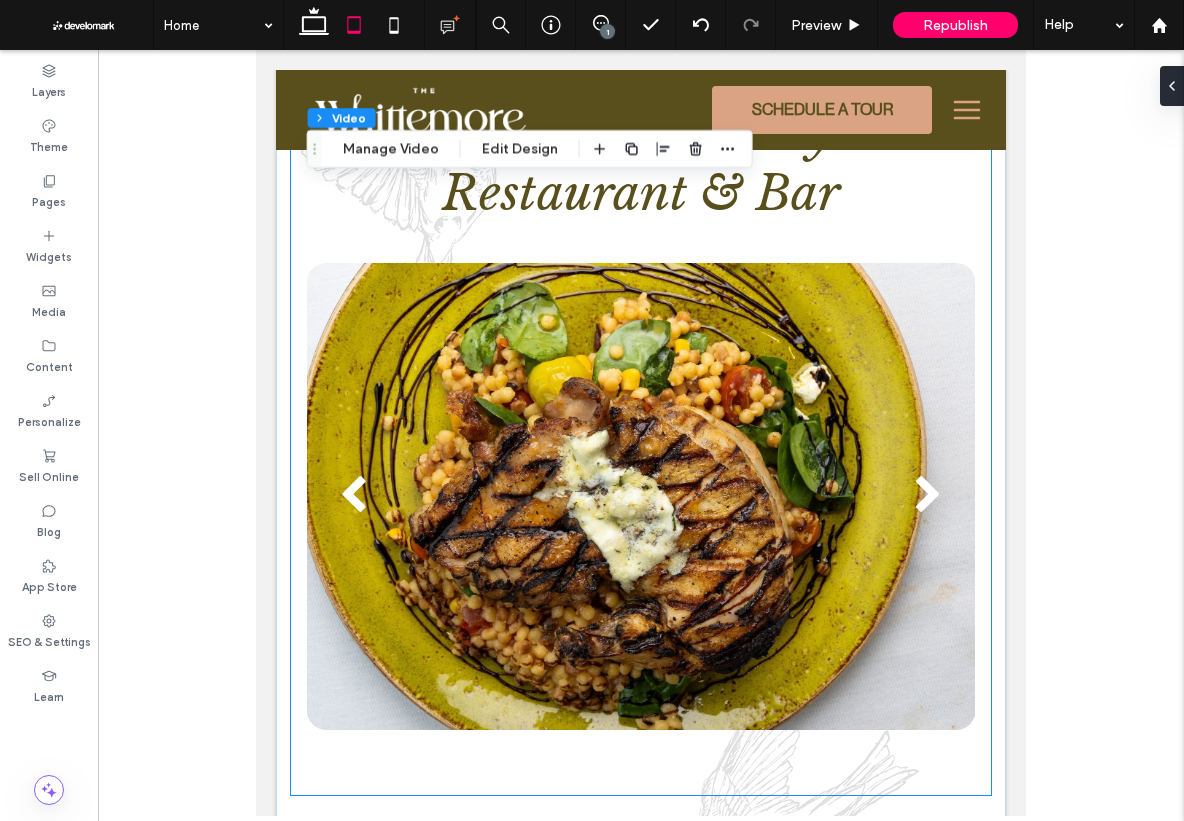 click at bounding box center (928, 496) 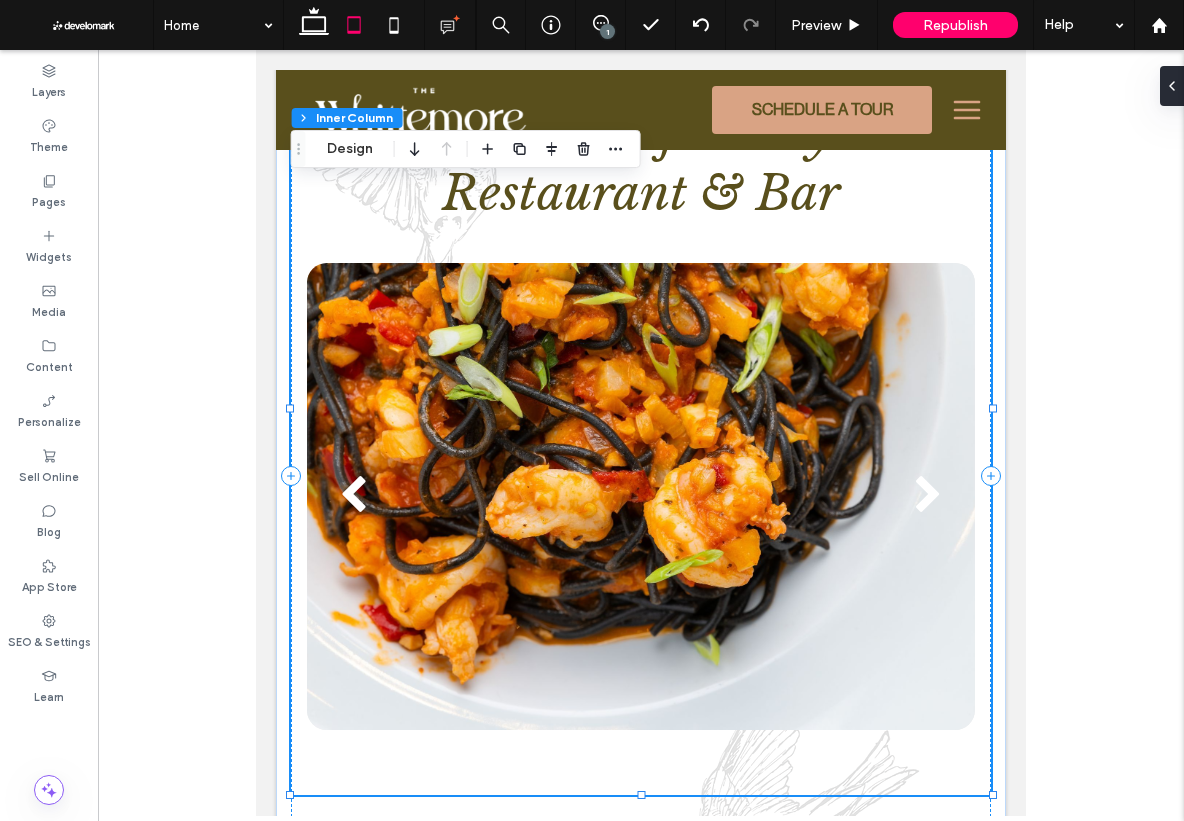 click at bounding box center [928, 496] 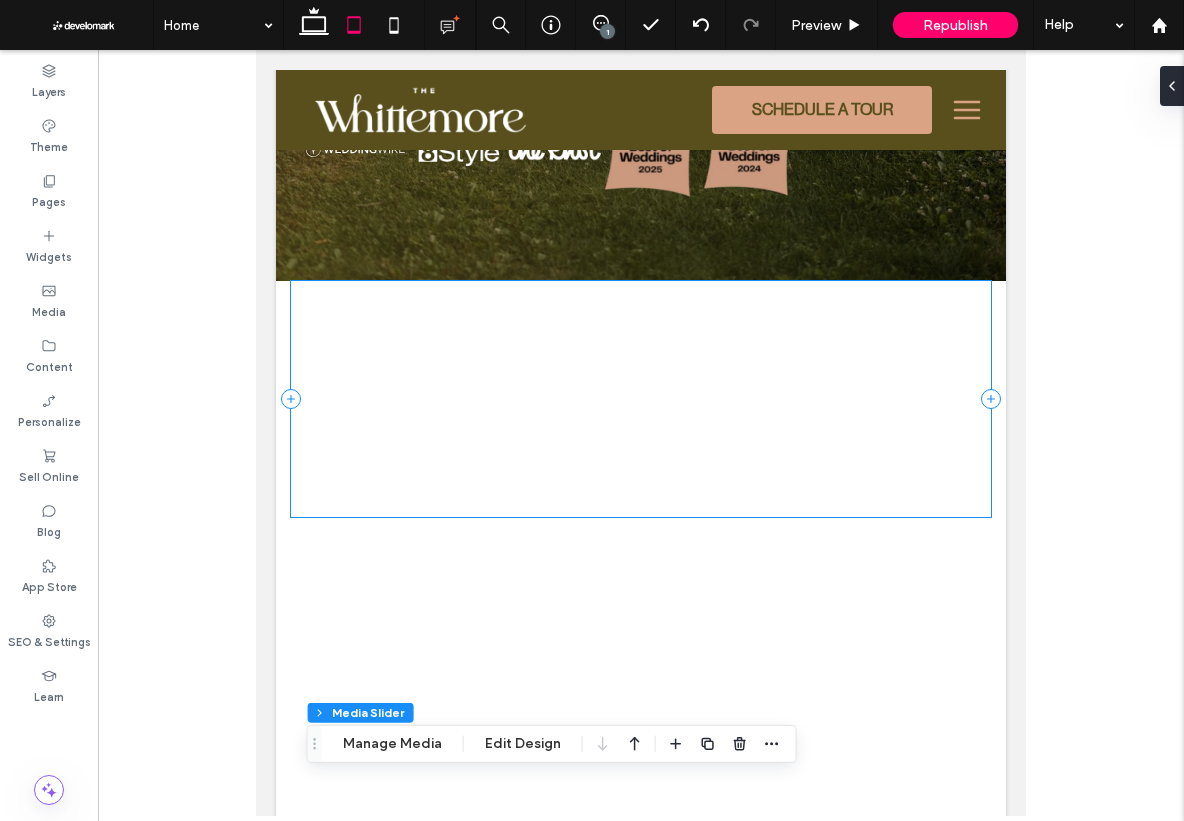 scroll, scrollTop: 0, scrollLeft: 0, axis: both 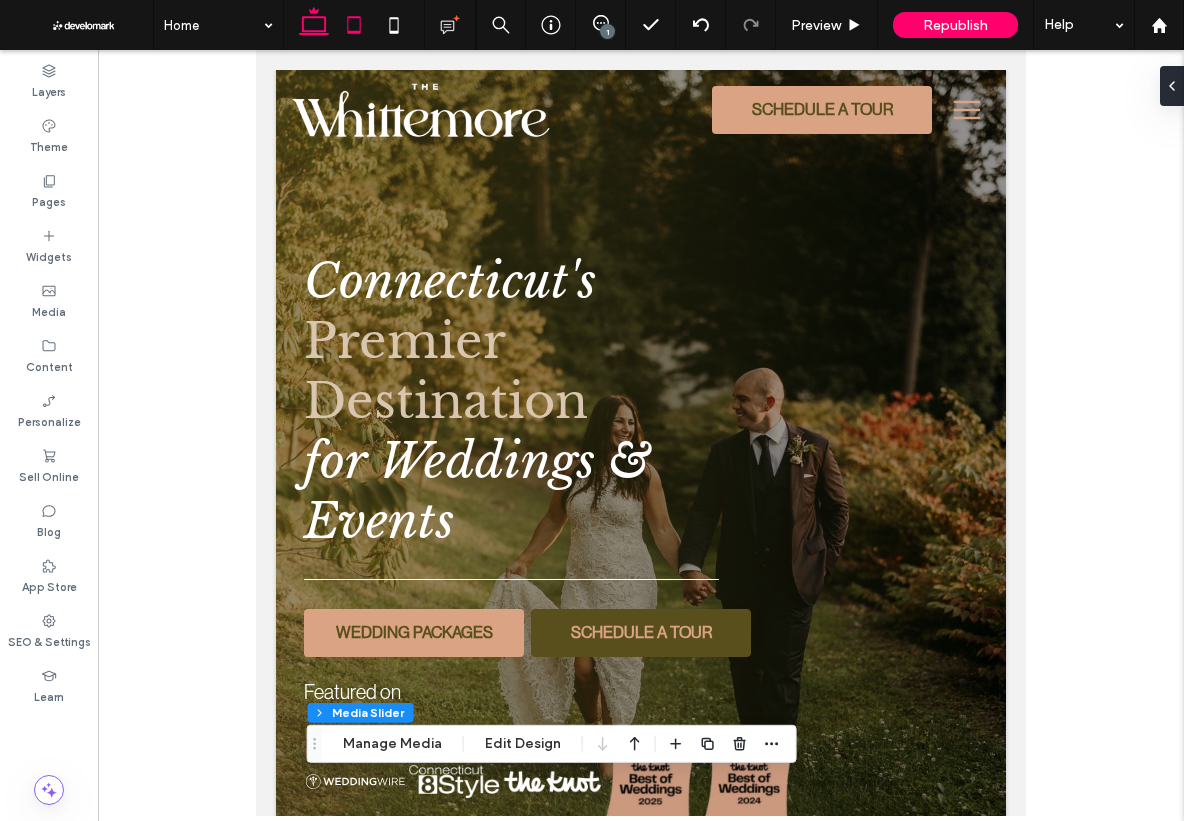 click 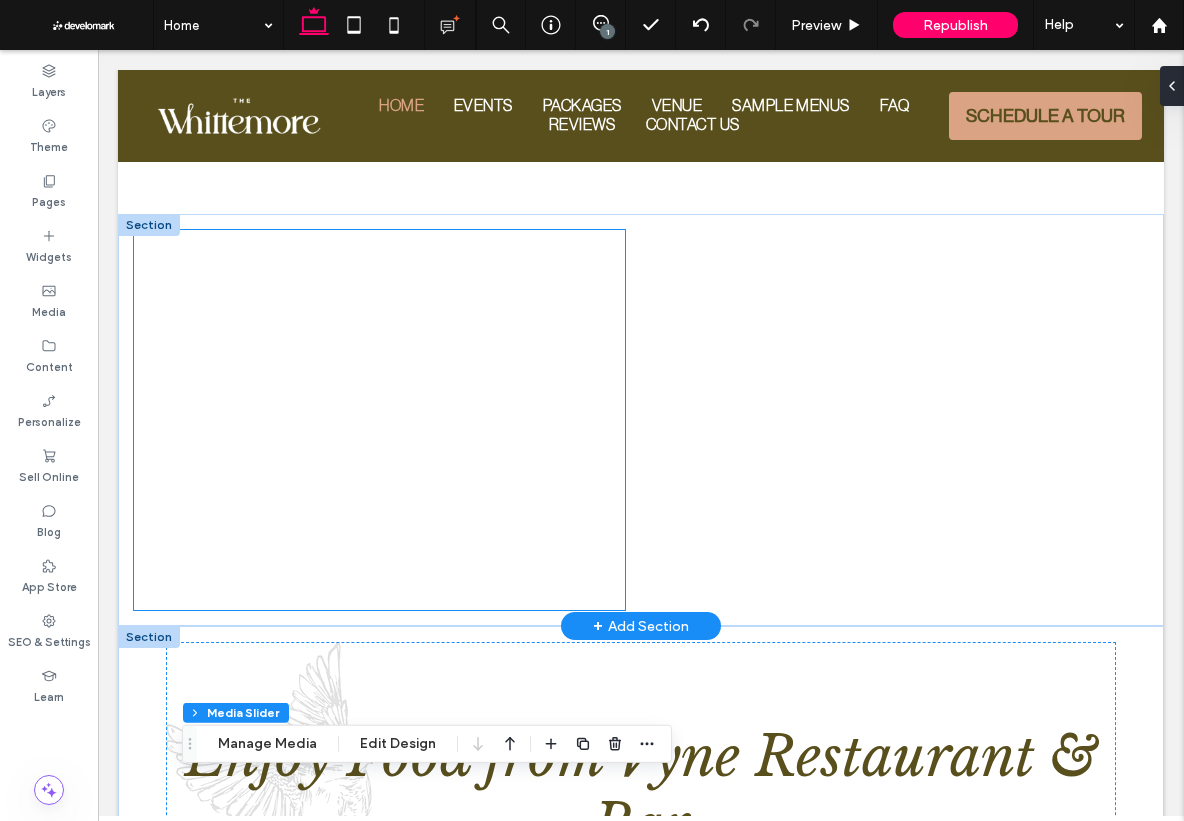 scroll, scrollTop: 1138, scrollLeft: 0, axis: vertical 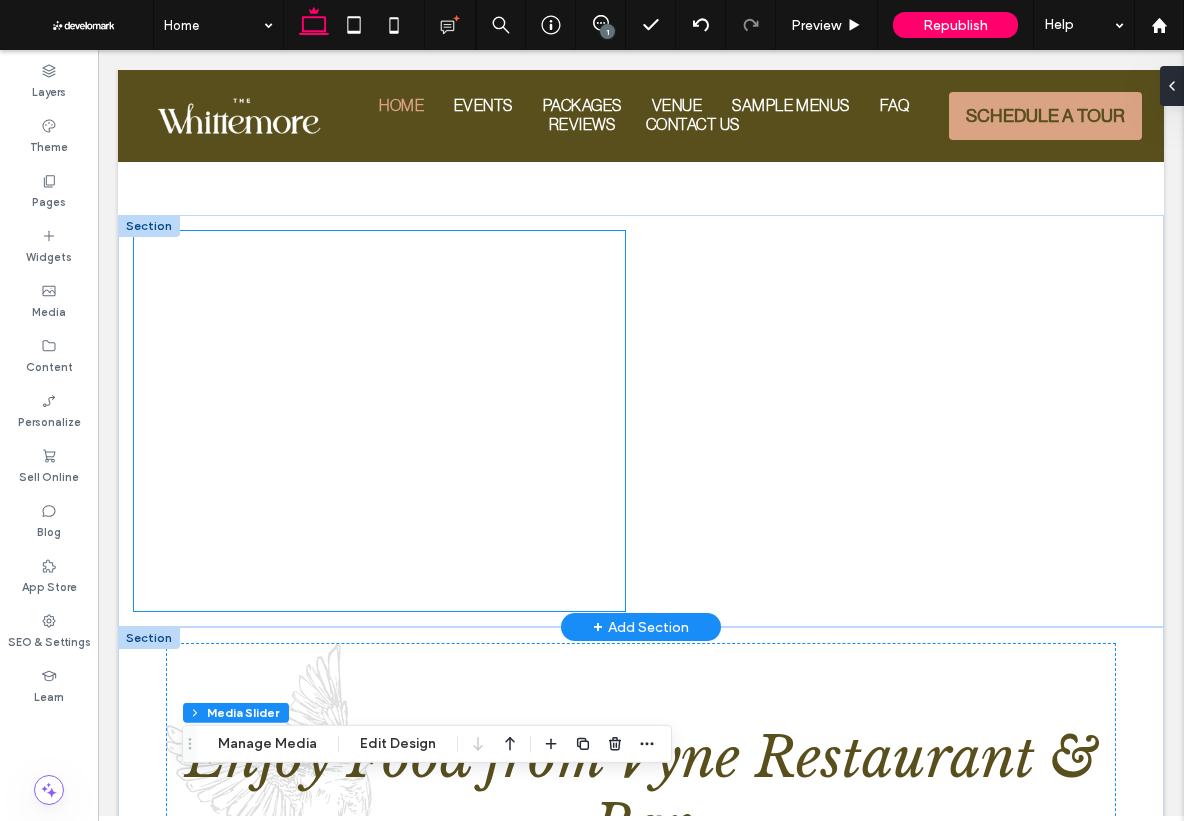 click at bounding box center [379, 421] 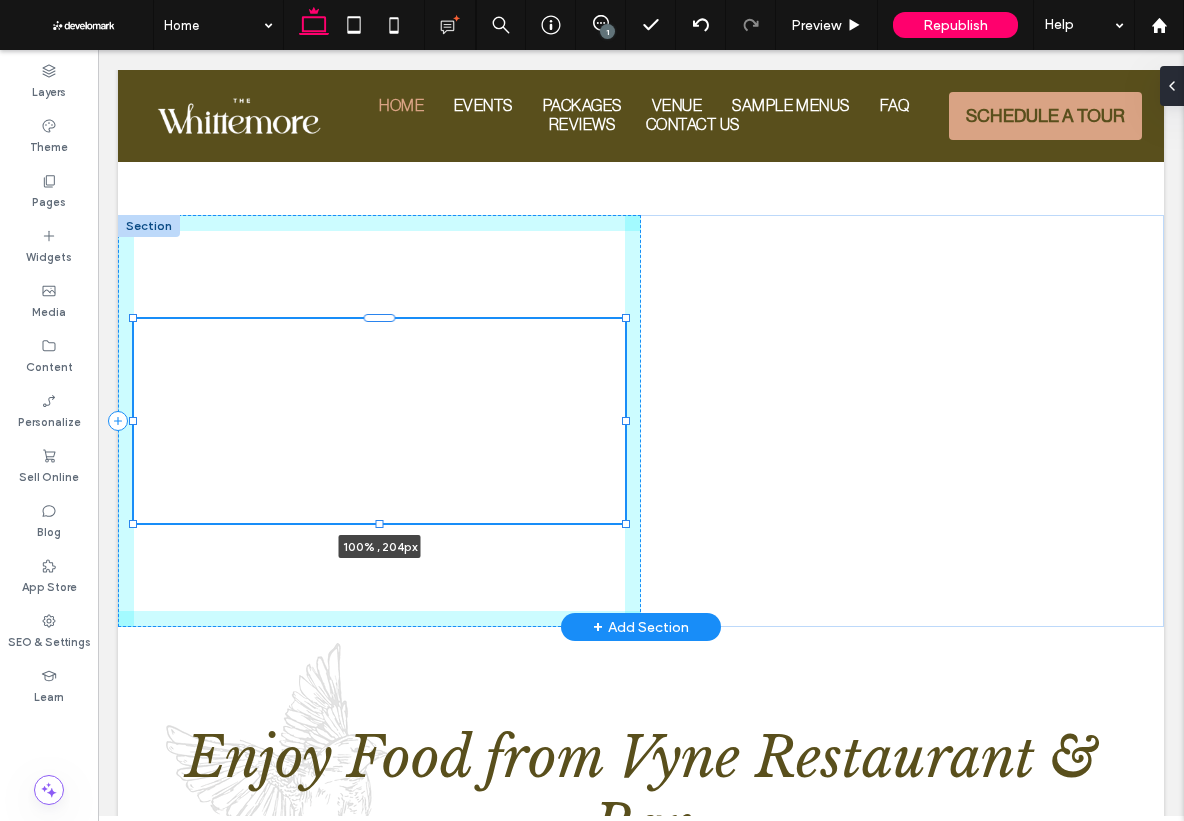 drag, startPoint x: 381, startPoint y: 611, endPoint x: 380, endPoint y: 523, distance: 88.005684 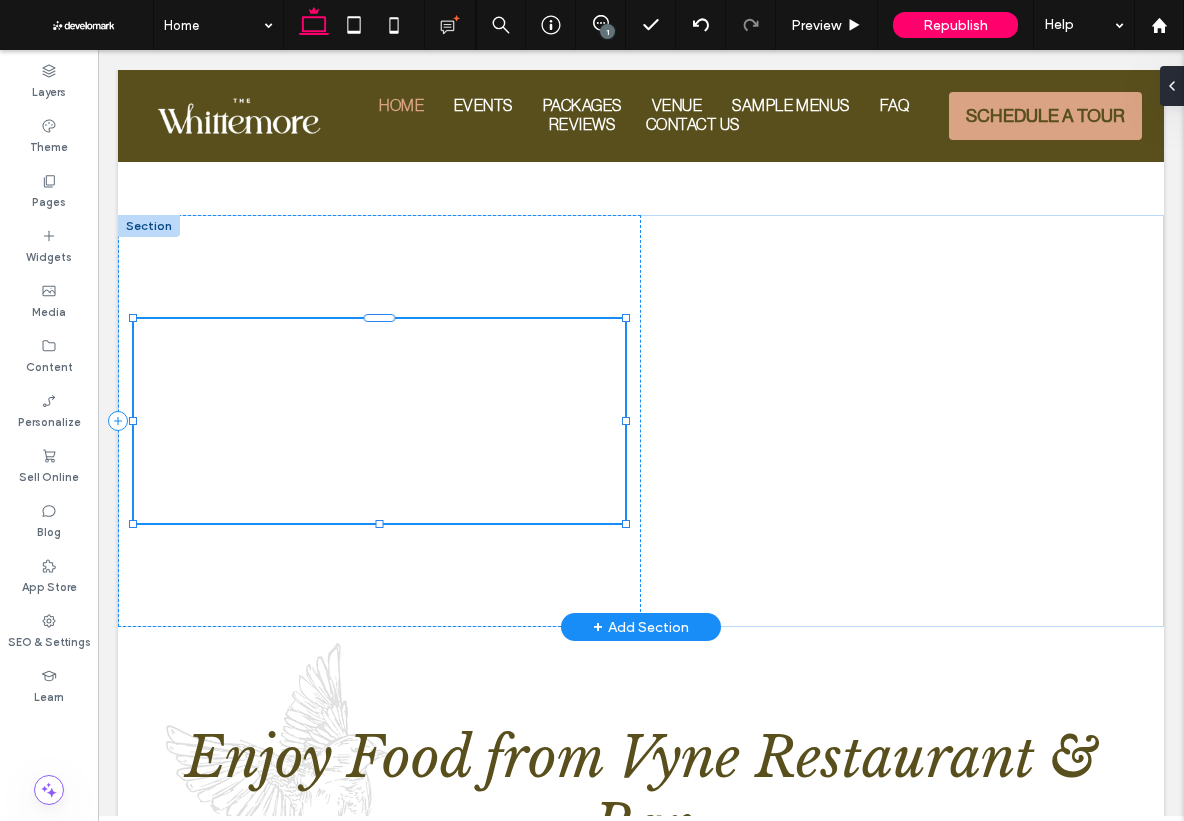 type on "***" 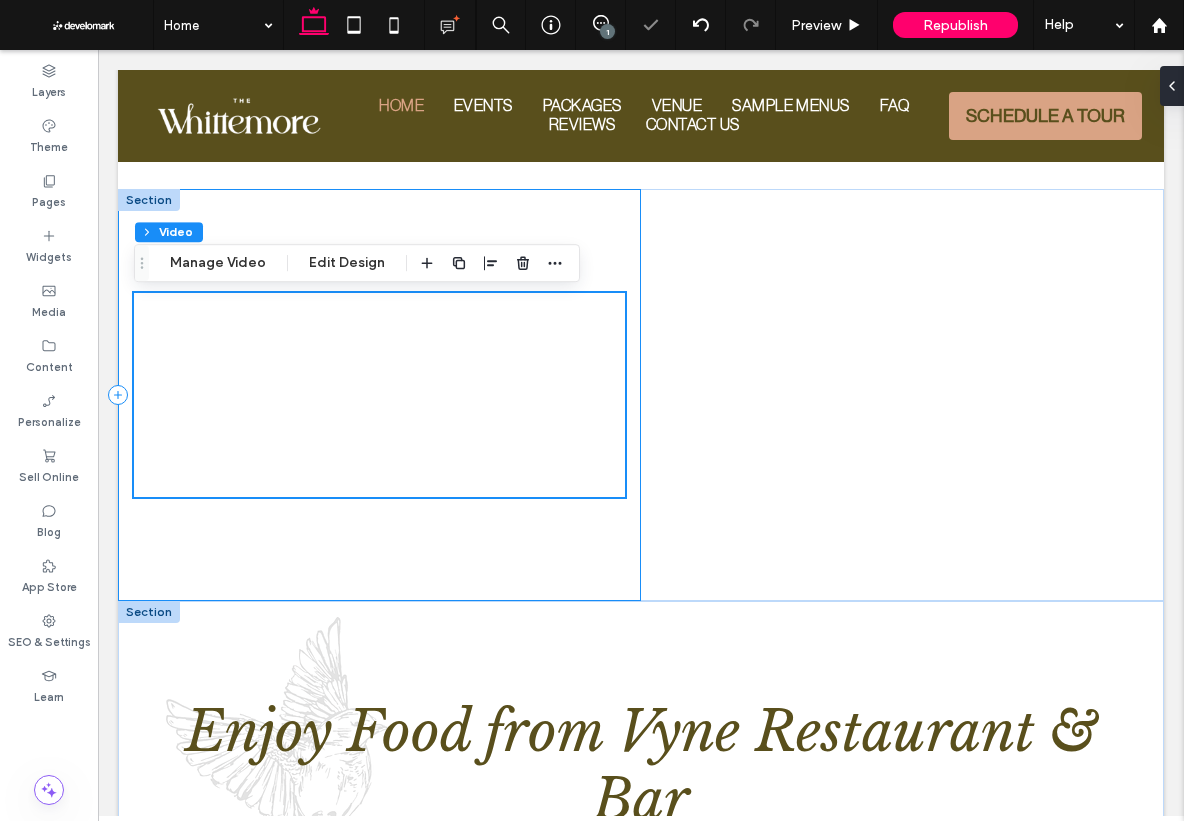 scroll, scrollTop: 1177, scrollLeft: 0, axis: vertical 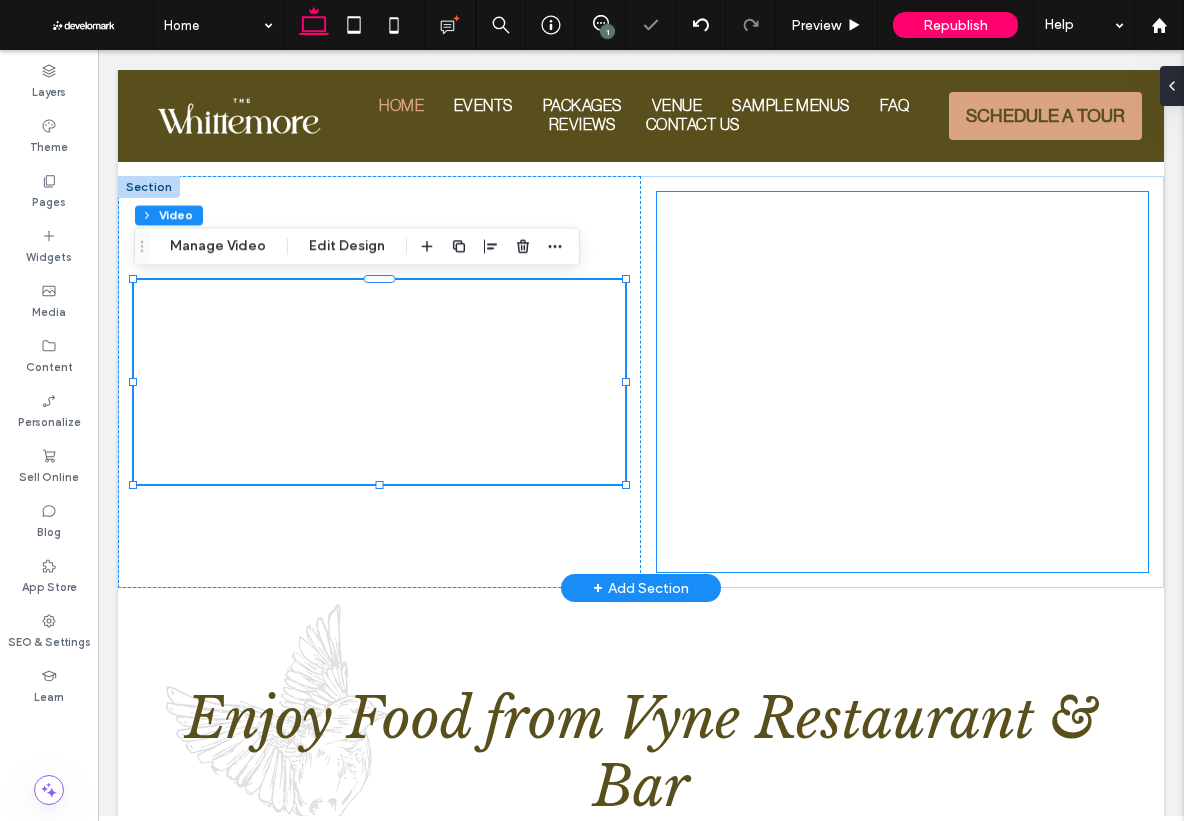 click at bounding box center (902, 382) 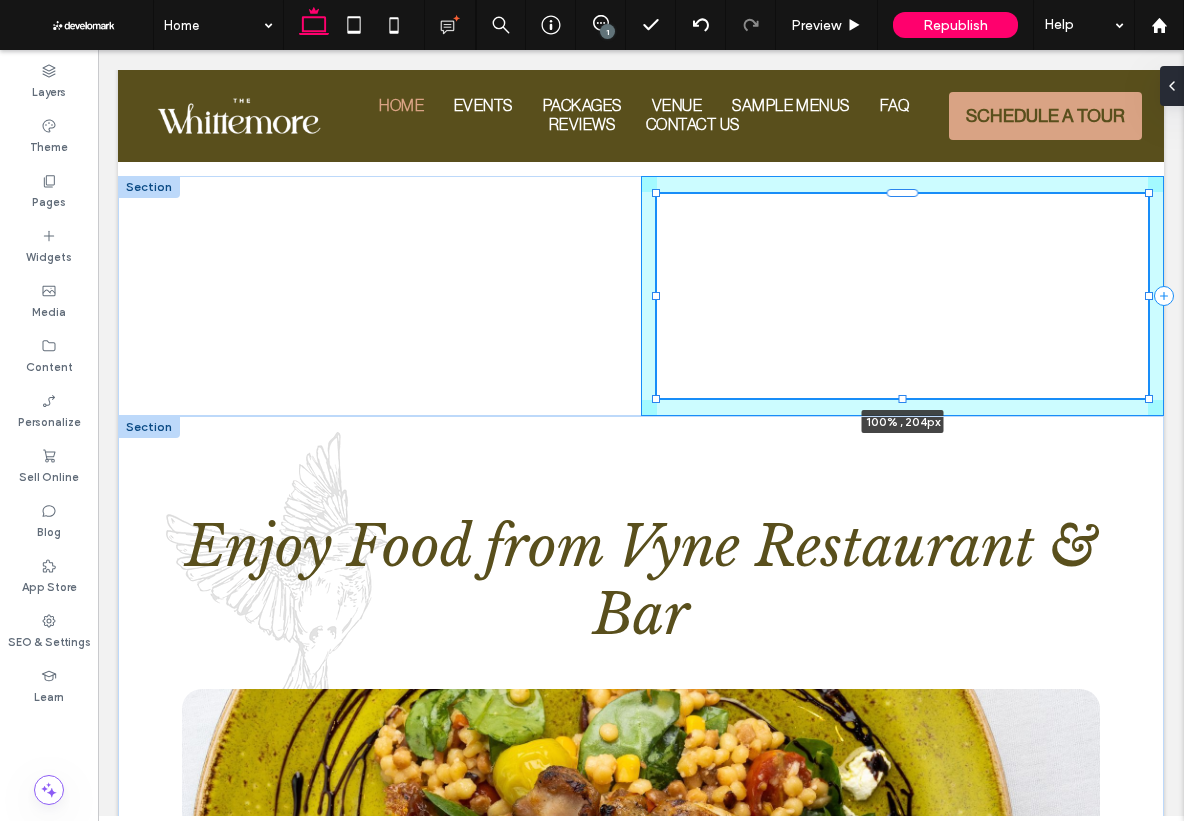 drag, startPoint x: 901, startPoint y: 571, endPoint x: 891, endPoint y: 483, distance: 88.56636 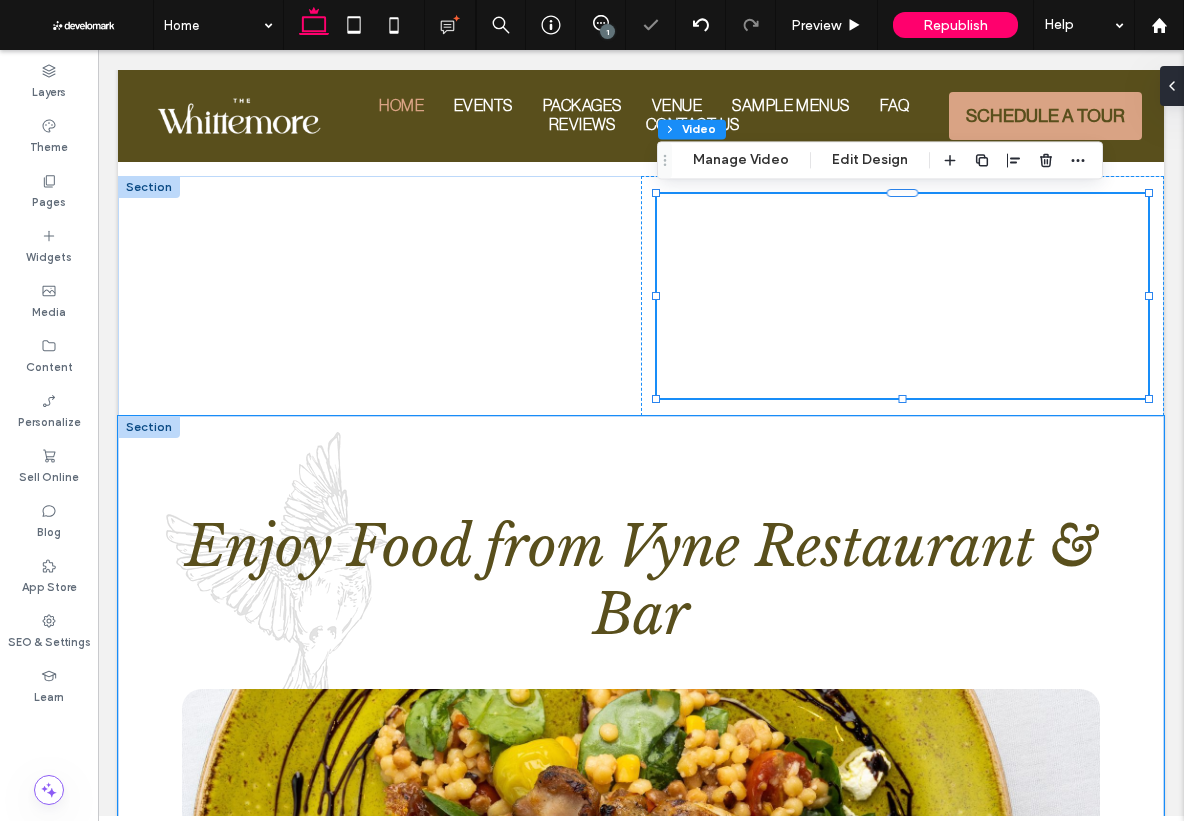 click on "Enjoy Food from Vyne Restaurant & Bar
a a a a
Experience traditional American cuisine with a Mediterranean twist.
VIEW EVENT MENUS" at bounding box center [641, 920] 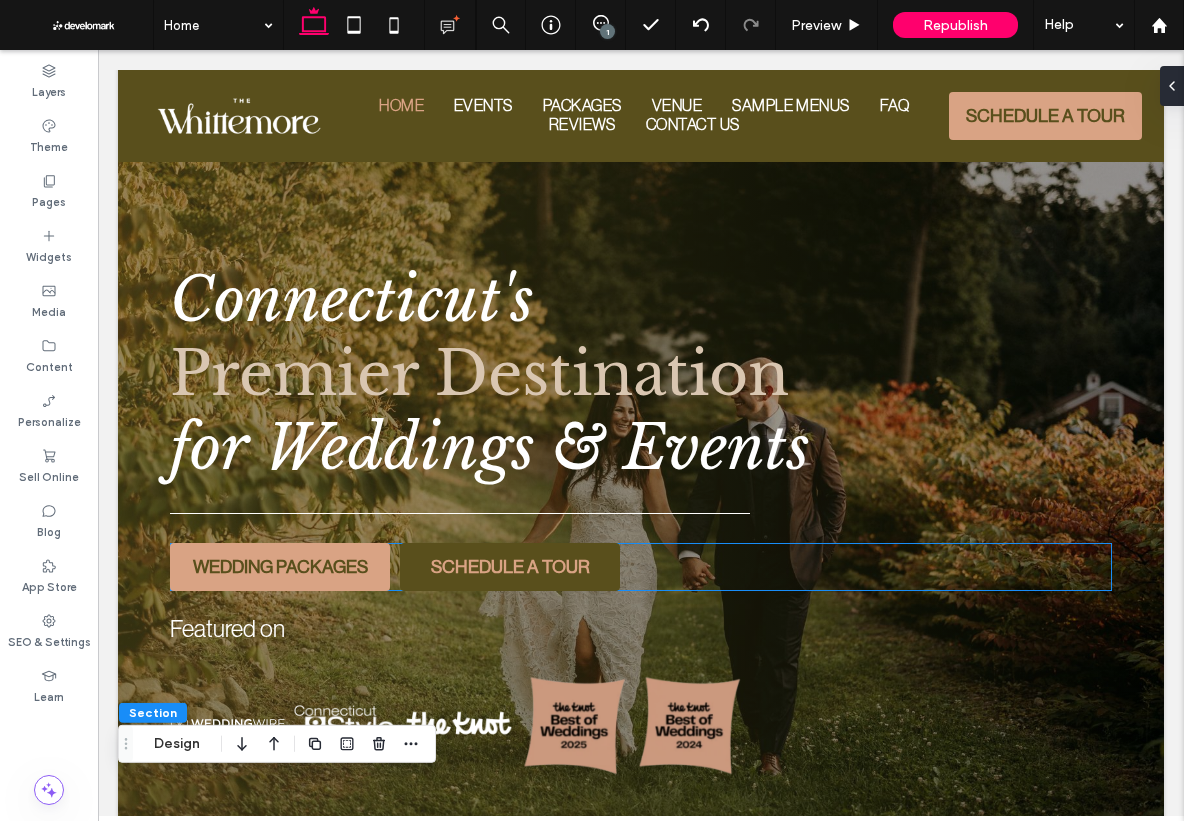 scroll, scrollTop: 0, scrollLeft: 0, axis: both 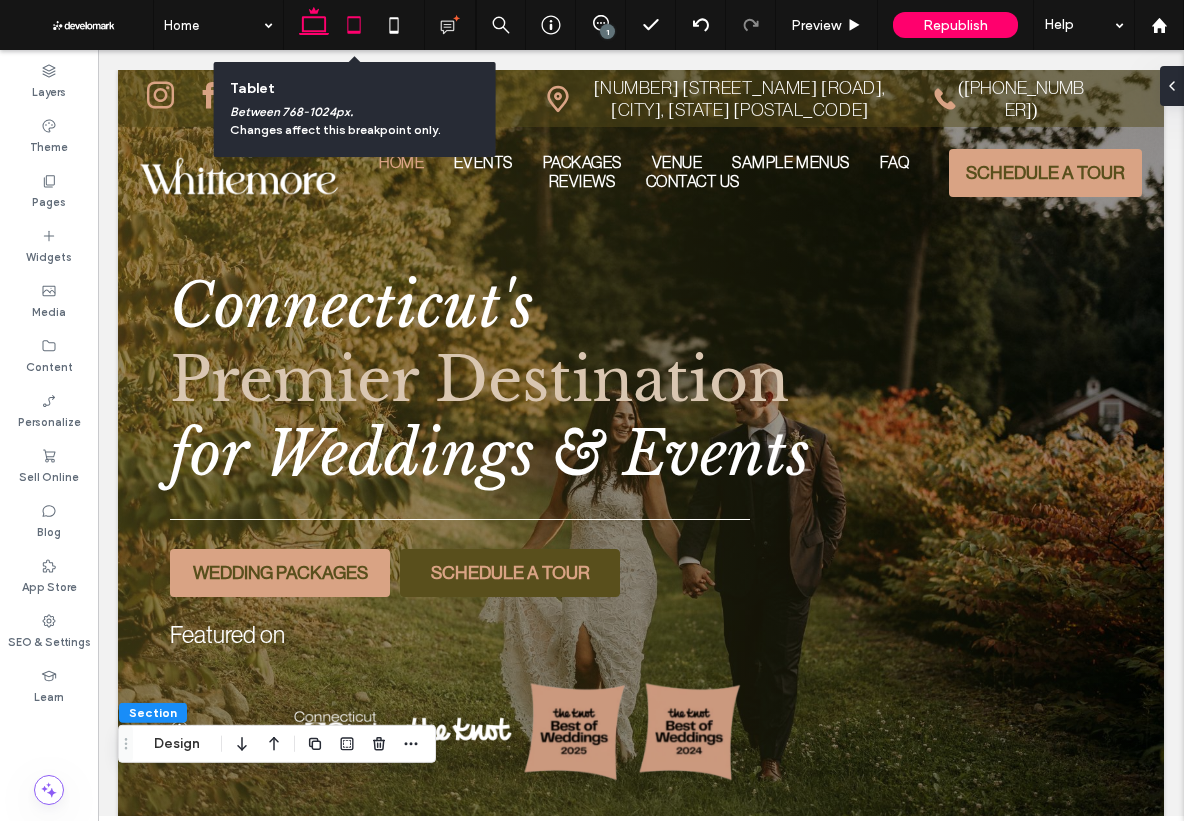 click 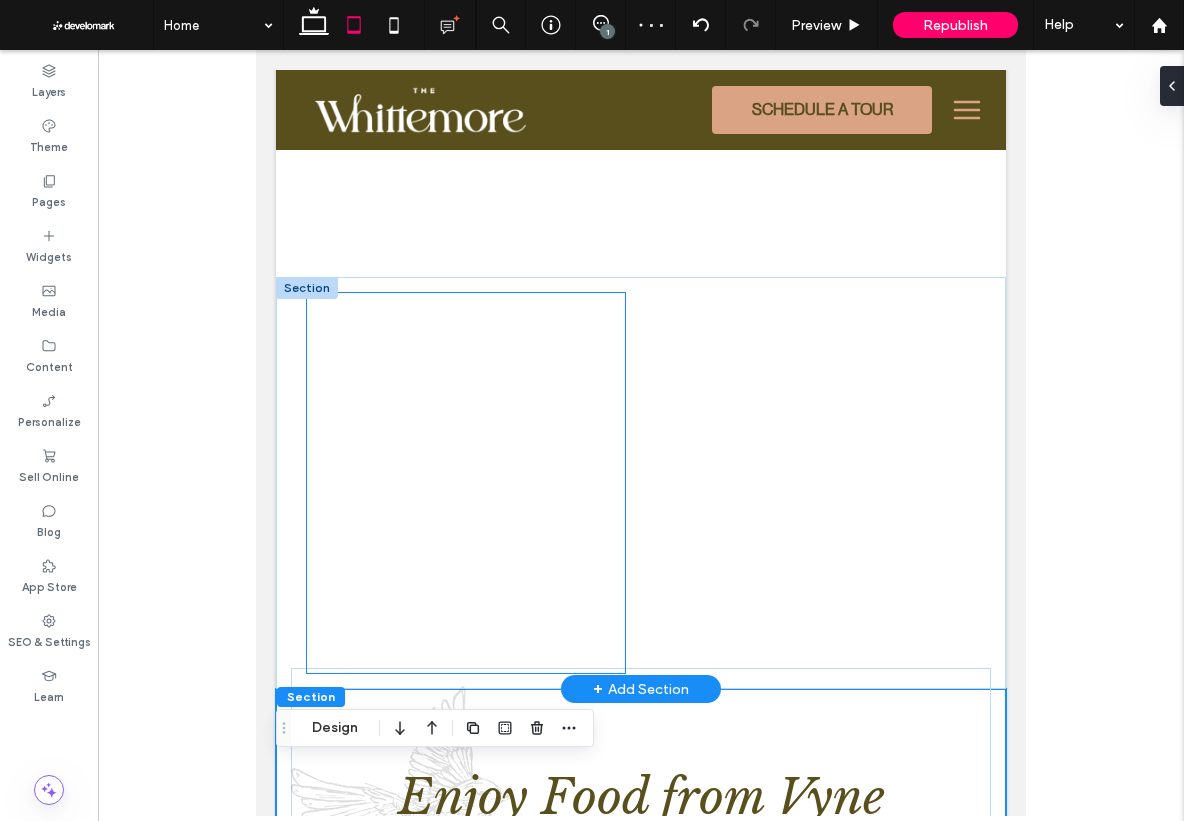 scroll, scrollTop: 900, scrollLeft: 0, axis: vertical 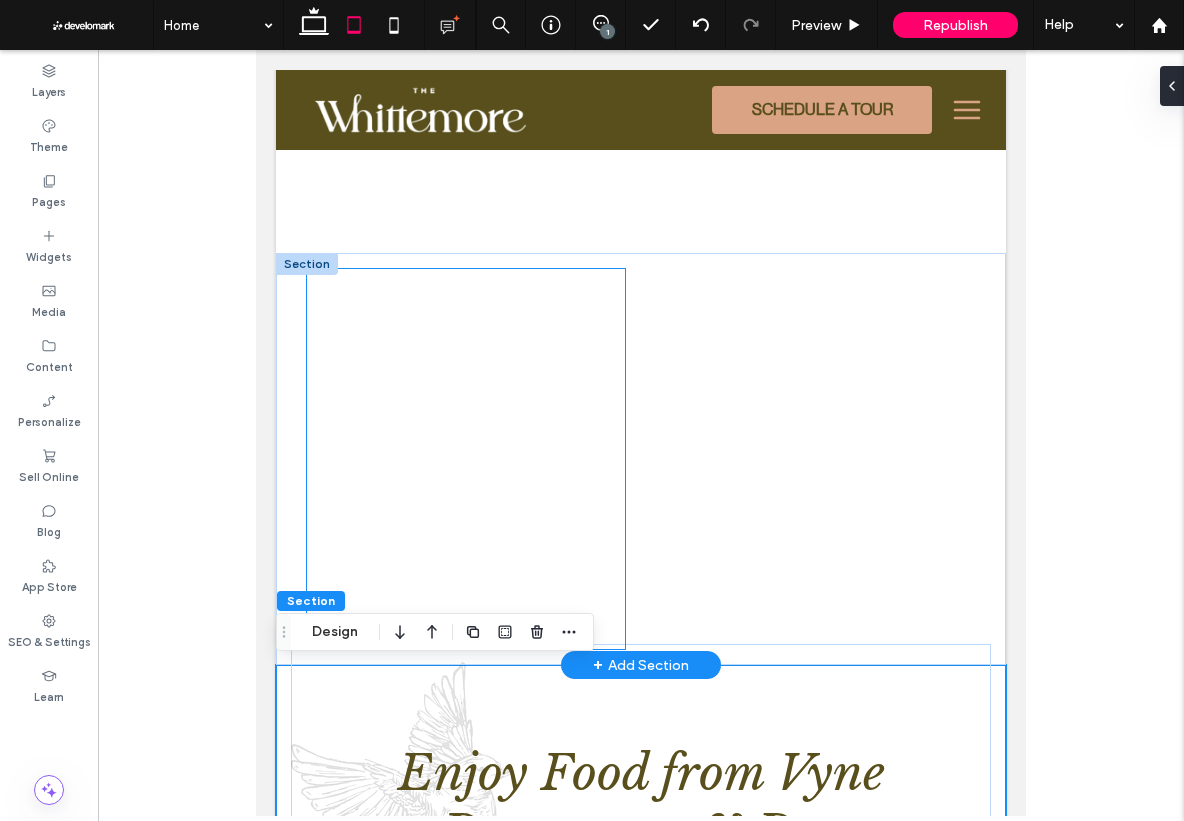 click at bounding box center [466, 459] 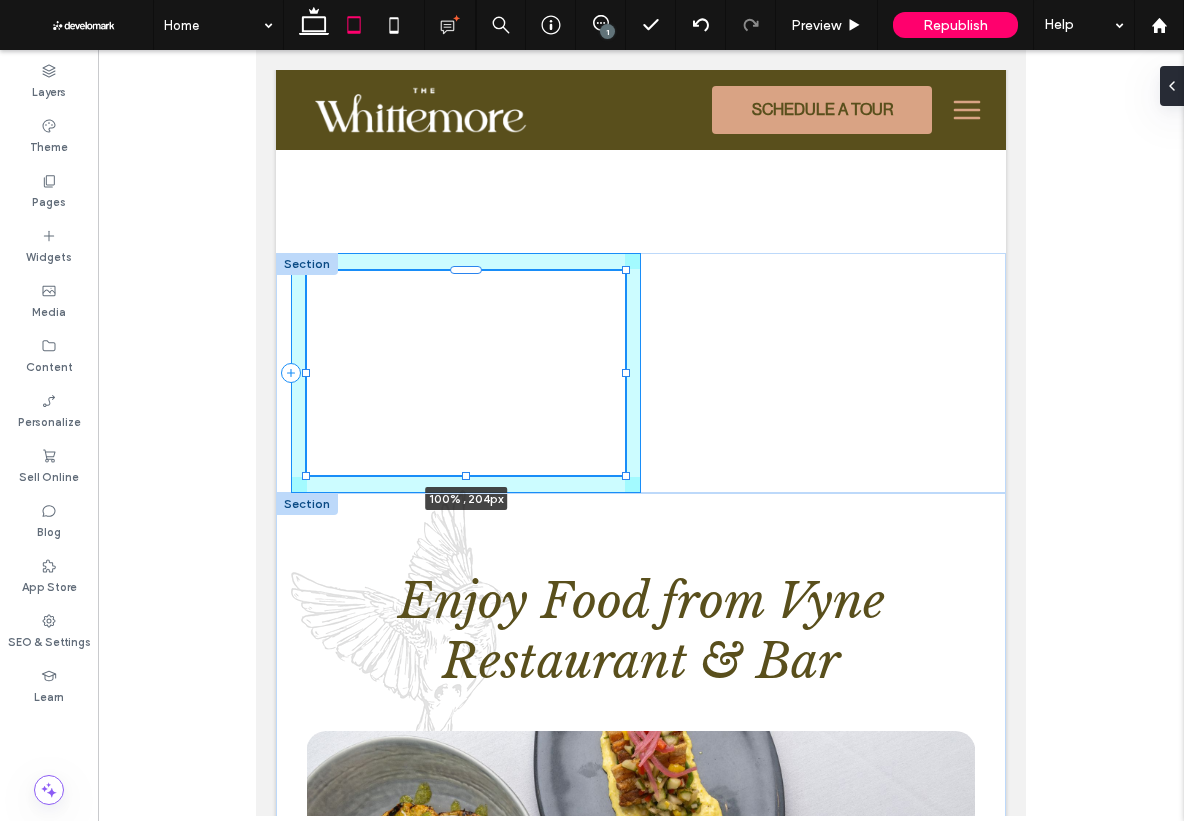 drag, startPoint x: 466, startPoint y: 647, endPoint x: 466, endPoint y: 559, distance: 88 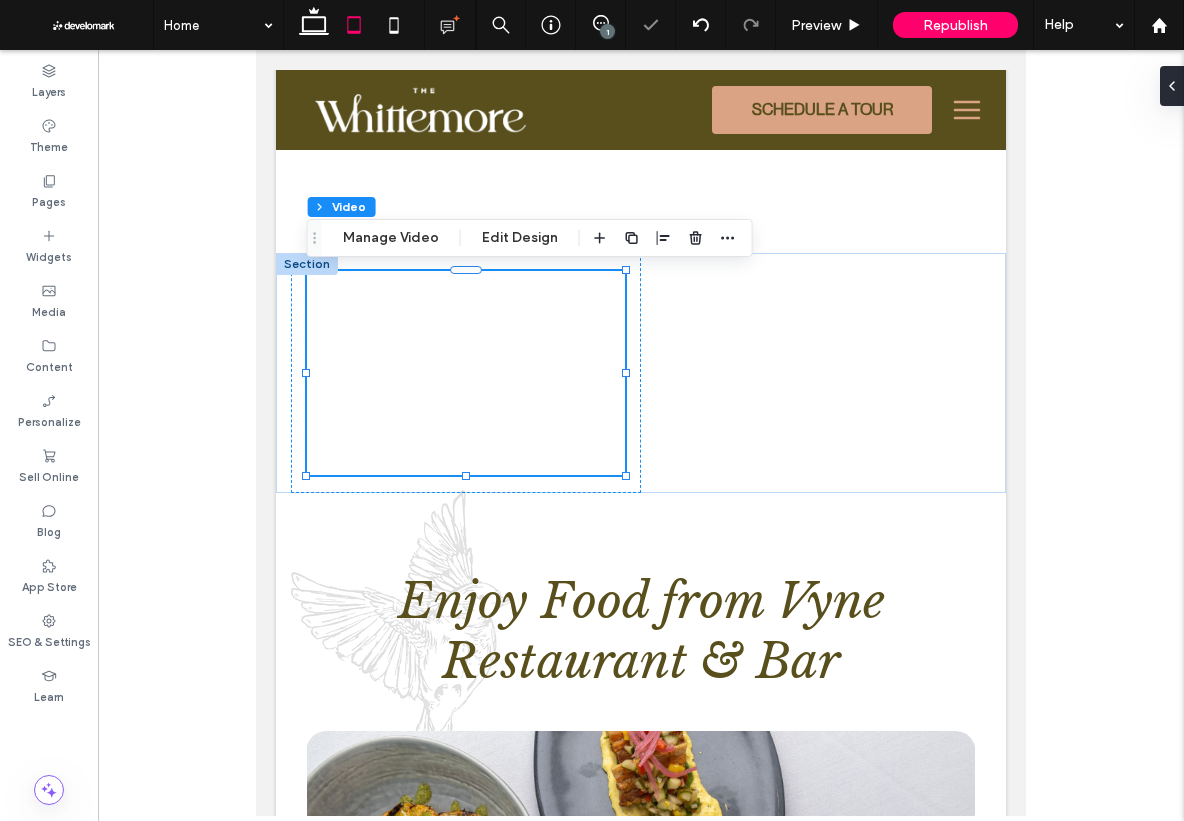 click at bounding box center [641, 433] 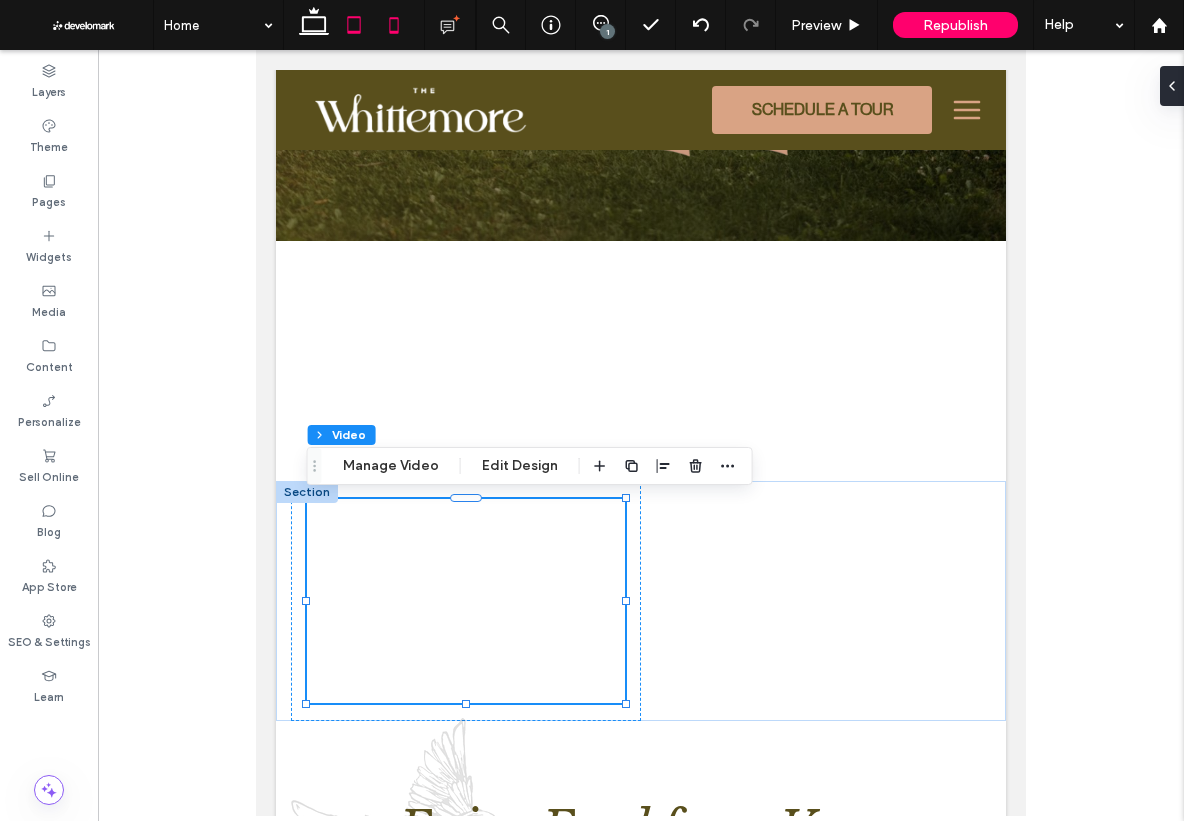 click 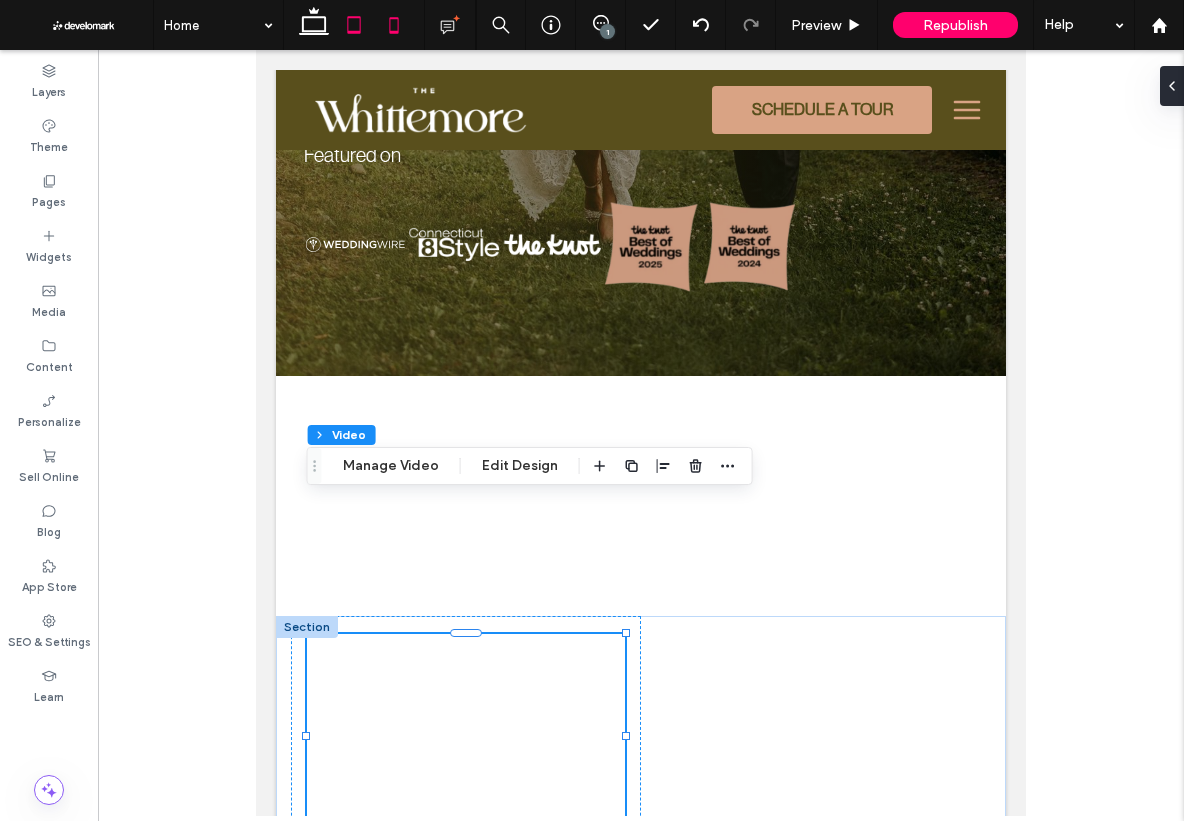 type on "***" 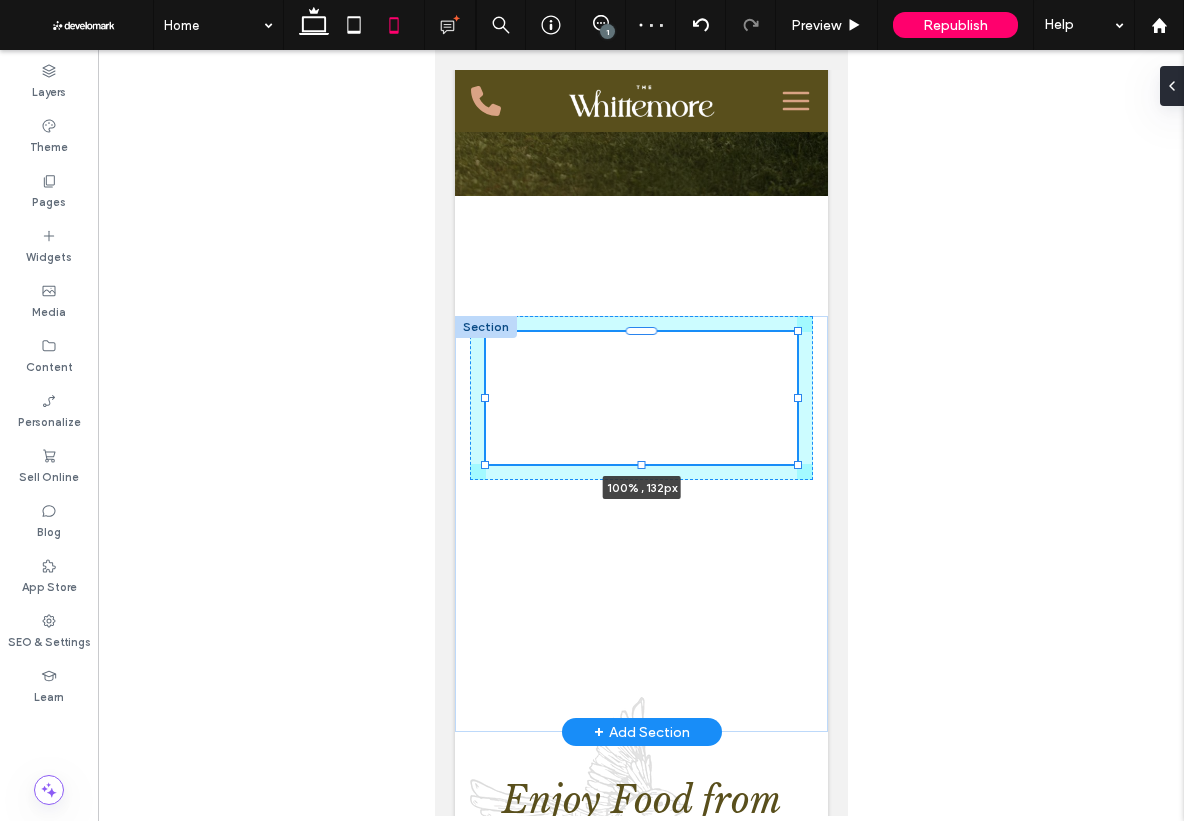 drag, startPoint x: 642, startPoint y: 539, endPoint x: 640, endPoint y: 501, distance: 38.052597 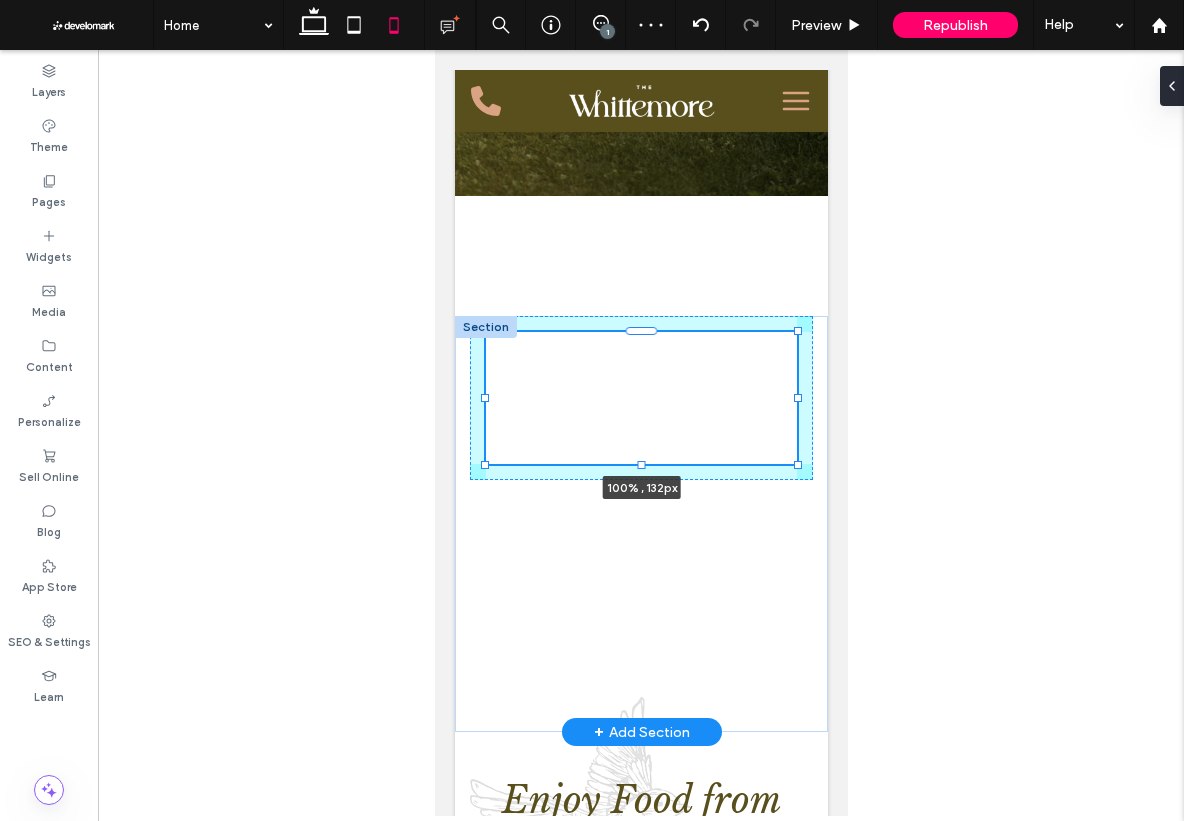 click on "100% , 132px" at bounding box center [640, 524] 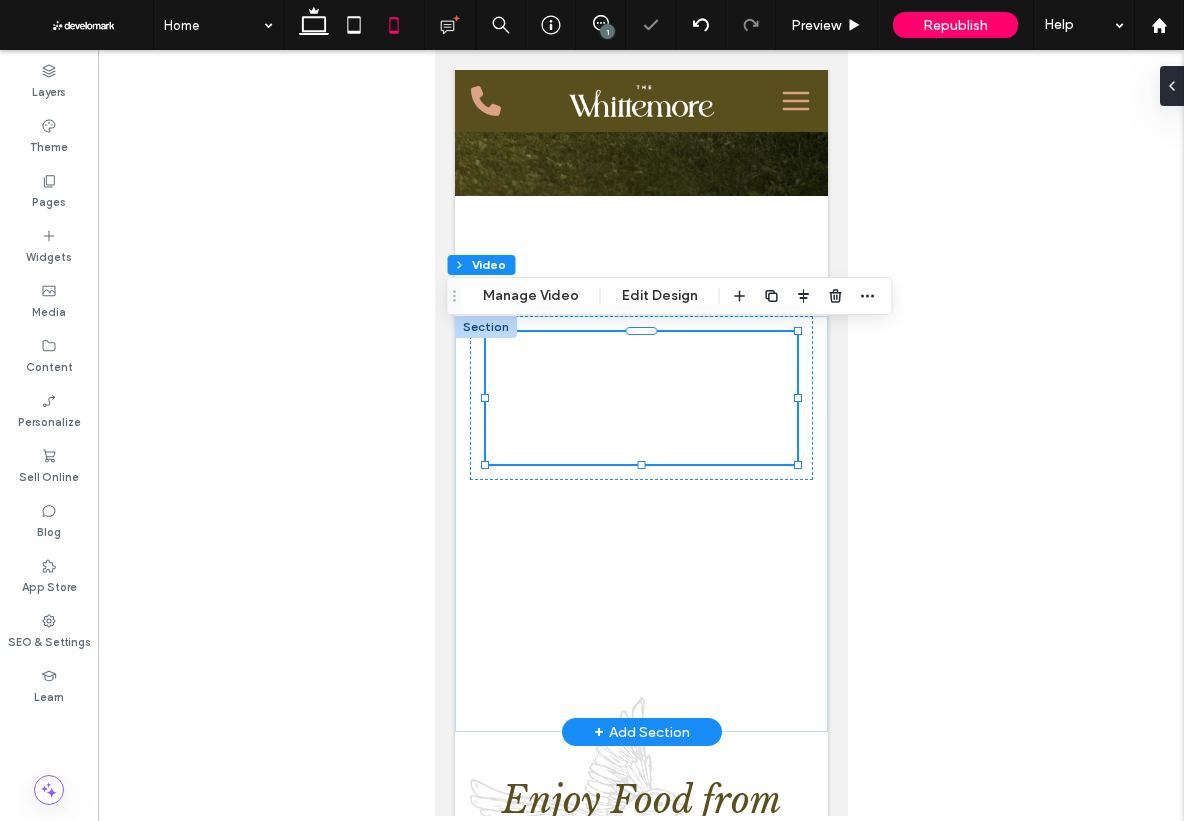 click at bounding box center (640, 606) 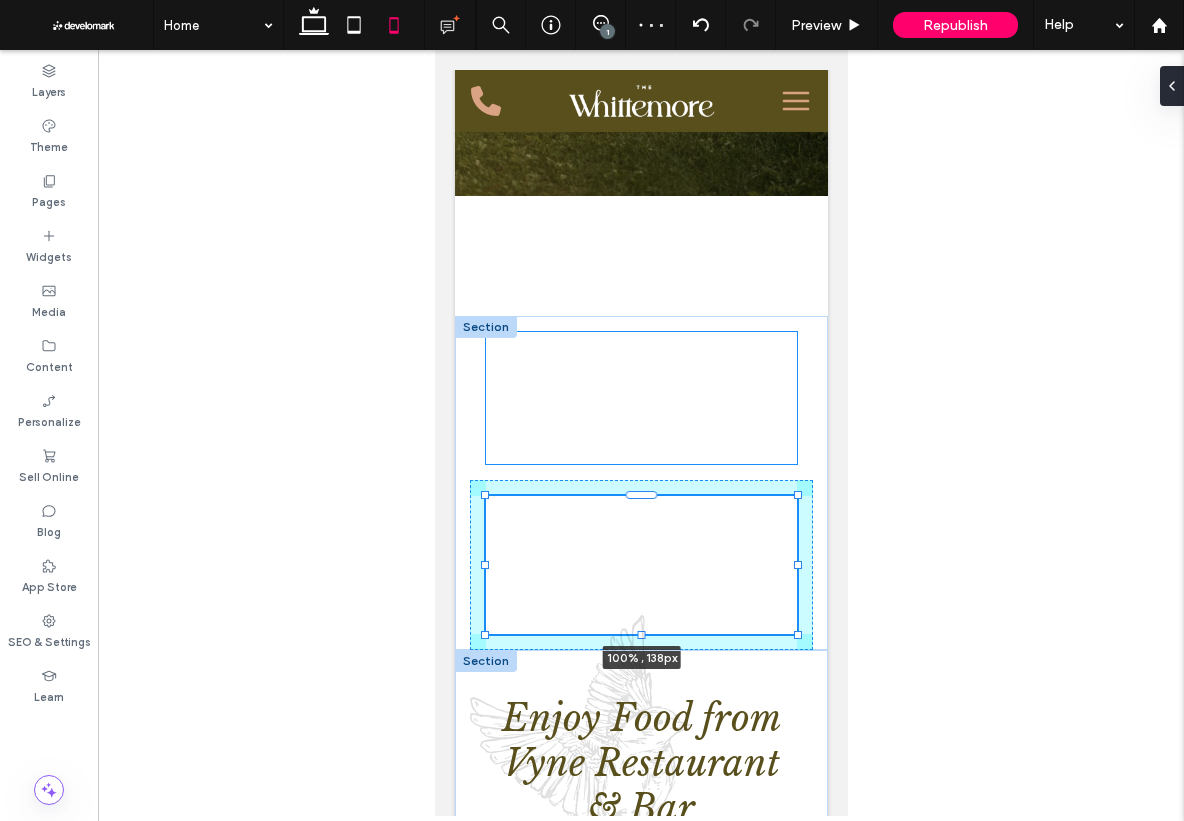 drag, startPoint x: 638, startPoint y: 704, endPoint x: 639, endPoint y: 668, distance: 36.013885 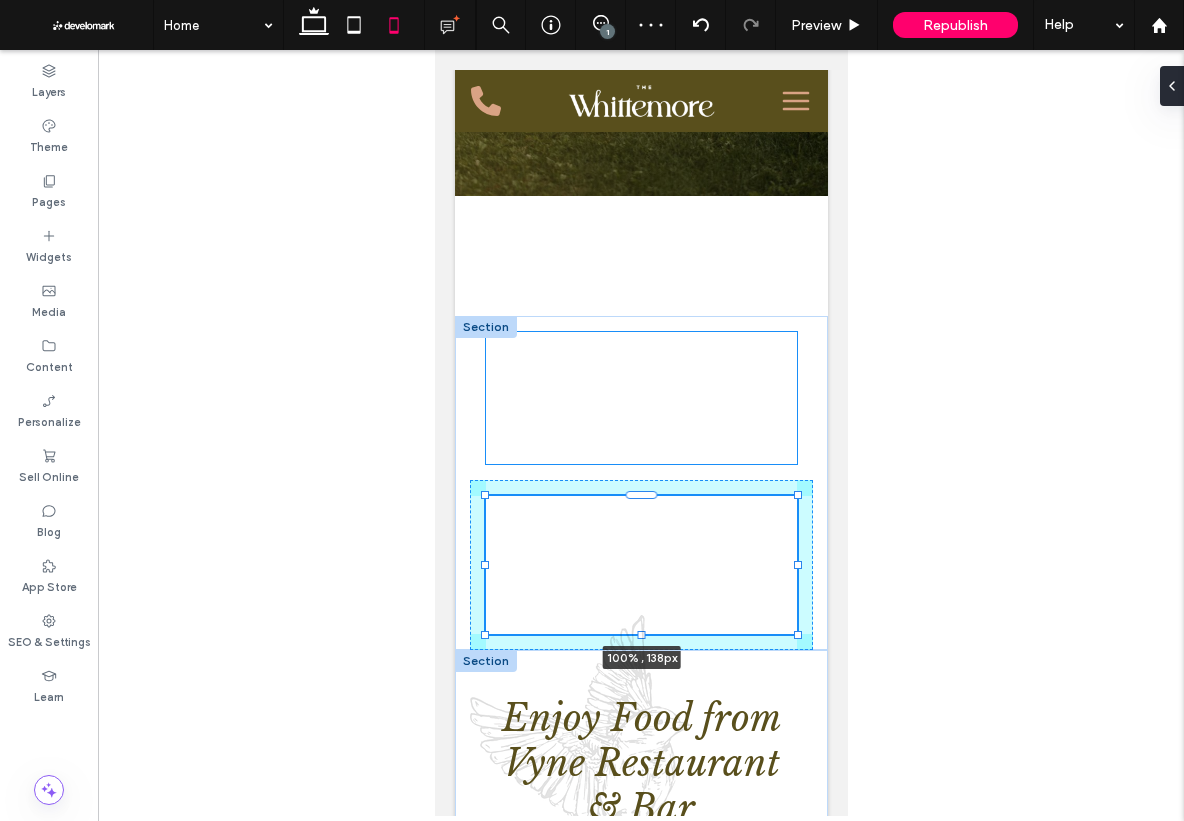 click on "Connecticut's
Premier Destination
﻿ for Weddings & Events
WEDDING PACKAGES
SCHEDULE A TOUR
Featured on
a a a a
Button
Button
Button
Button
Button
Section + Add Section
Section + Add Section
Section + Add Section
Enjoy Food from Vyne Restaurant & Bar
a a a a
Experience traditional American cuisine with a Mediterranean twist." at bounding box center [640, 2464] 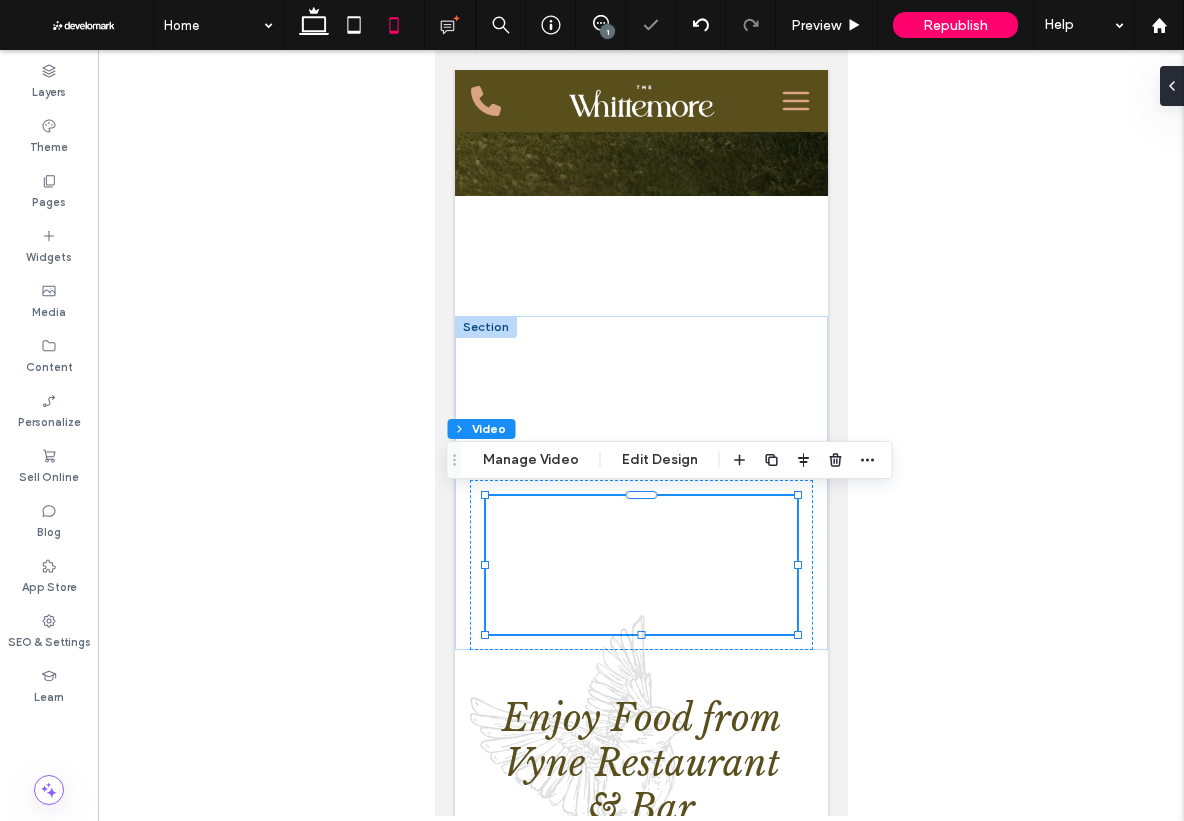 click at bounding box center (641, 433) 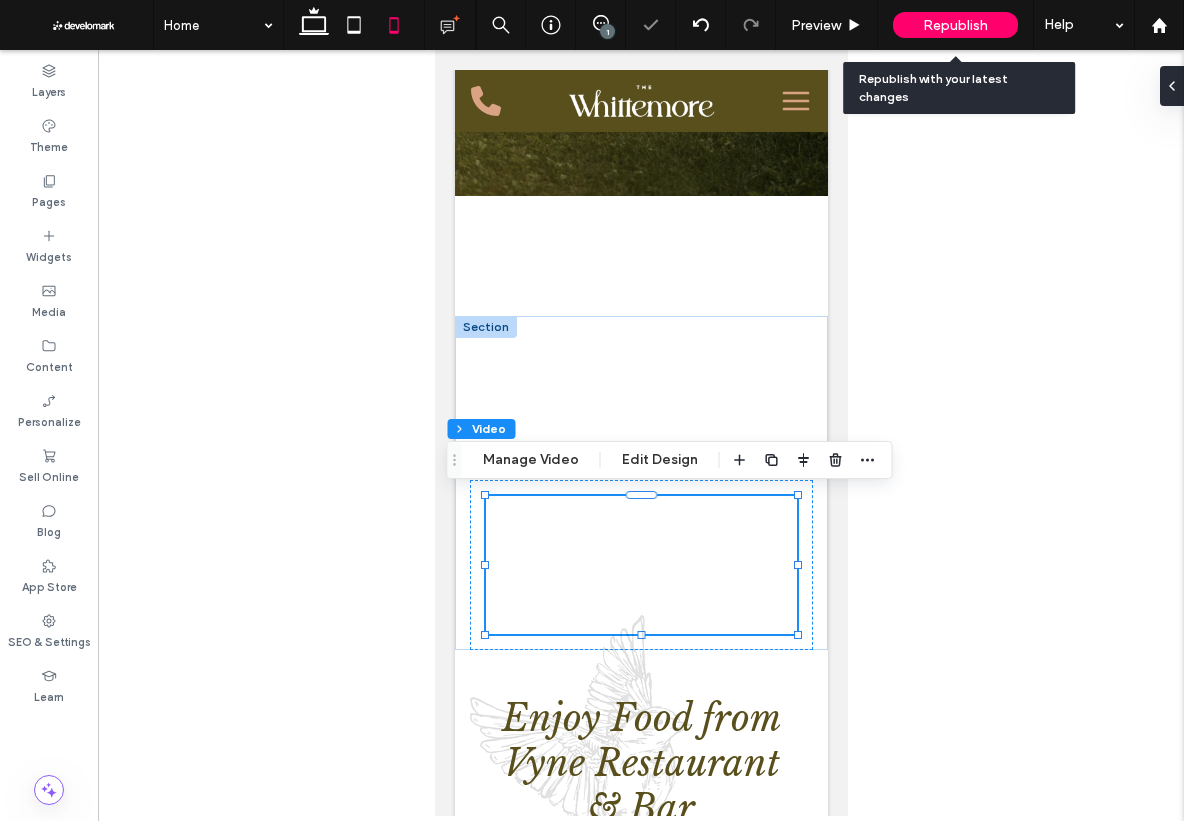 click on "Republish" at bounding box center (955, 25) 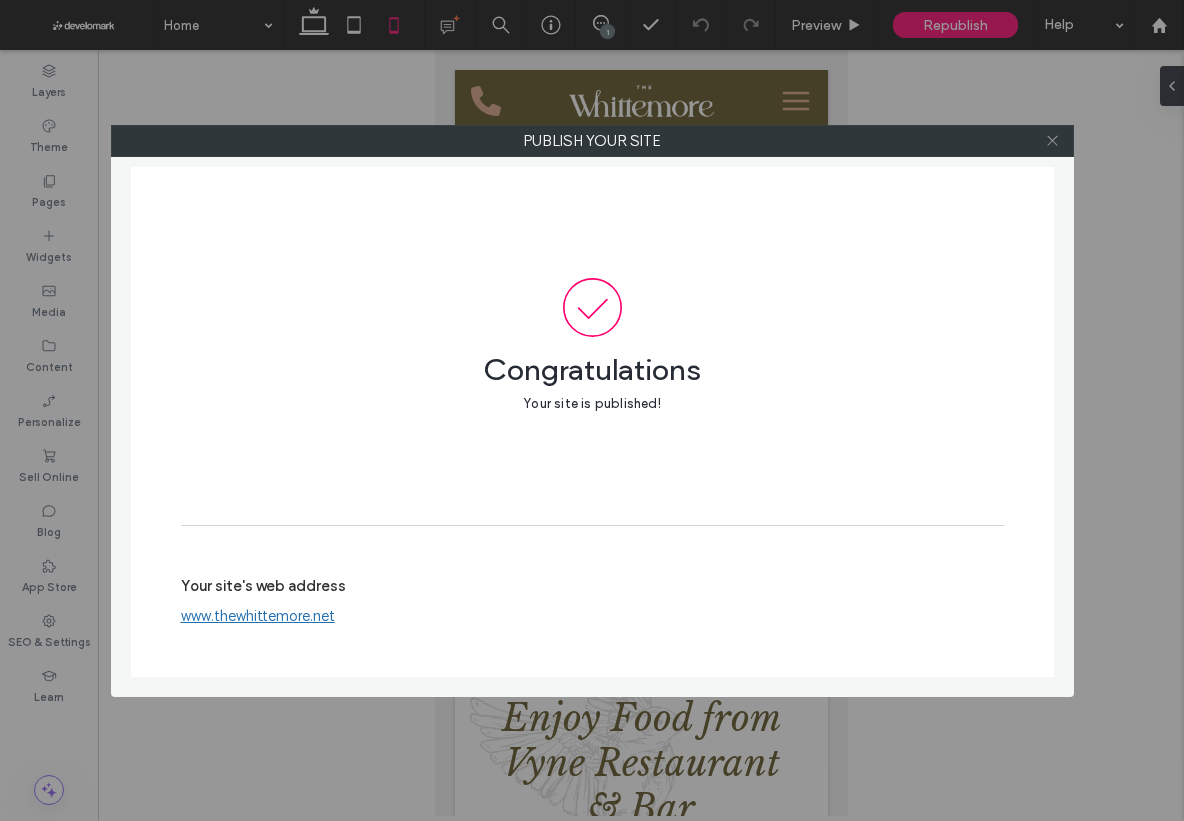 click 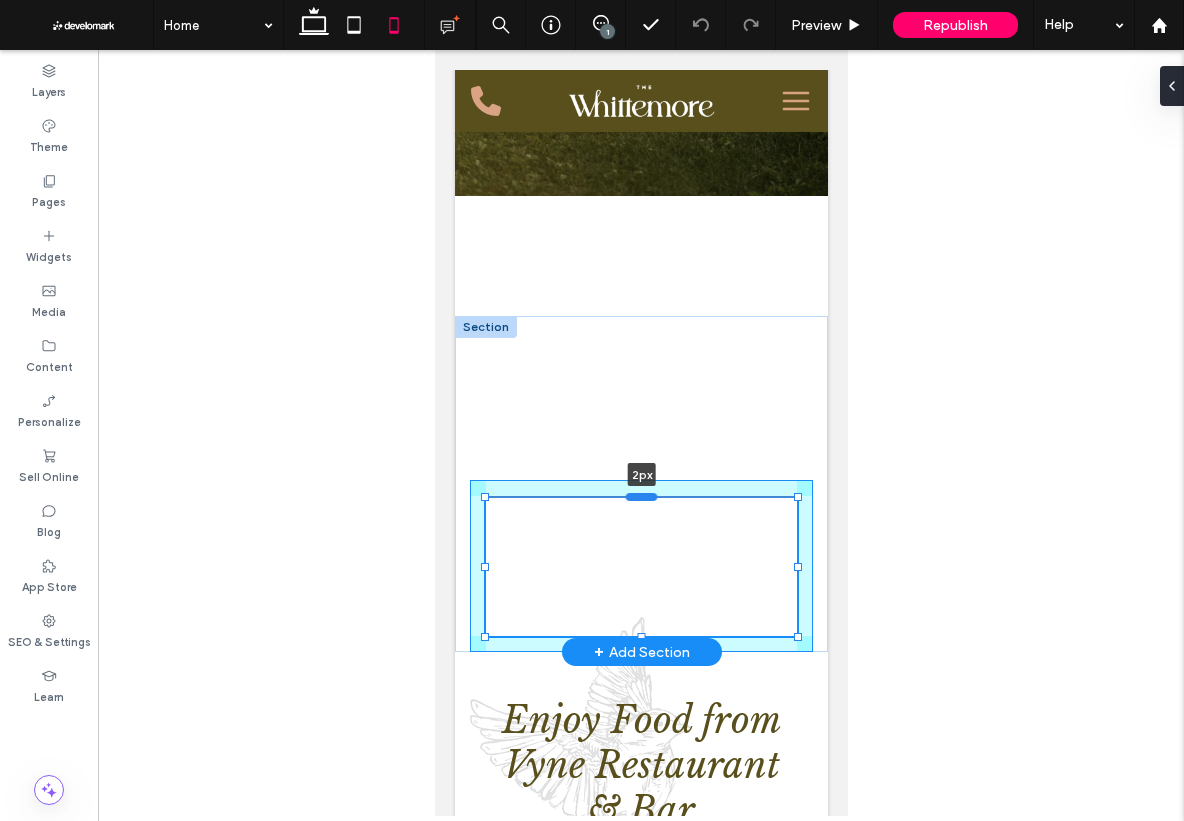 click at bounding box center (641, 497) 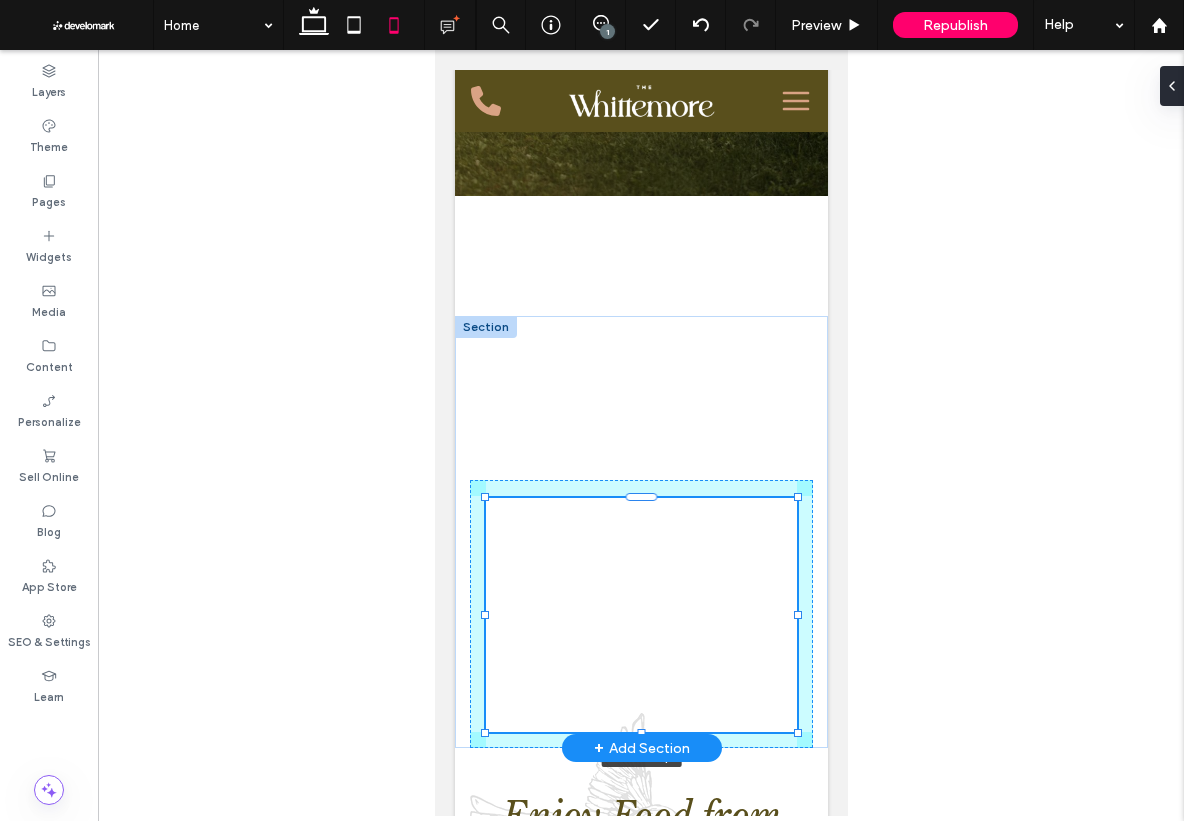 drag, startPoint x: 641, startPoint y: 634, endPoint x: 653, endPoint y: 668, distance: 36.05551 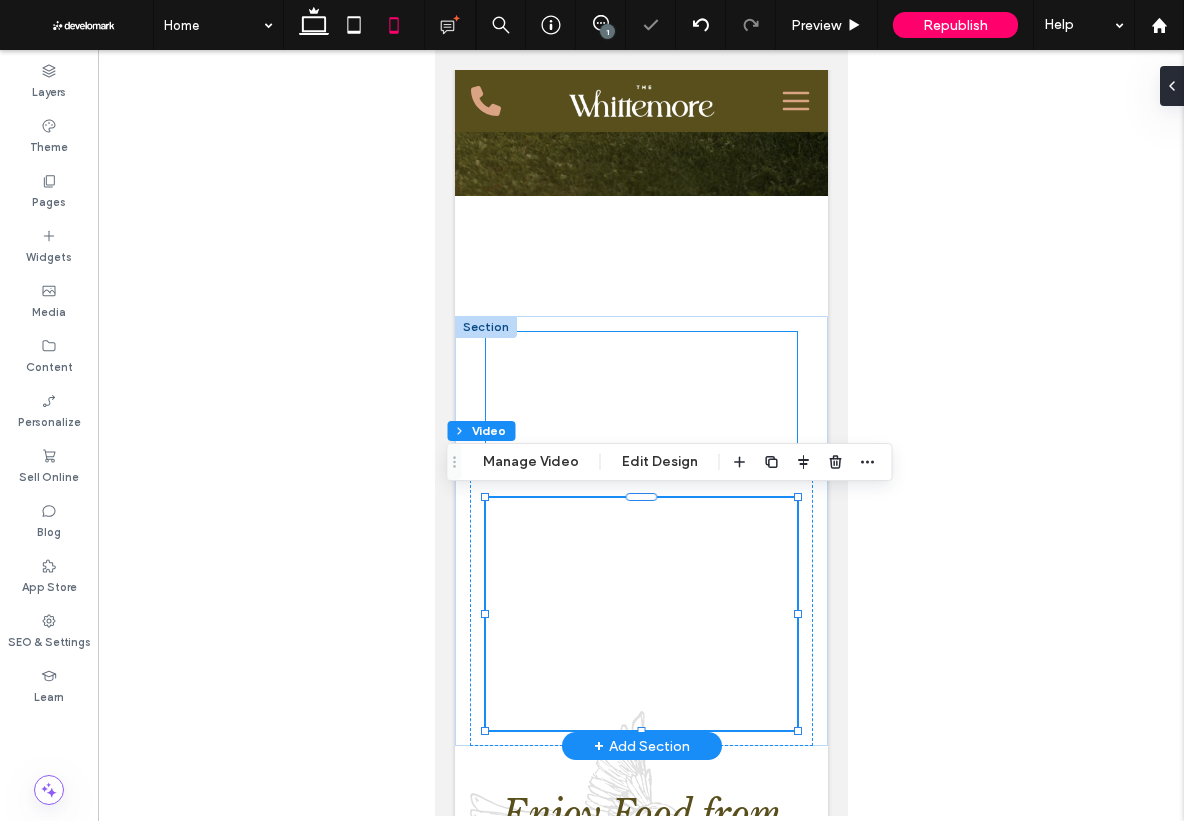 click at bounding box center [640, 398] 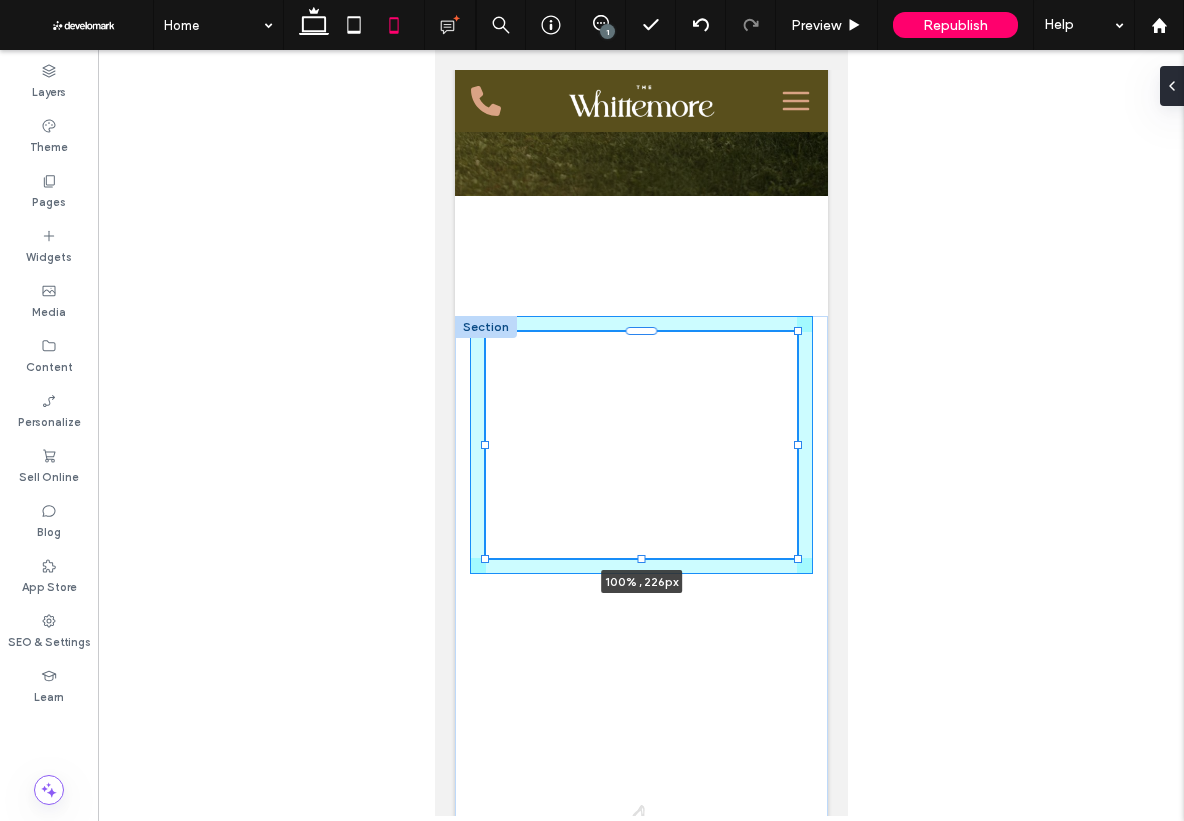 drag, startPoint x: 641, startPoint y: 462, endPoint x: 644, endPoint y: 509, distance: 47.095646 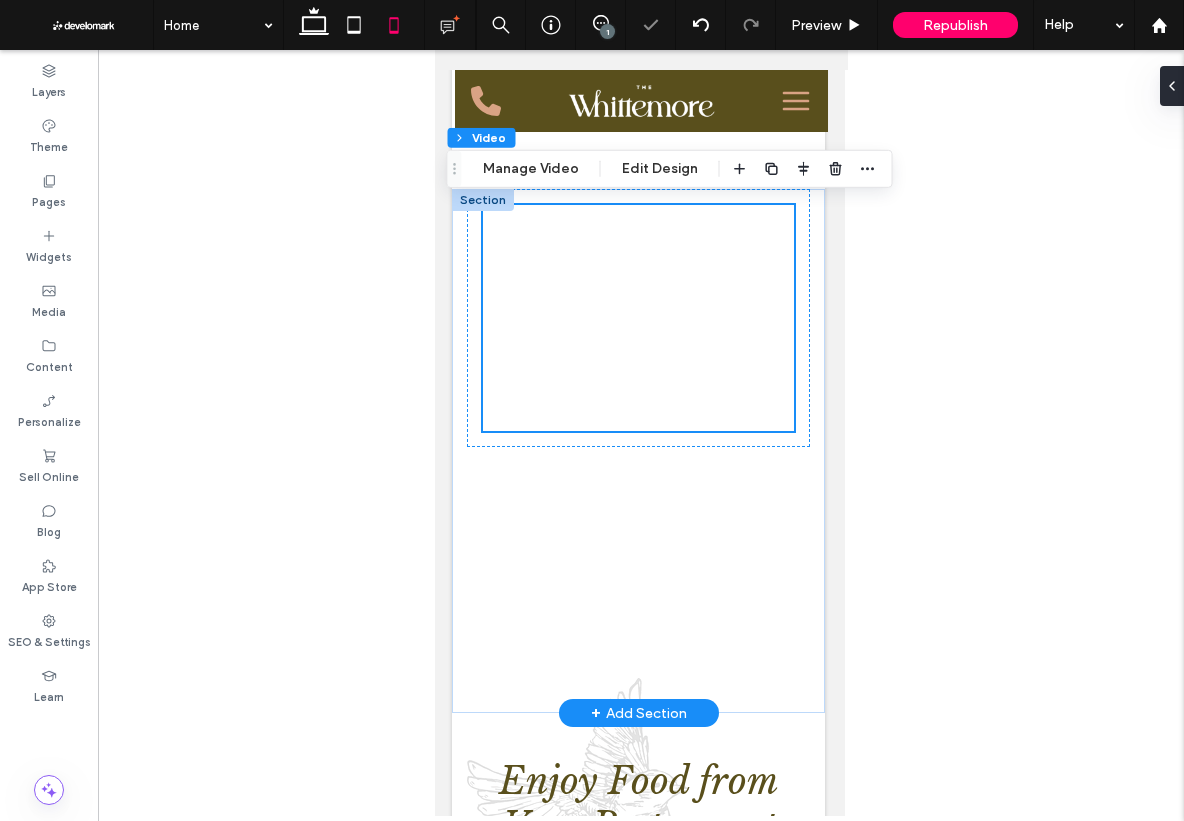 scroll, scrollTop: 664, scrollLeft: 4, axis: both 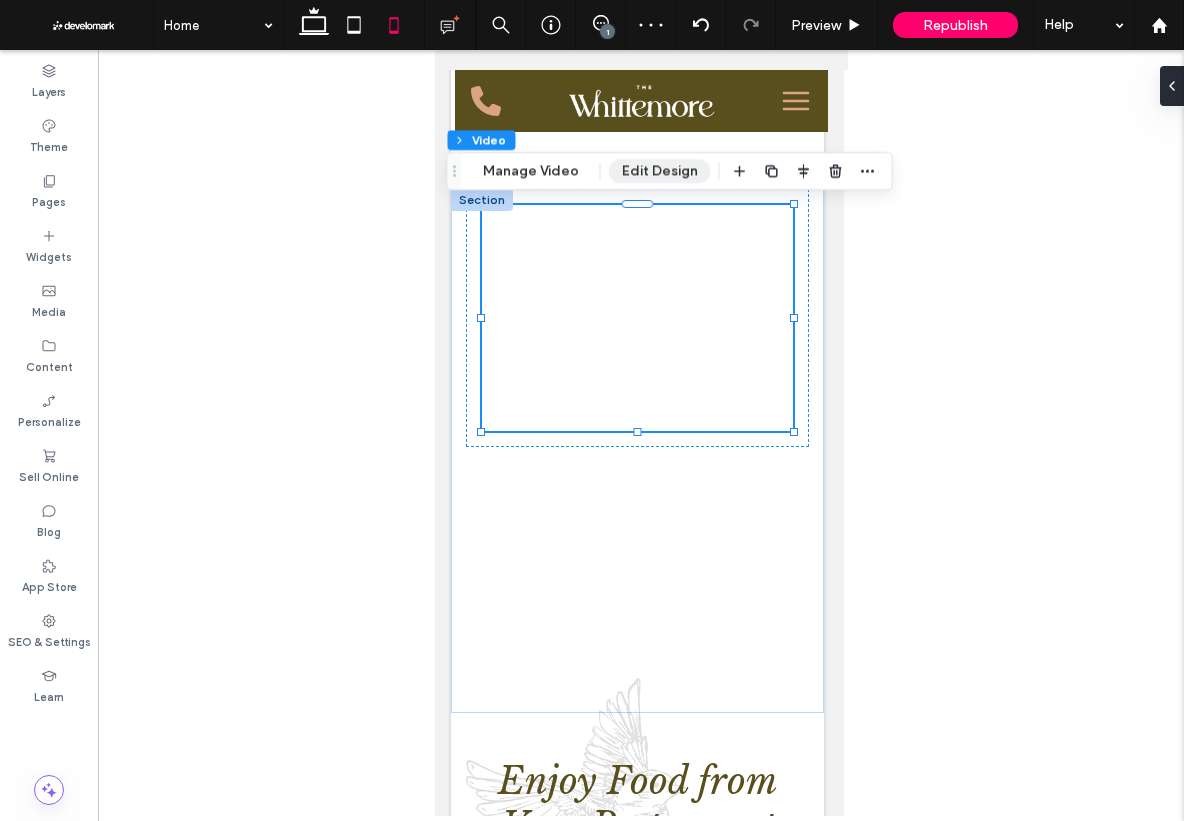 click on "Edit Design" at bounding box center [660, 171] 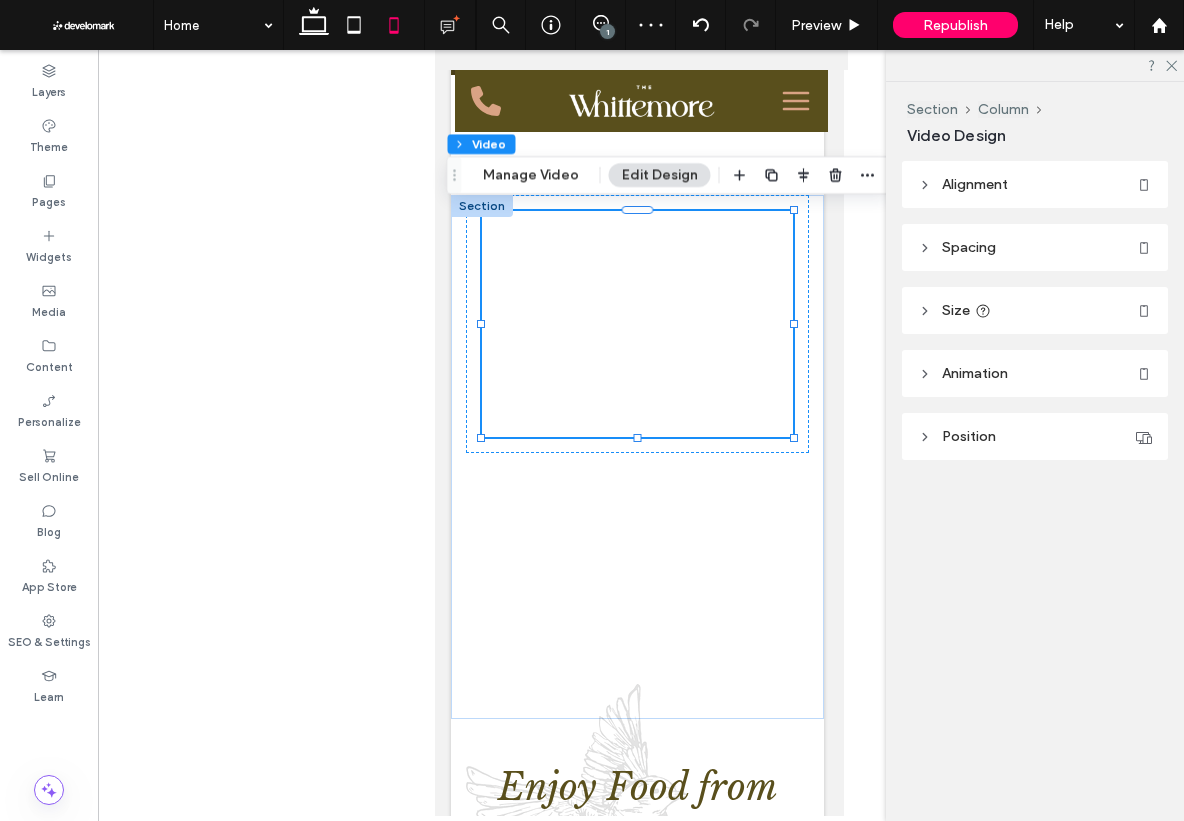 scroll, scrollTop: 659, scrollLeft: 4, axis: both 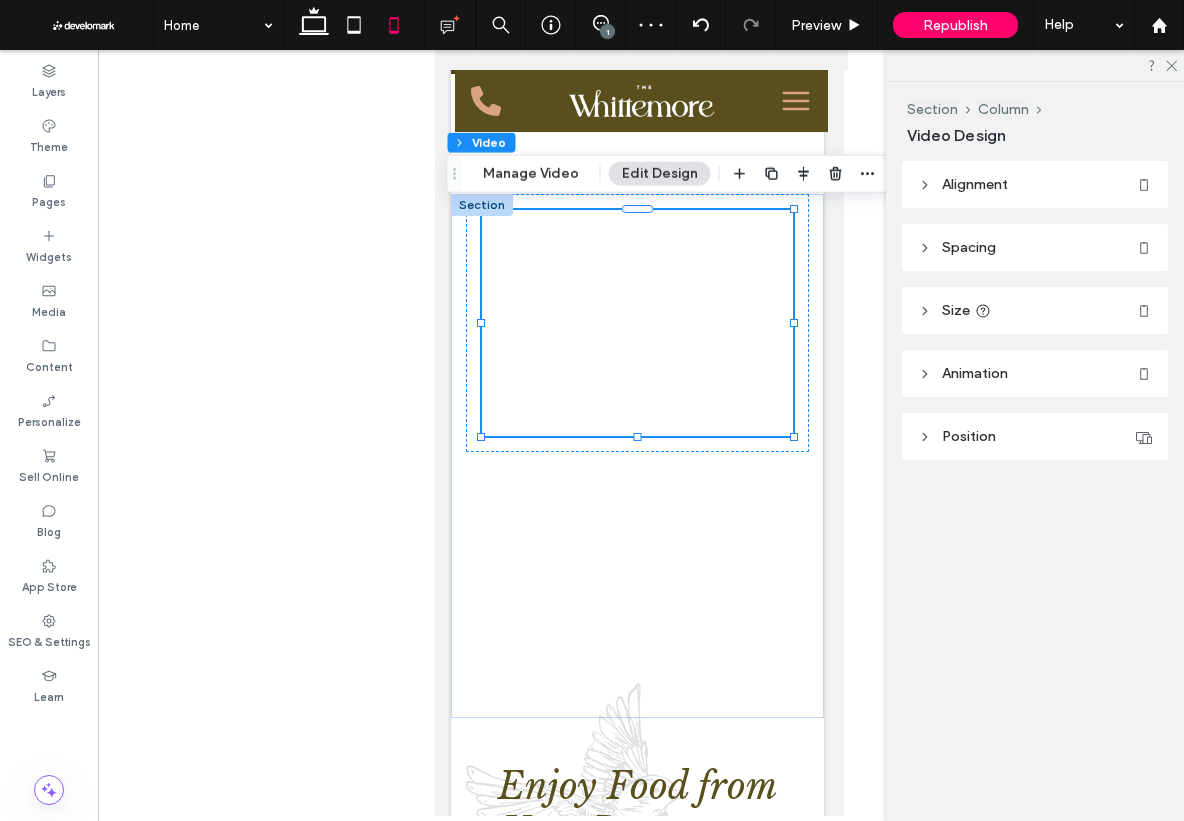 click 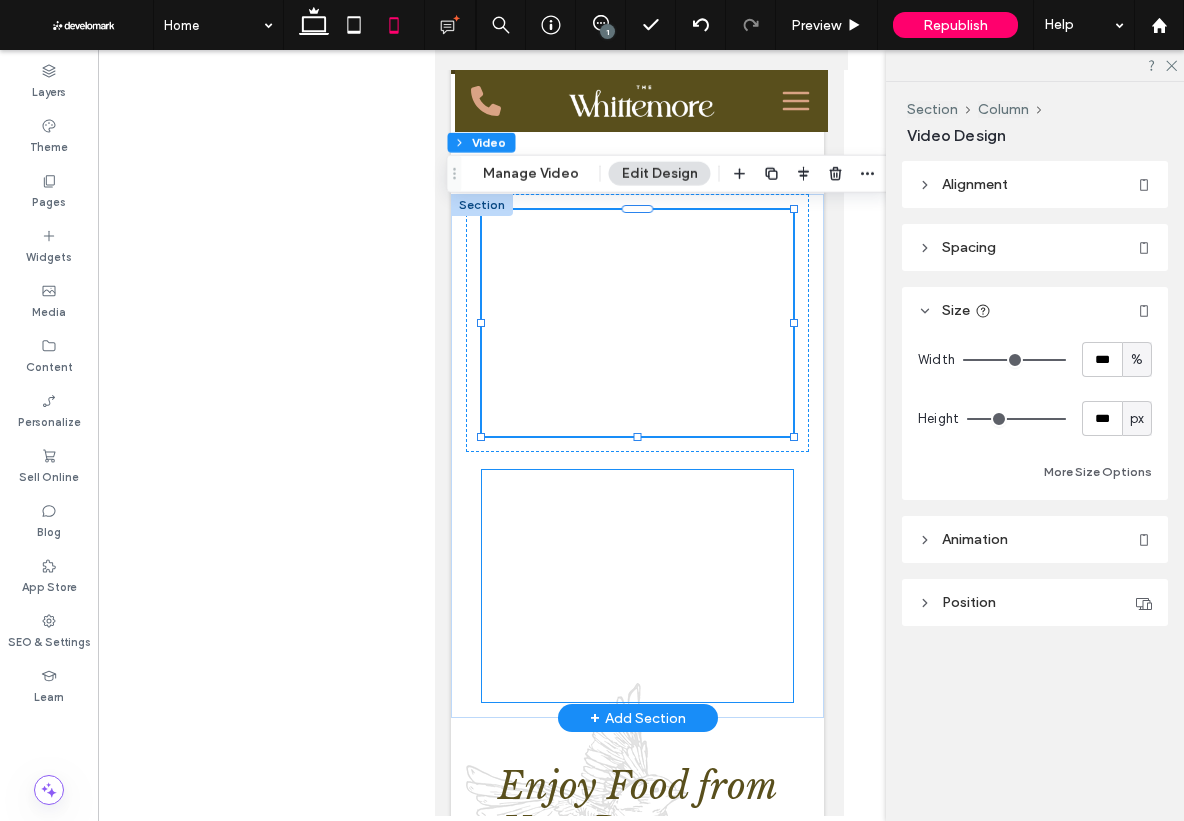 click at bounding box center [636, 586] 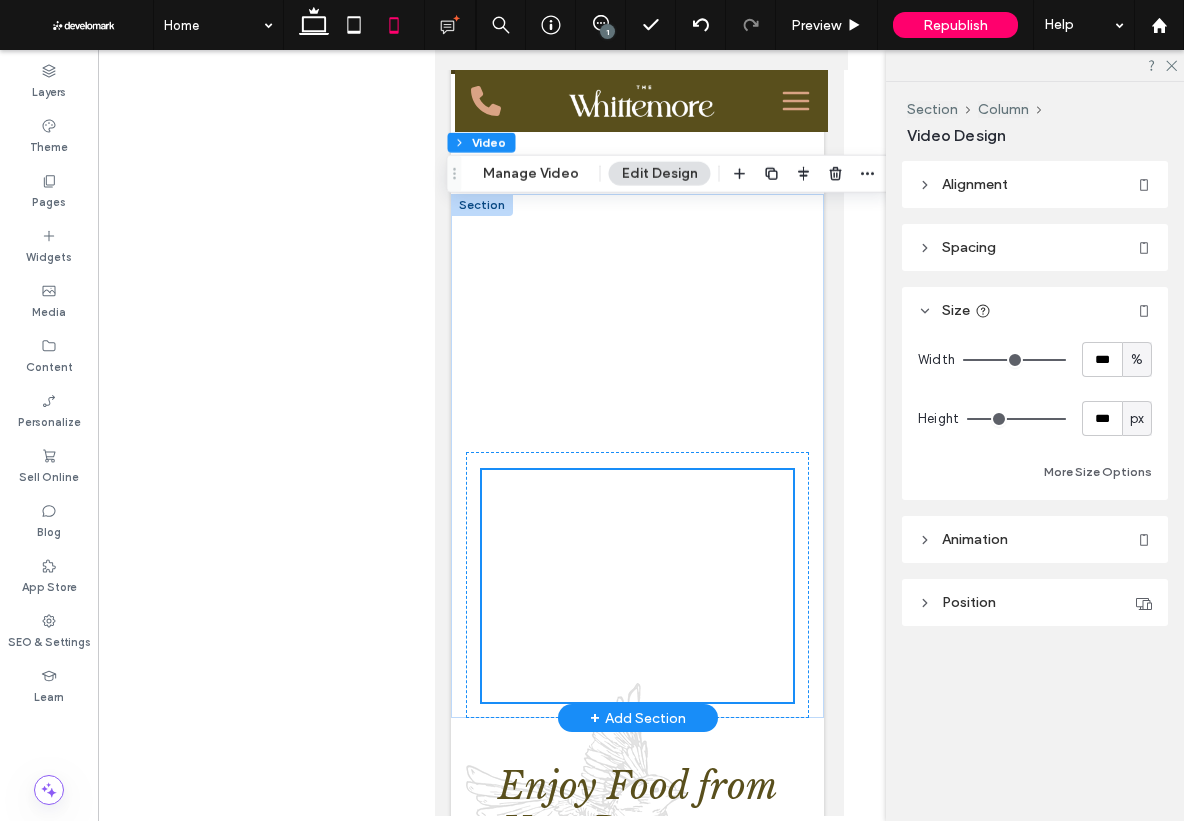 scroll, scrollTop: 659, scrollLeft: 0, axis: vertical 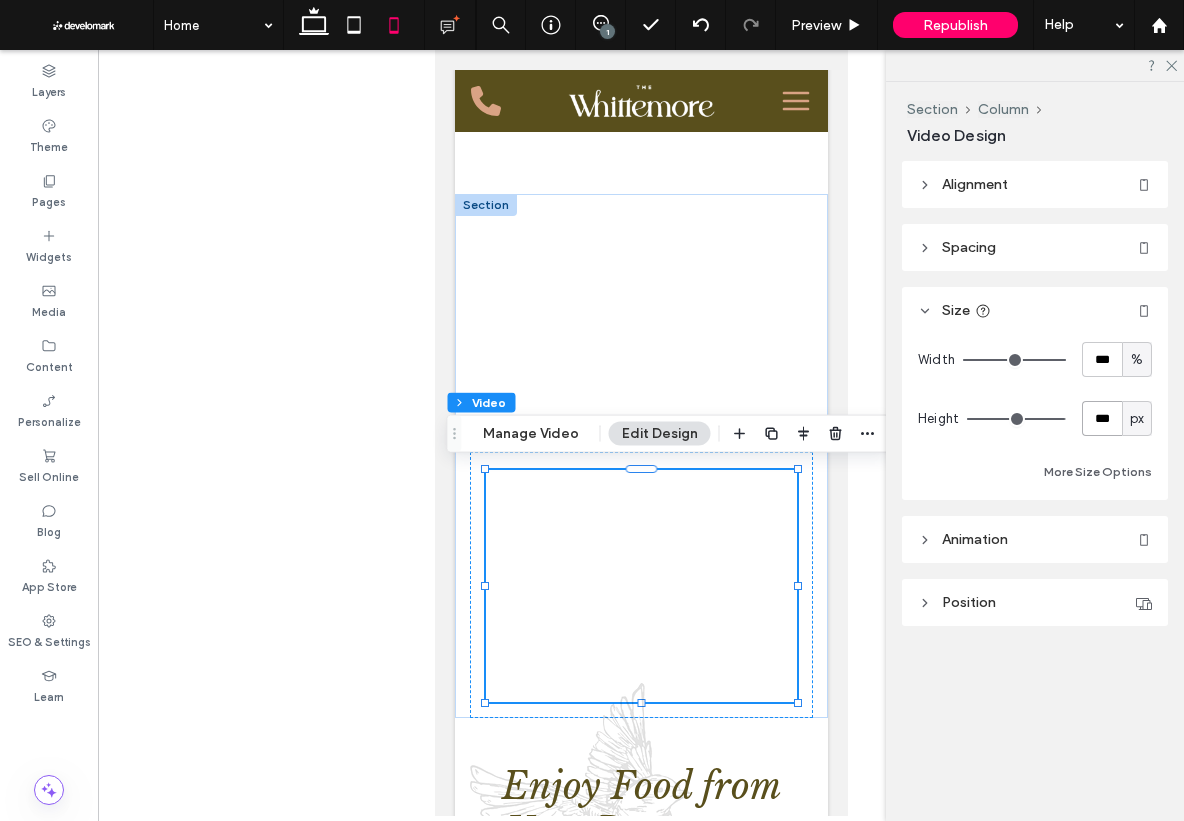 click on "***" at bounding box center (1102, 418) 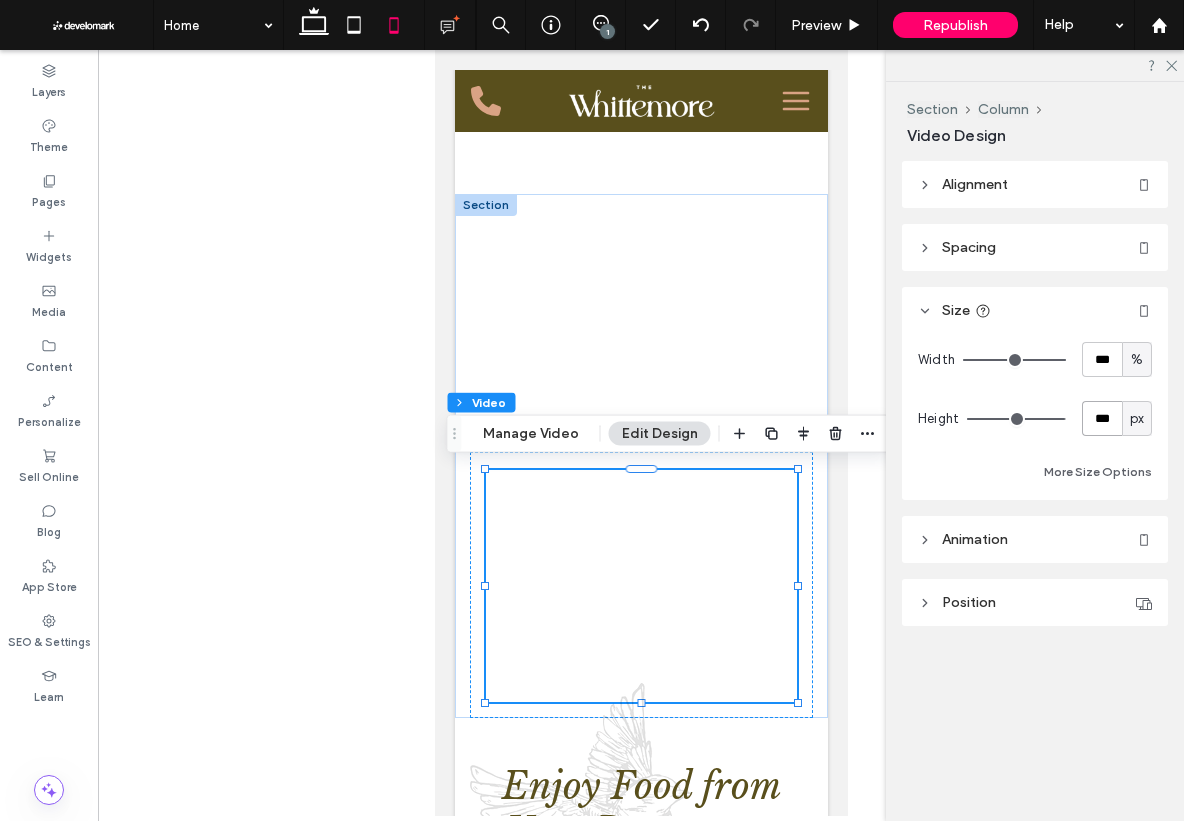 type on "***" 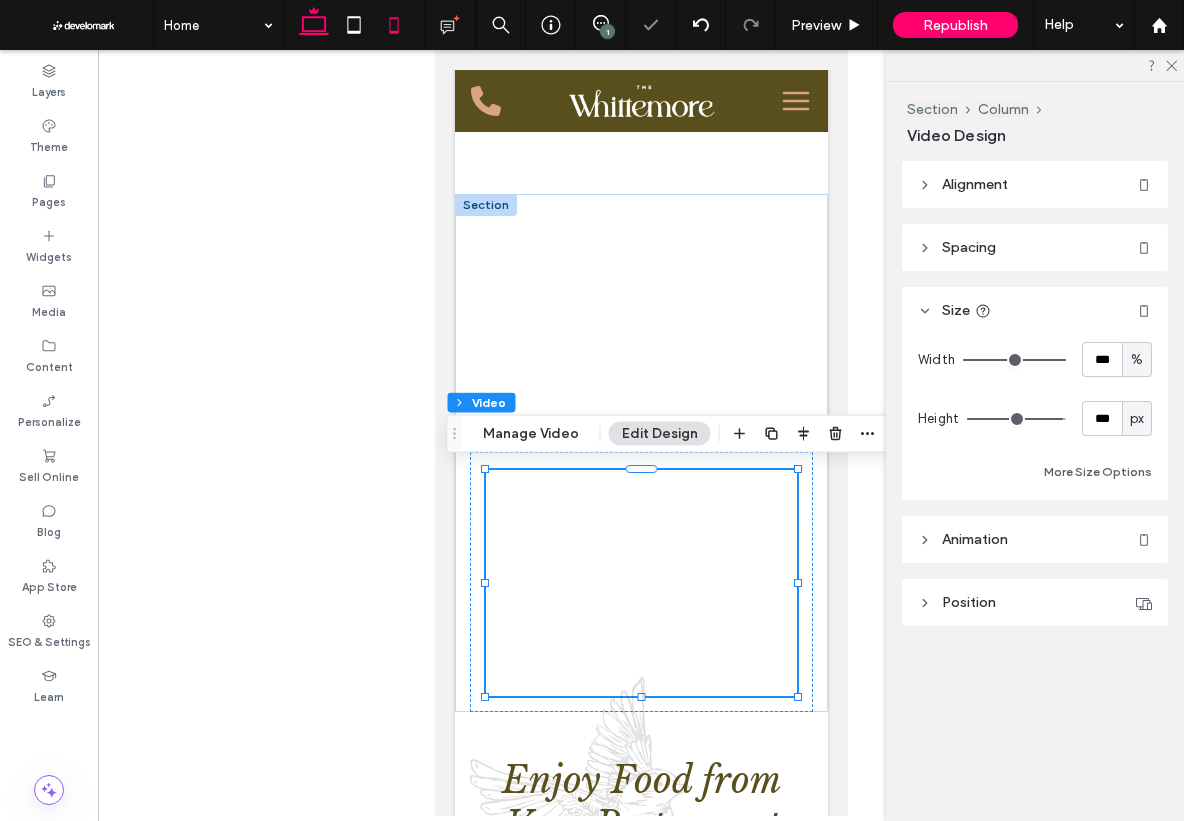 click 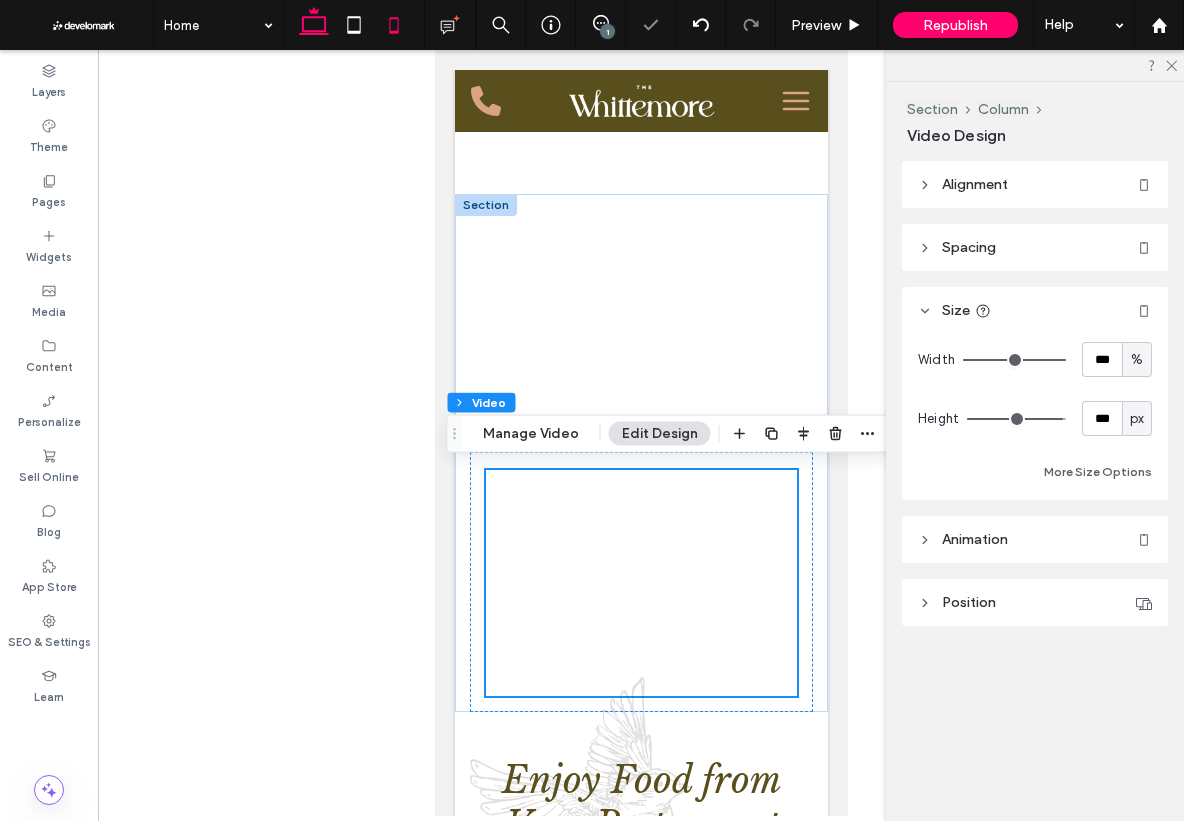 type on "***" 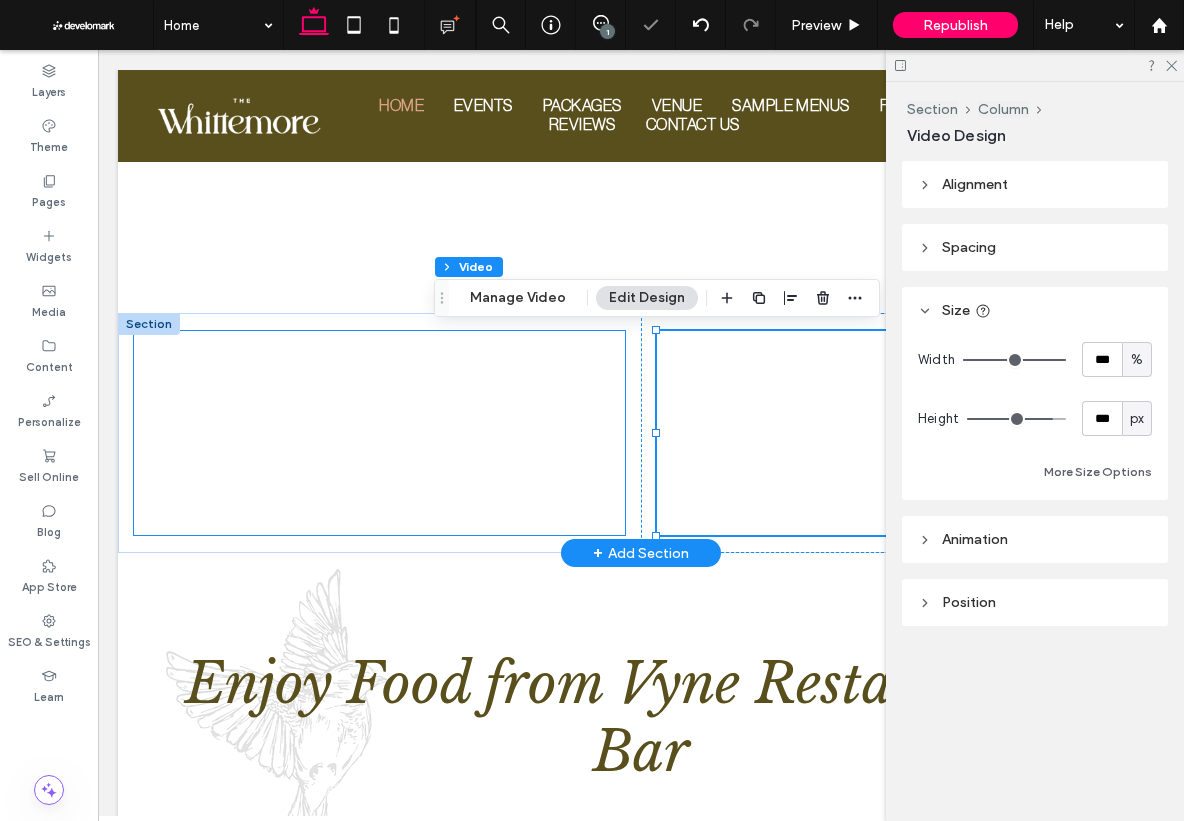 click at bounding box center [379, 433] 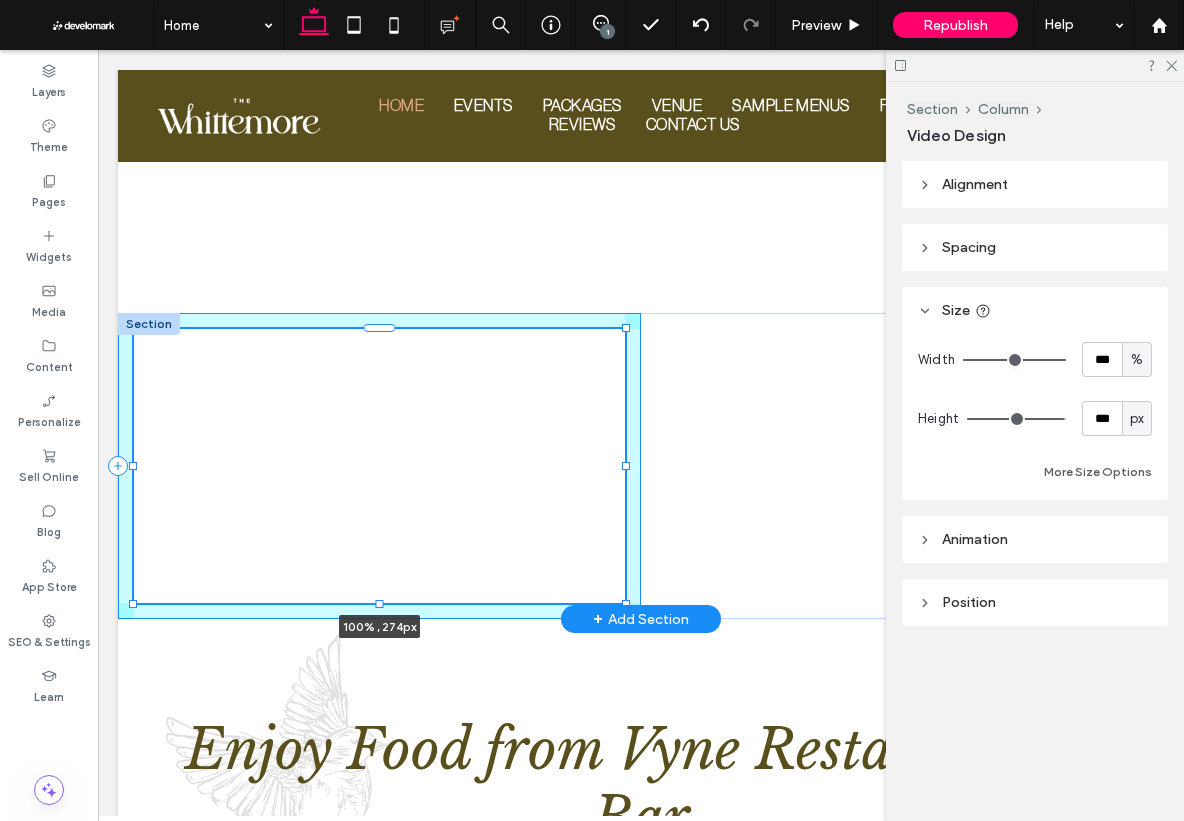 drag, startPoint x: 381, startPoint y: 535, endPoint x: 379, endPoint y: 570, distance: 35.057095 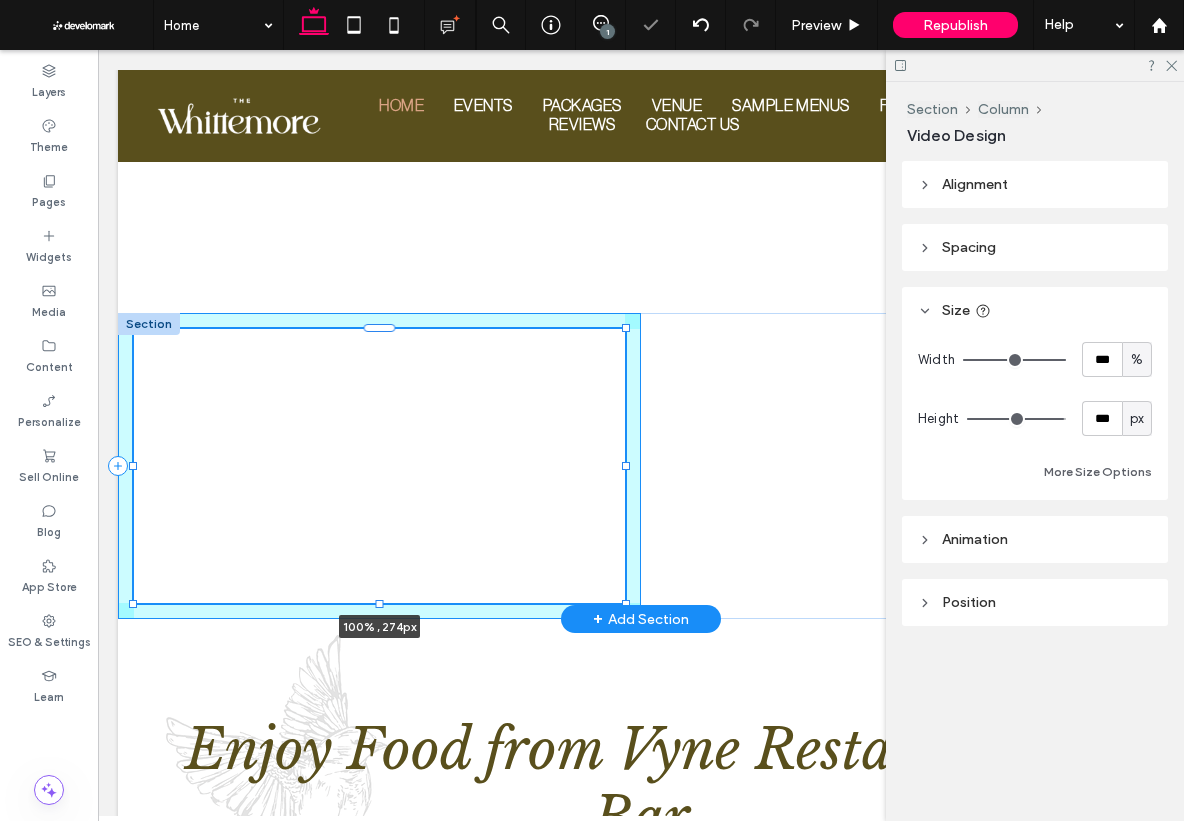 type on "***" 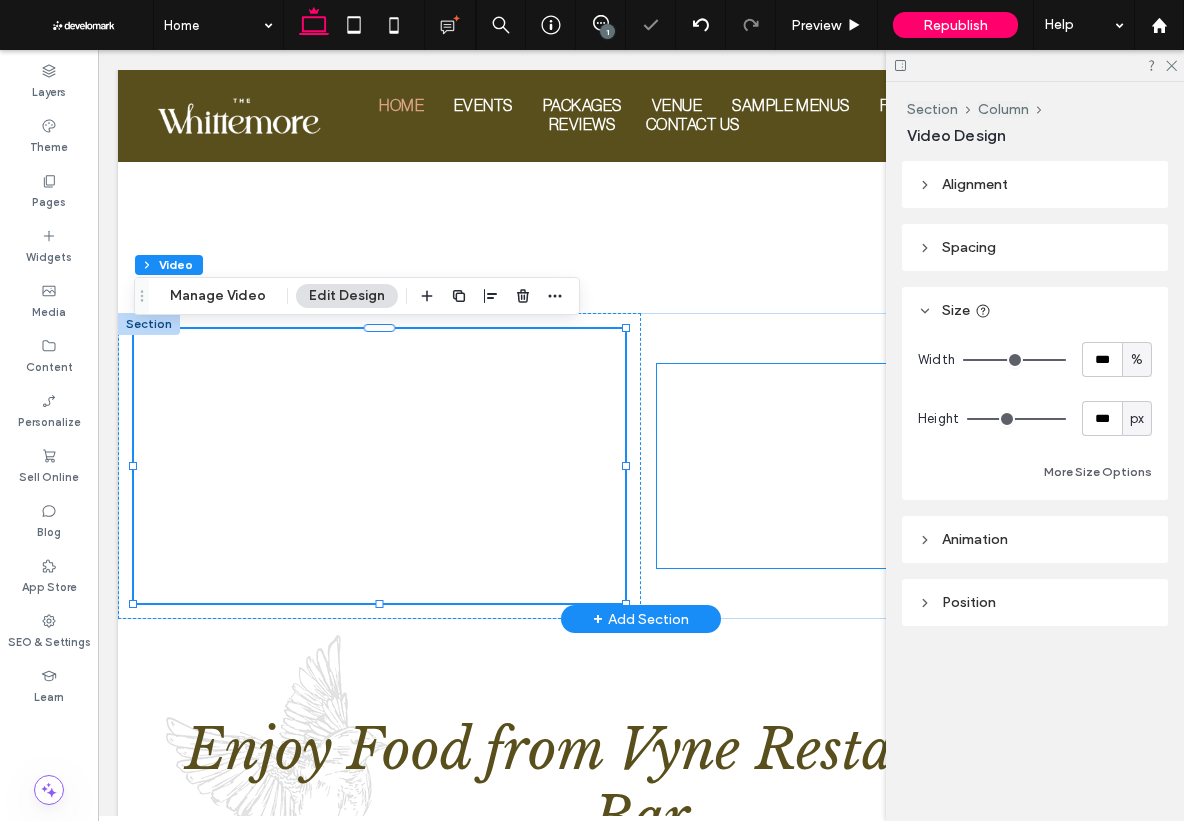 click at bounding box center (902, 466) 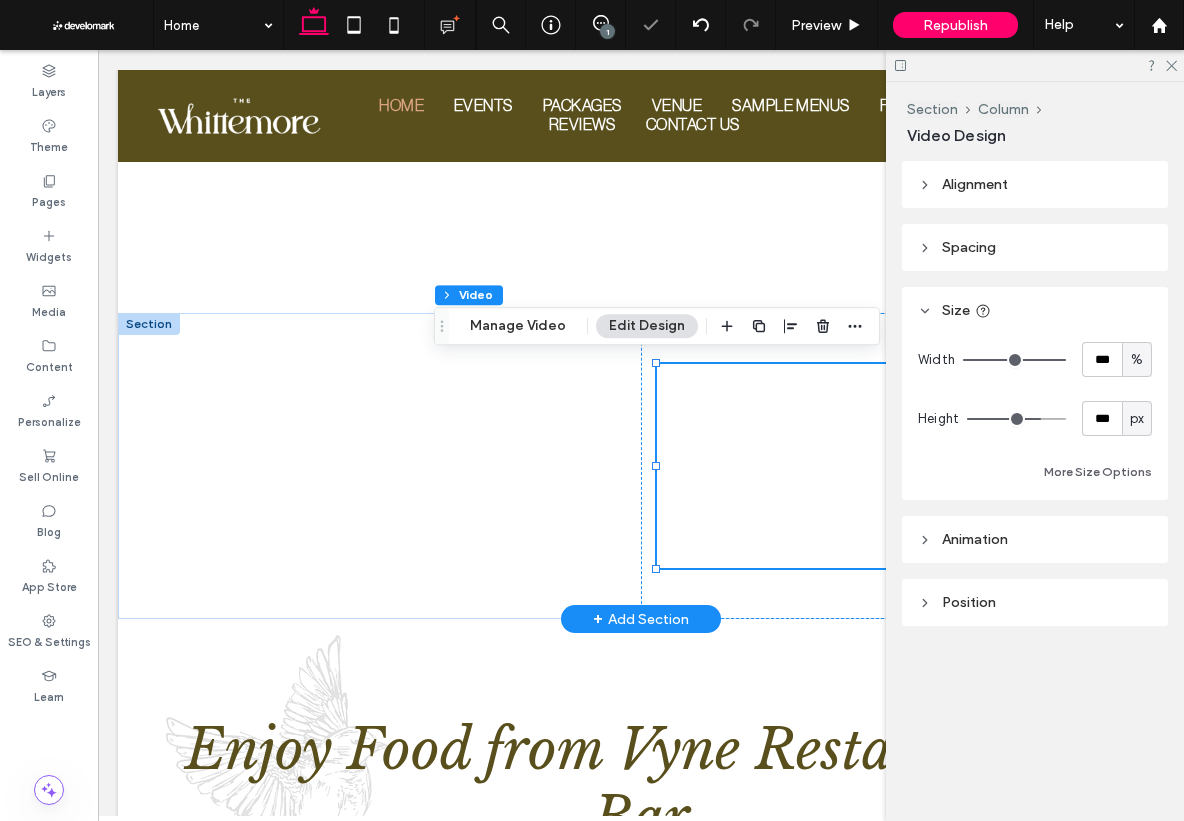 scroll, scrollTop: 1044, scrollLeft: 0, axis: vertical 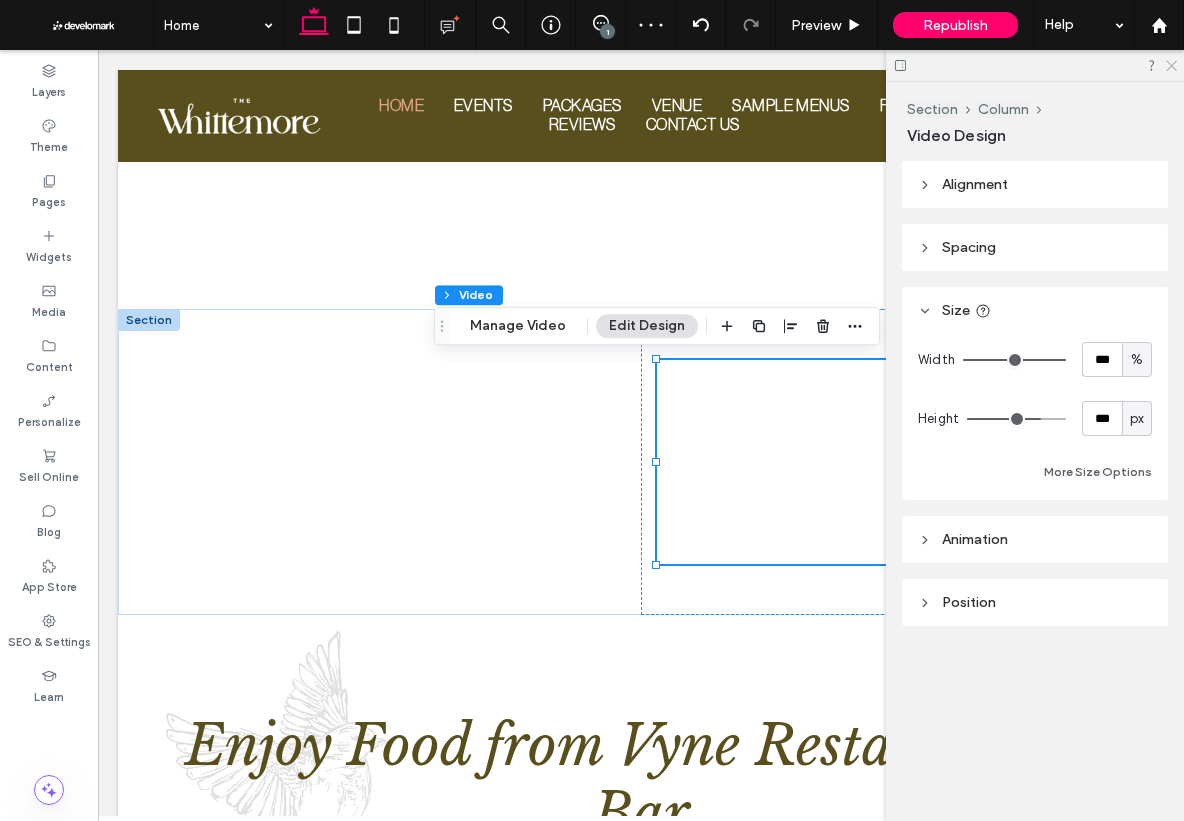 click 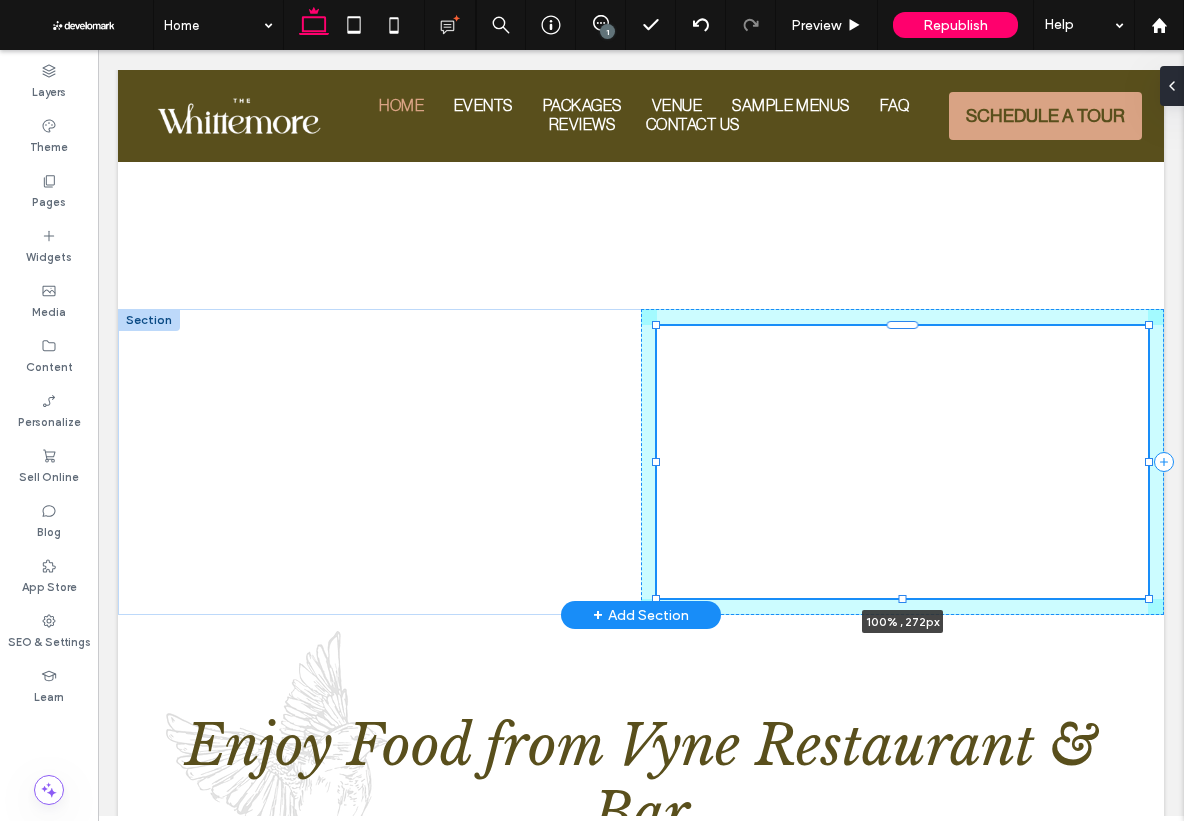 drag, startPoint x: 903, startPoint y: 565, endPoint x: 900, endPoint y: 596, distance: 31.144823 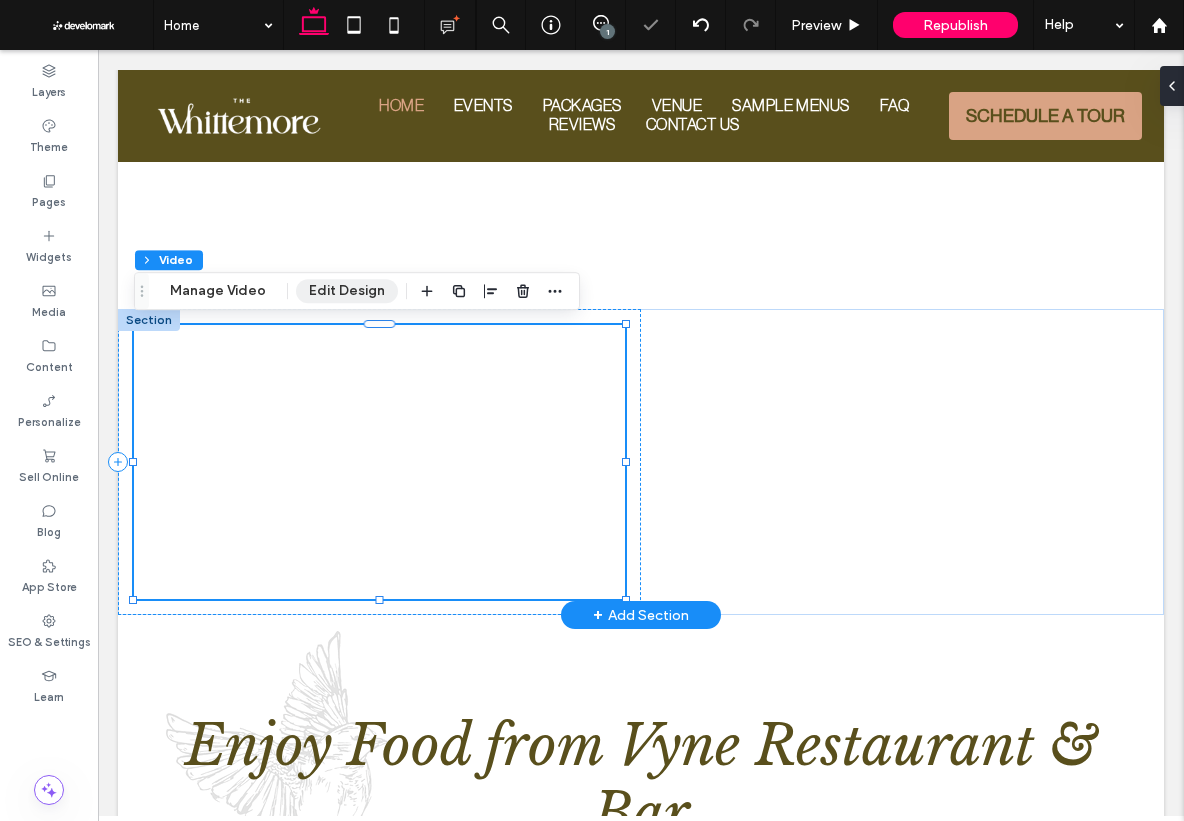 click on "Edit Design" at bounding box center [347, 291] 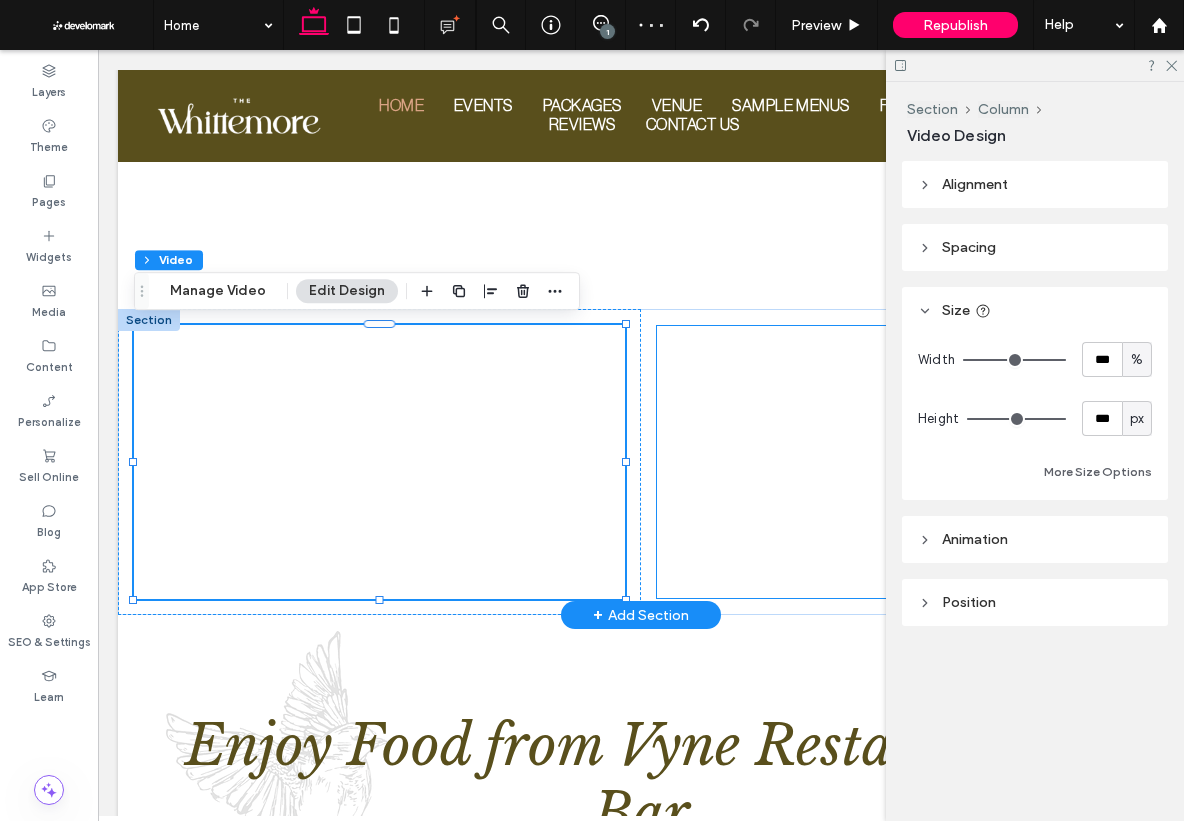 click at bounding box center (902, 462) 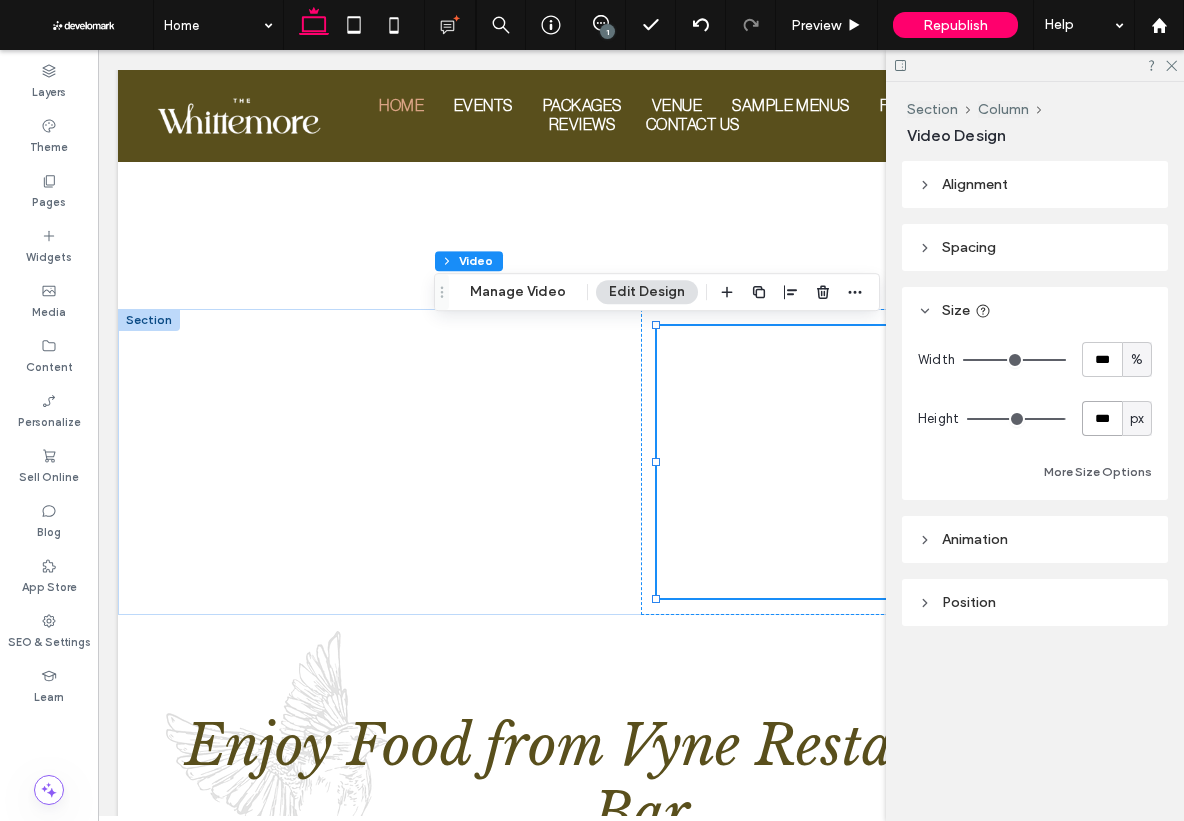 click on "***" at bounding box center [1102, 418] 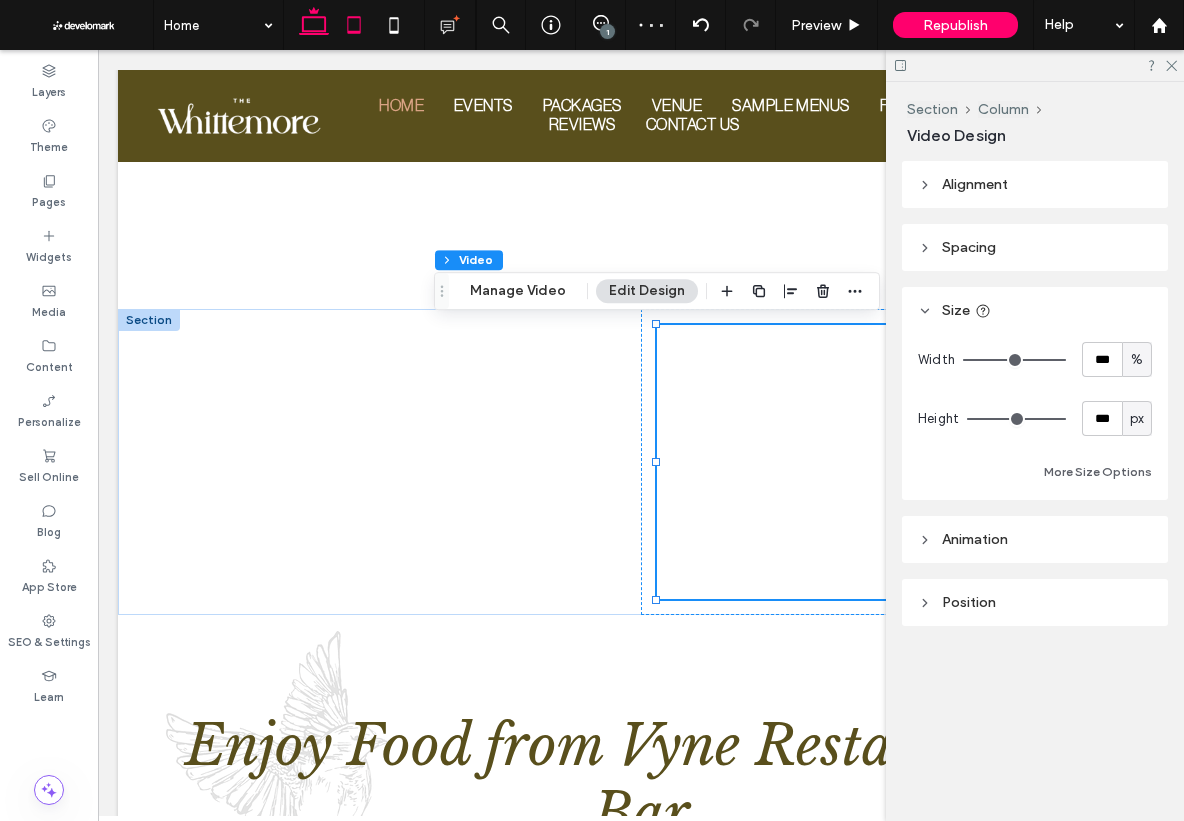 click 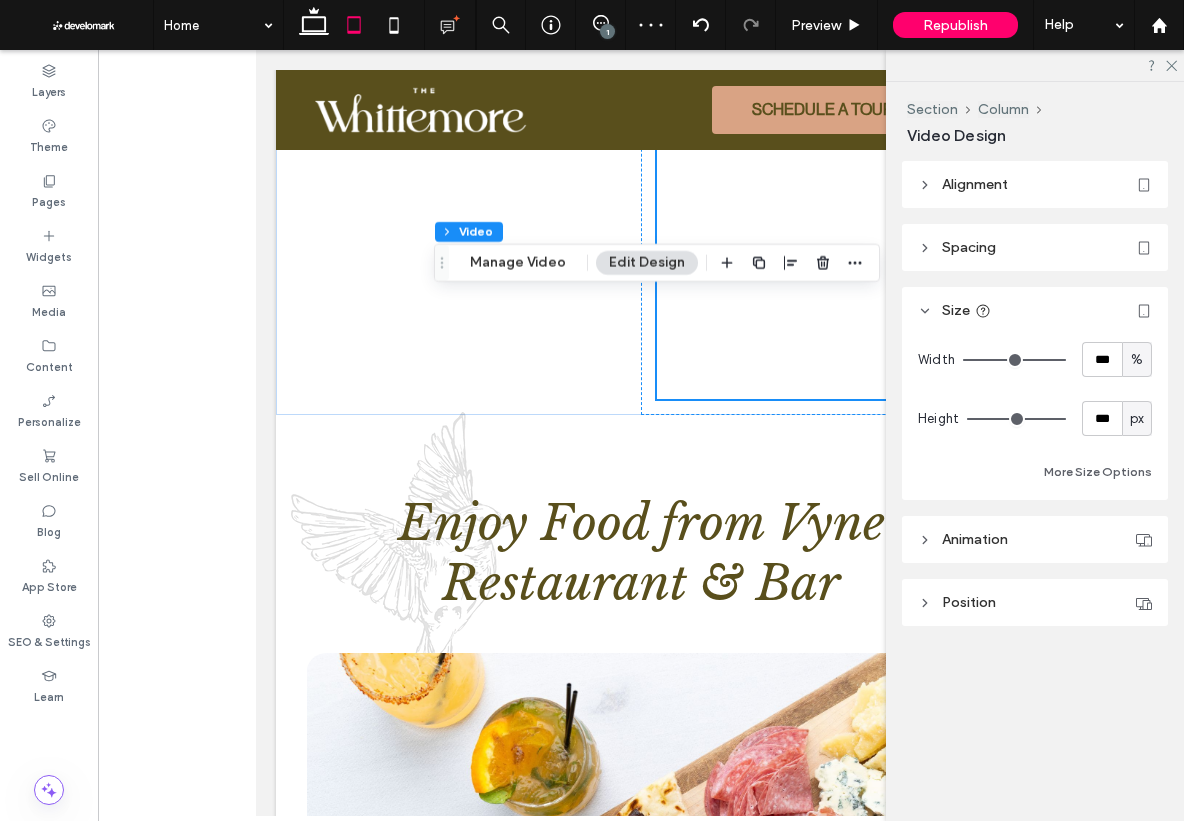 scroll, scrollTop: 873, scrollLeft: 0, axis: vertical 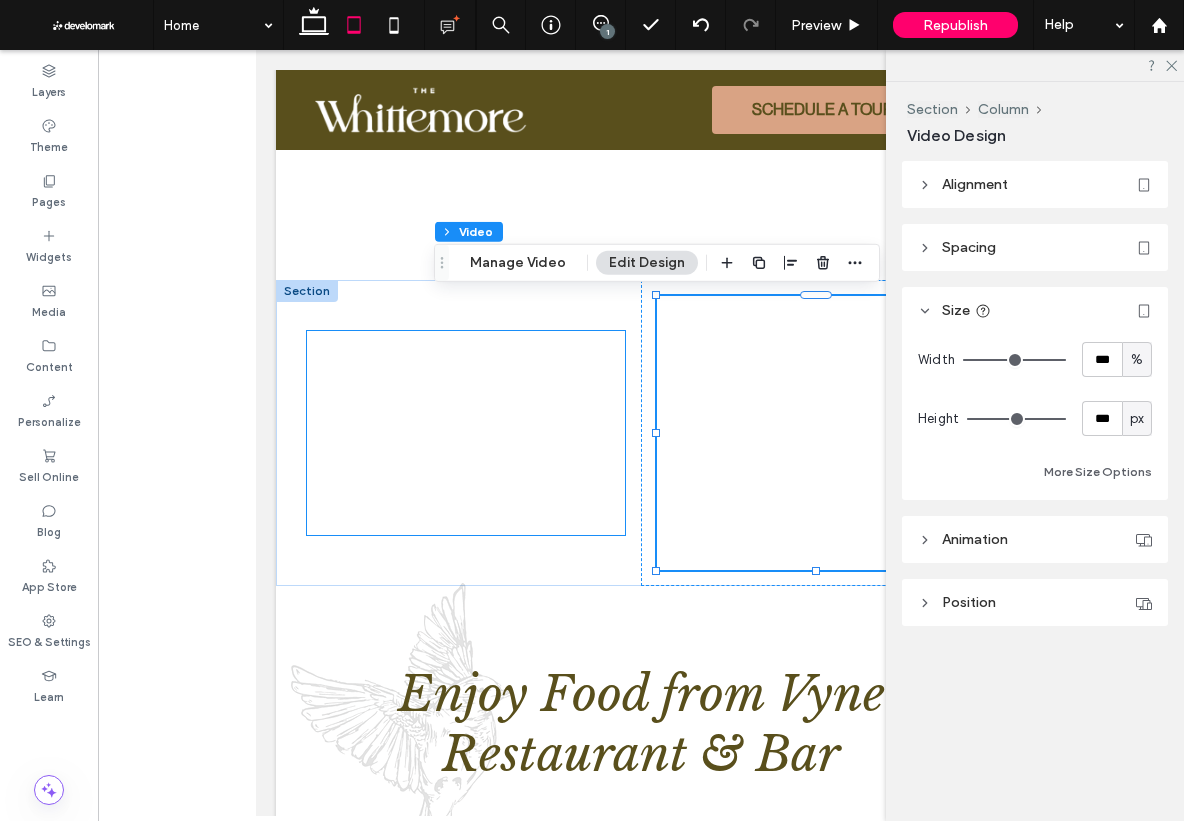 click at bounding box center (466, 433) 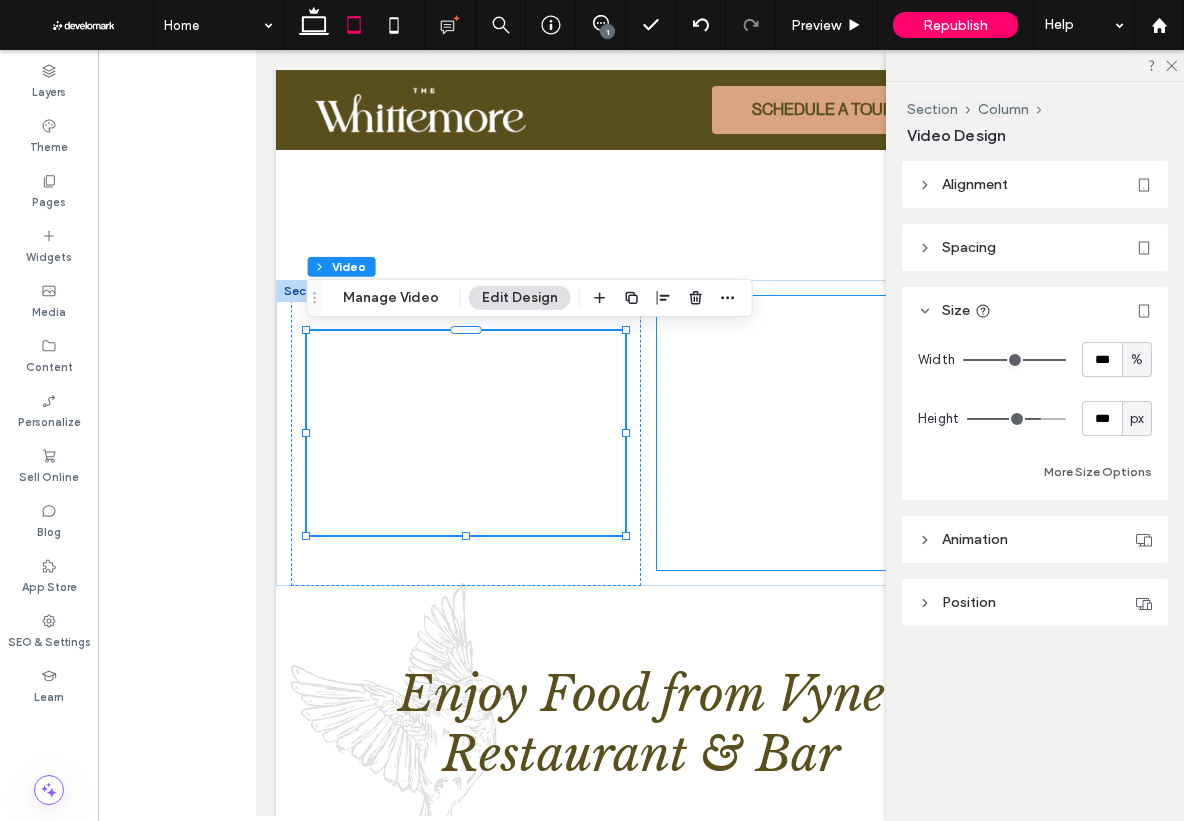 click at bounding box center [816, 433] 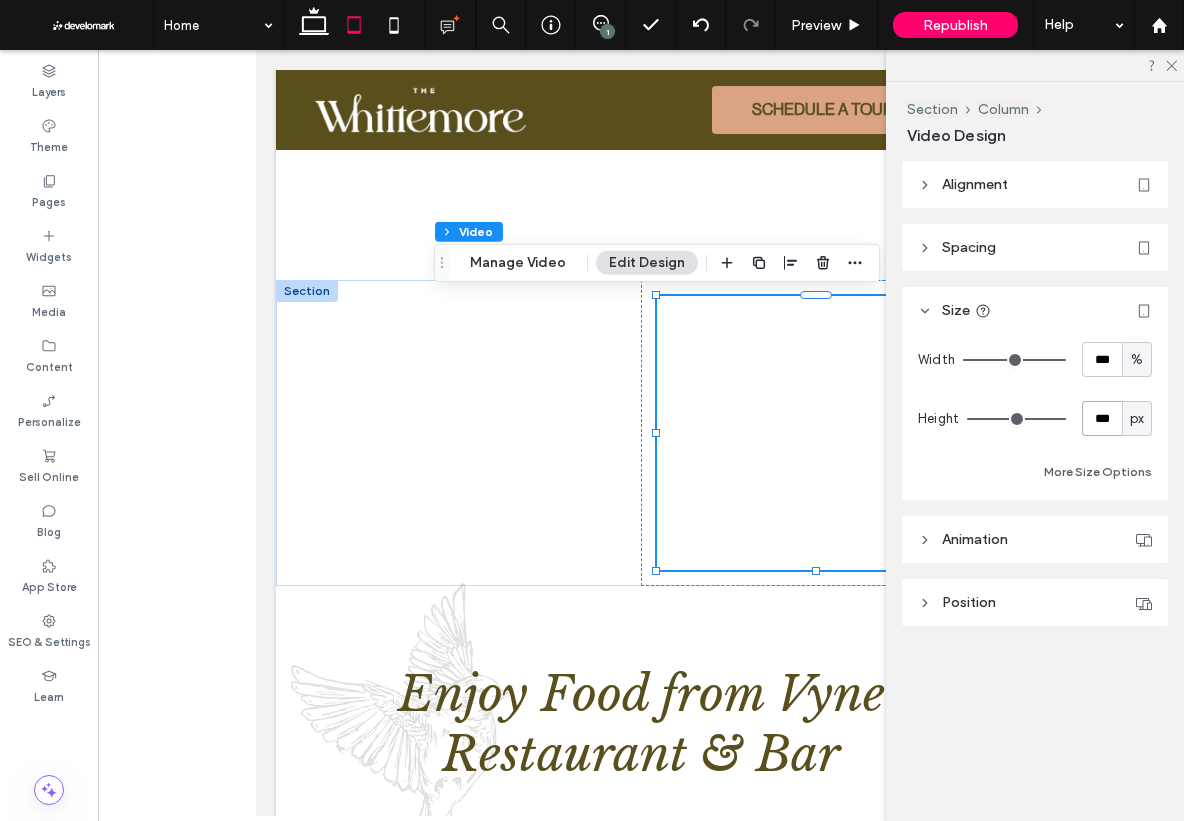 click on "***" at bounding box center (1102, 418) 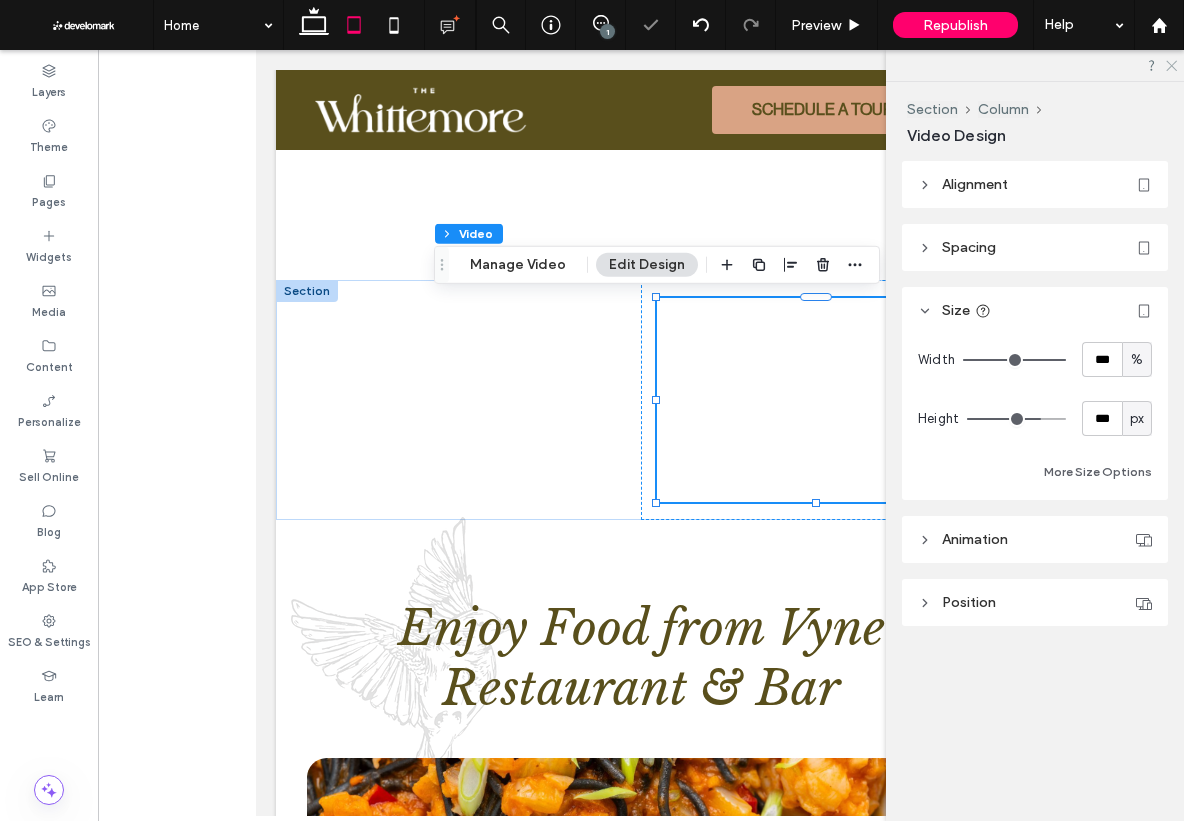 click 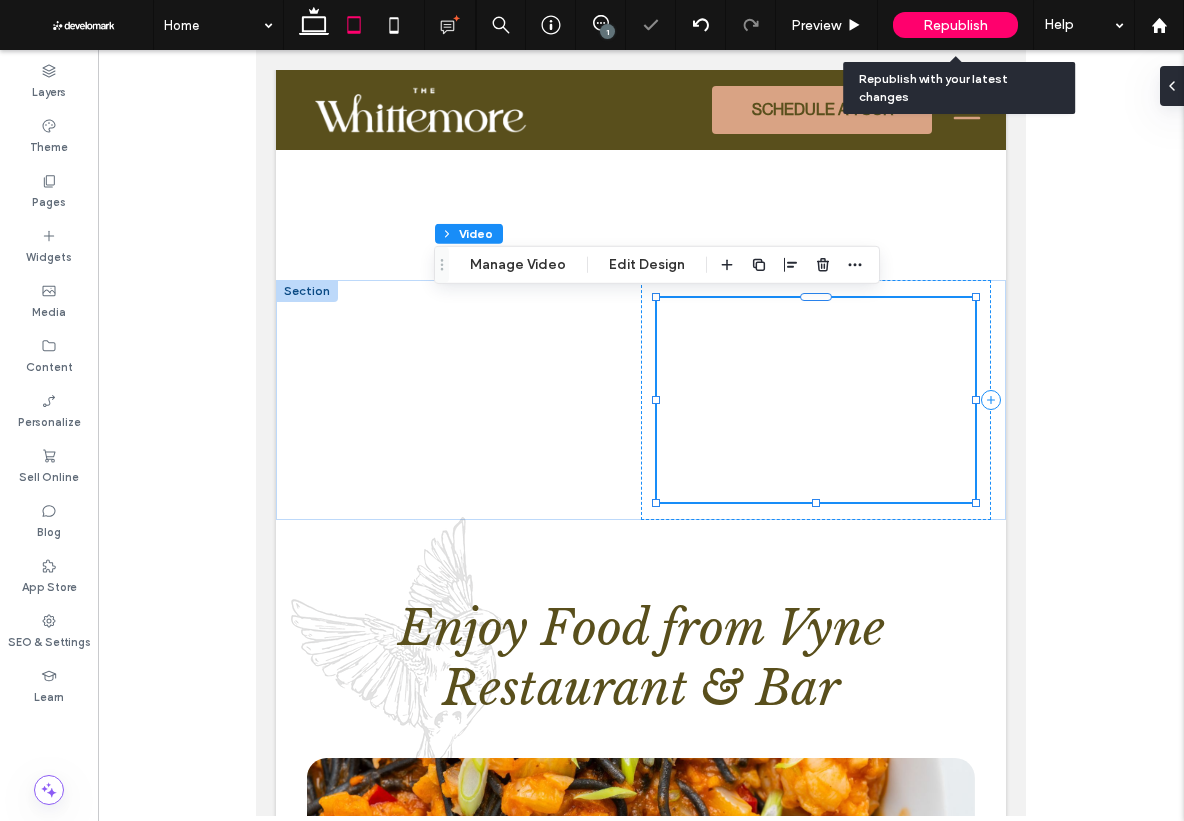 click on "Republish" at bounding box center [955, 25] 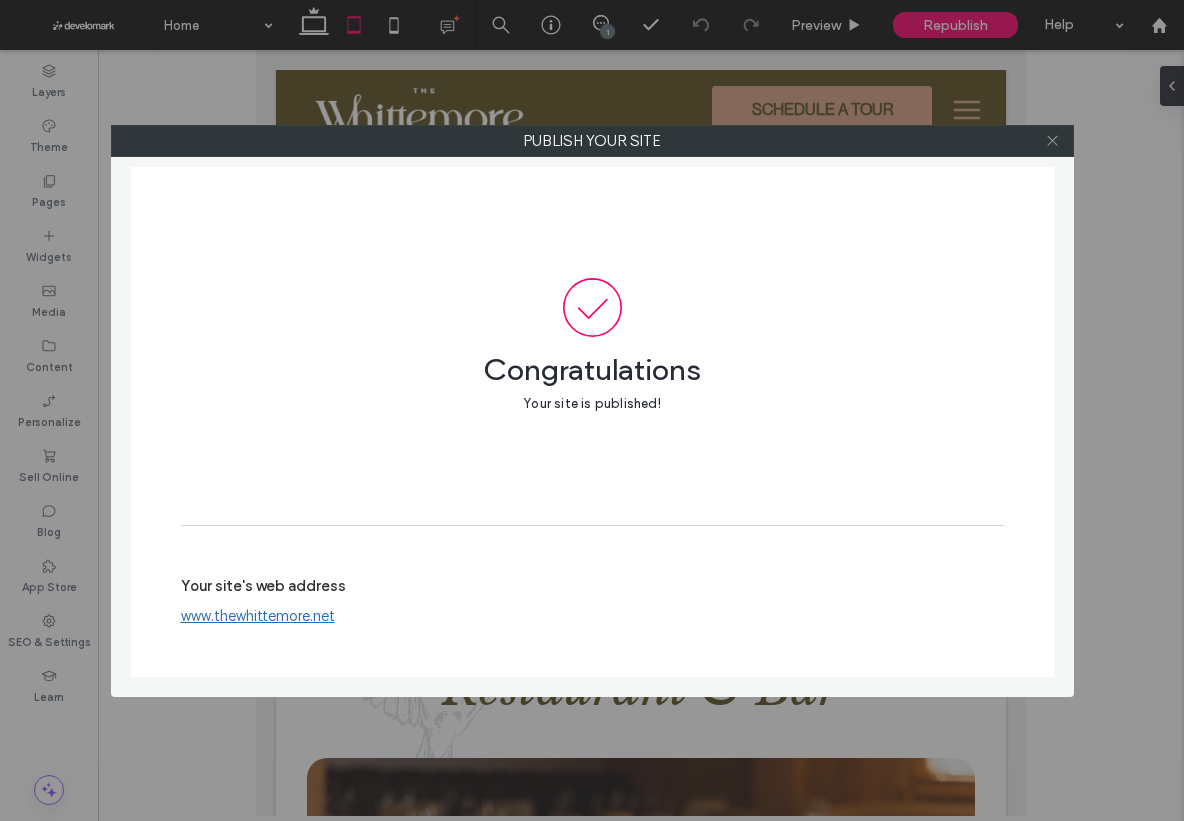 click at bounding box center [1053, 141] 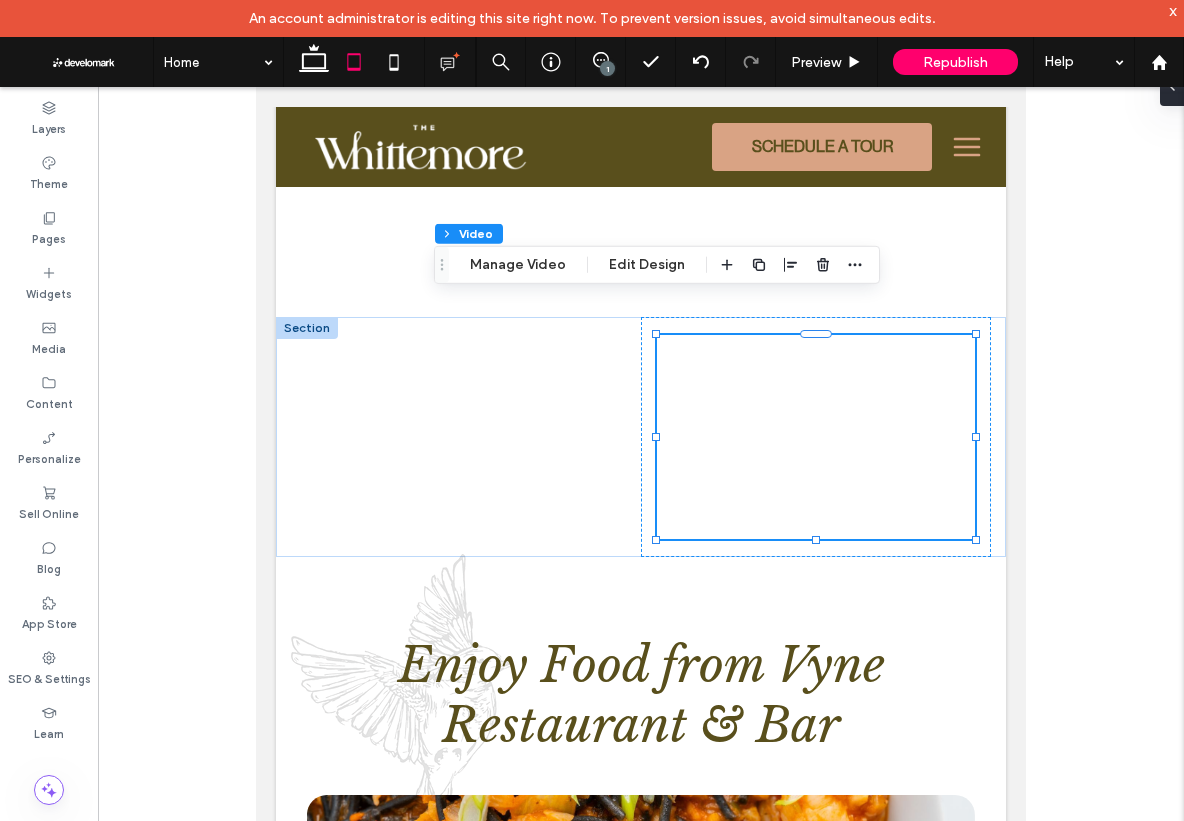 click at bounding box center [641, 470] 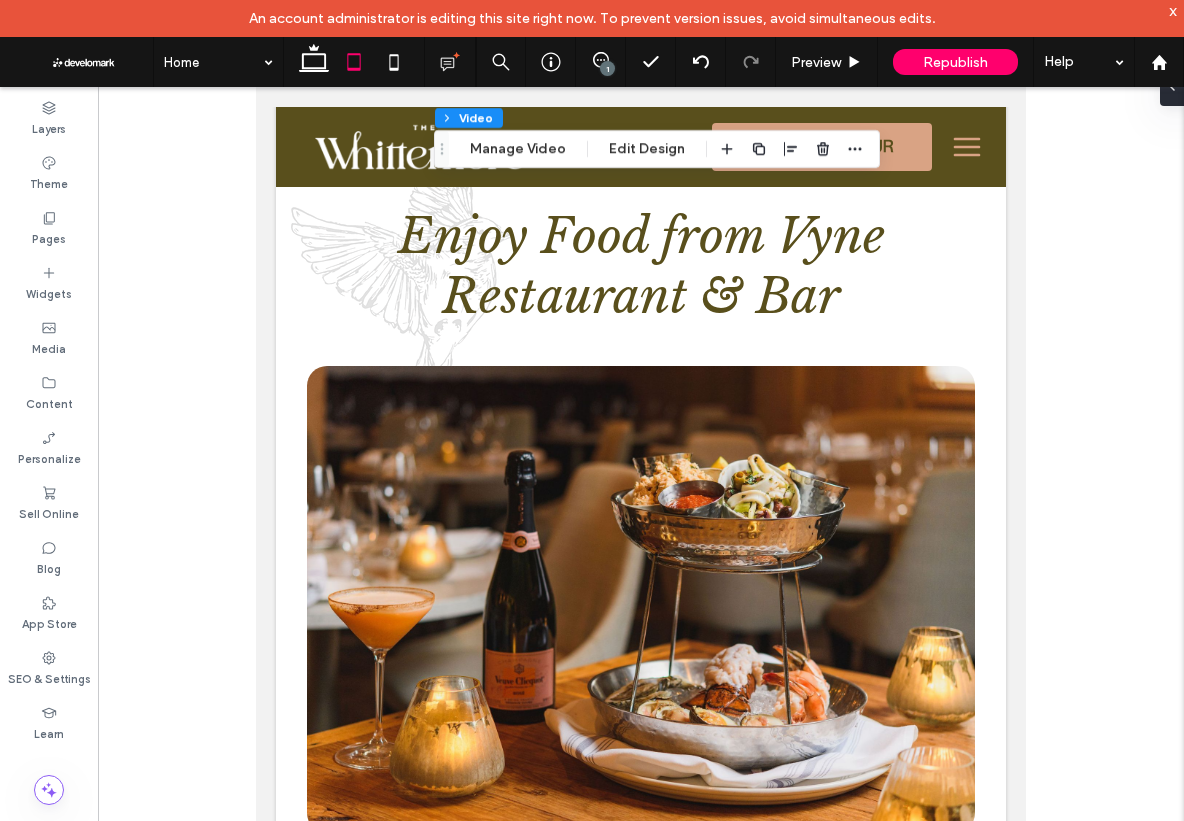 scroll, scrollTop: 1305, scrollLeft: 0, axis: vertical 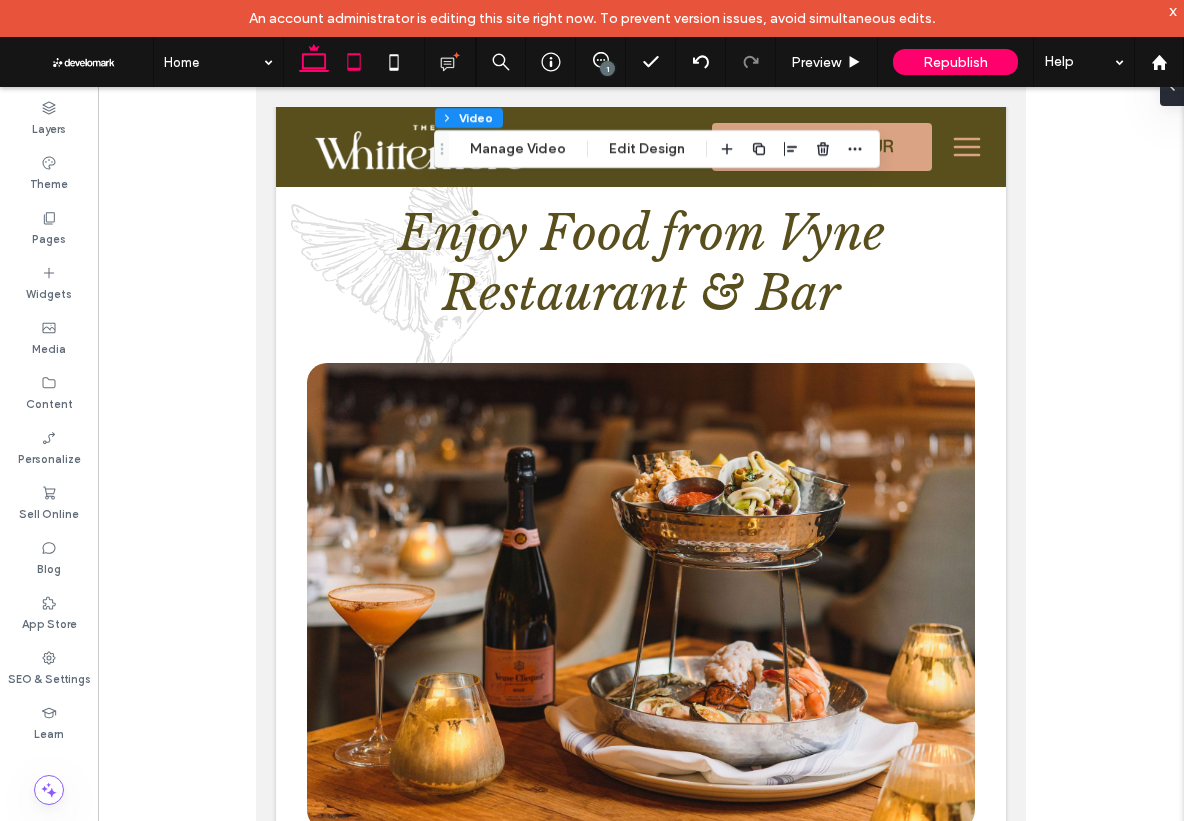 click 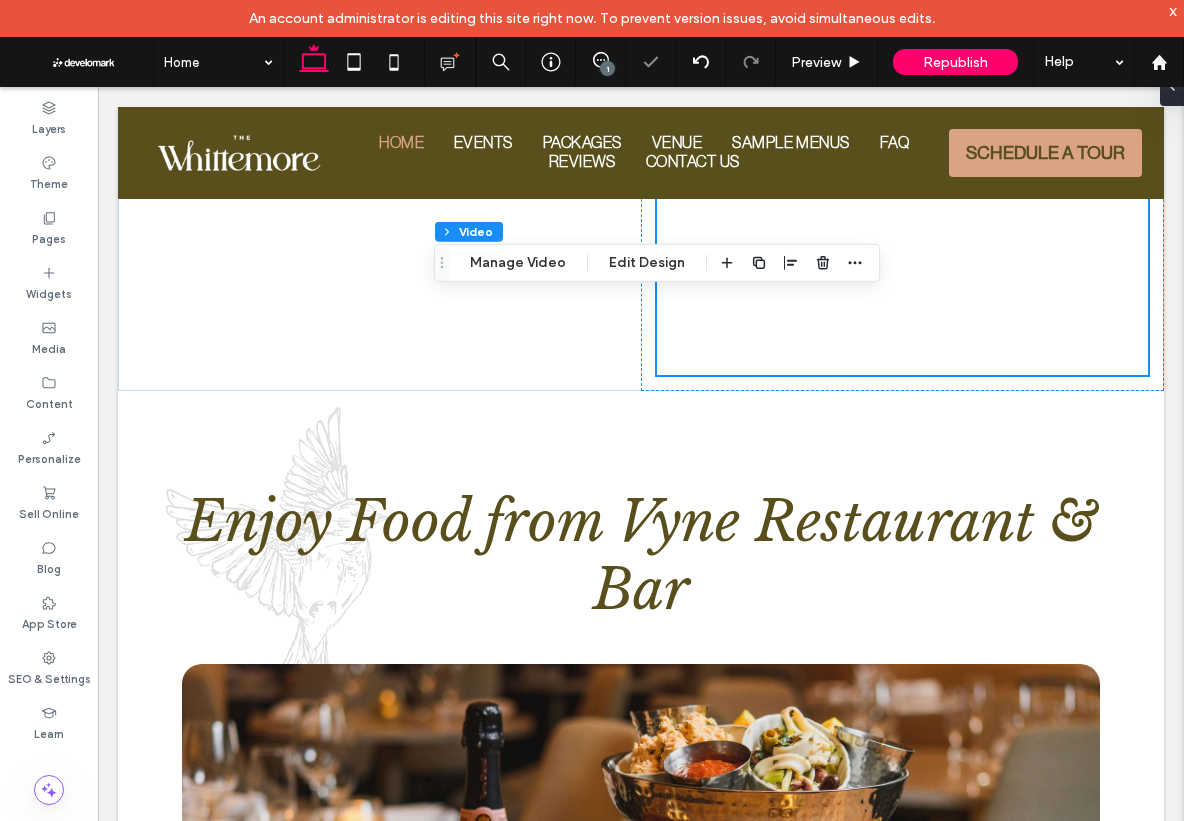 type on "***" 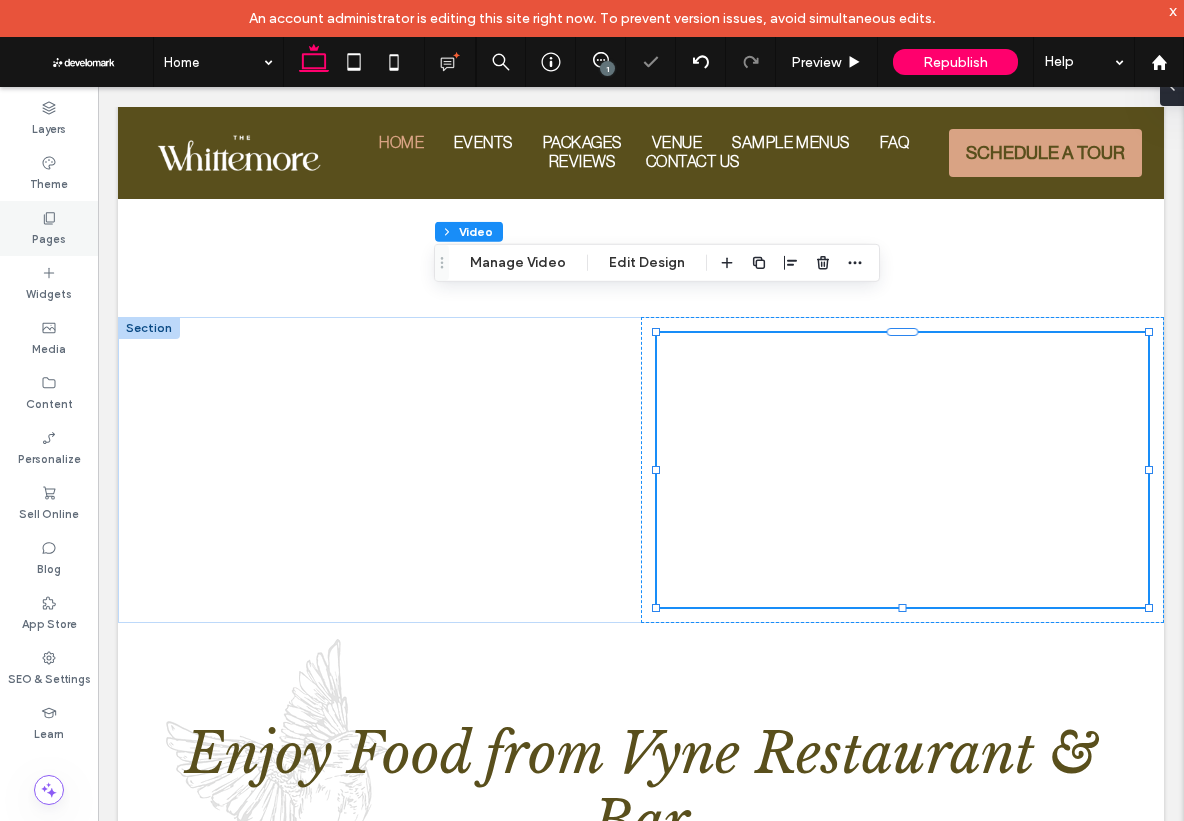 click 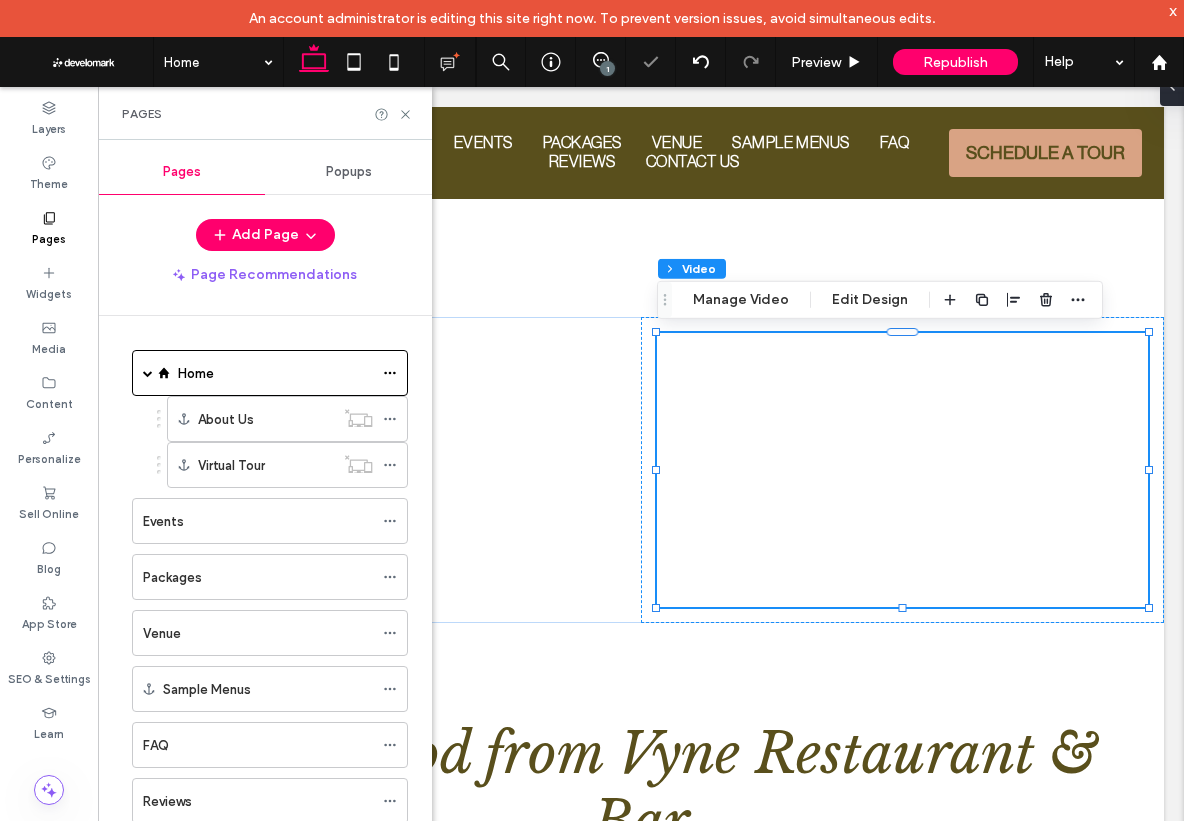 click on "Packages" at bounding box center (258, 577) 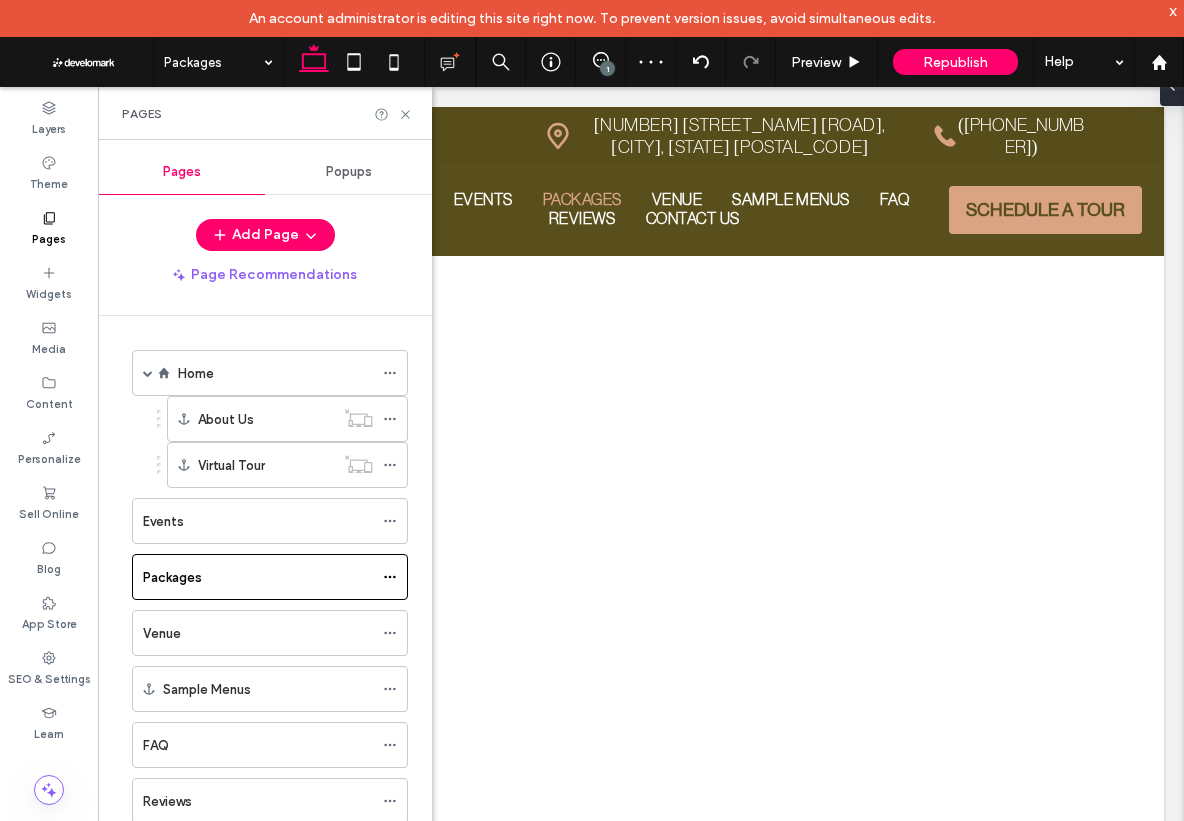 scroll, scrollTop: 0, scrollLeft: 0, axis: both 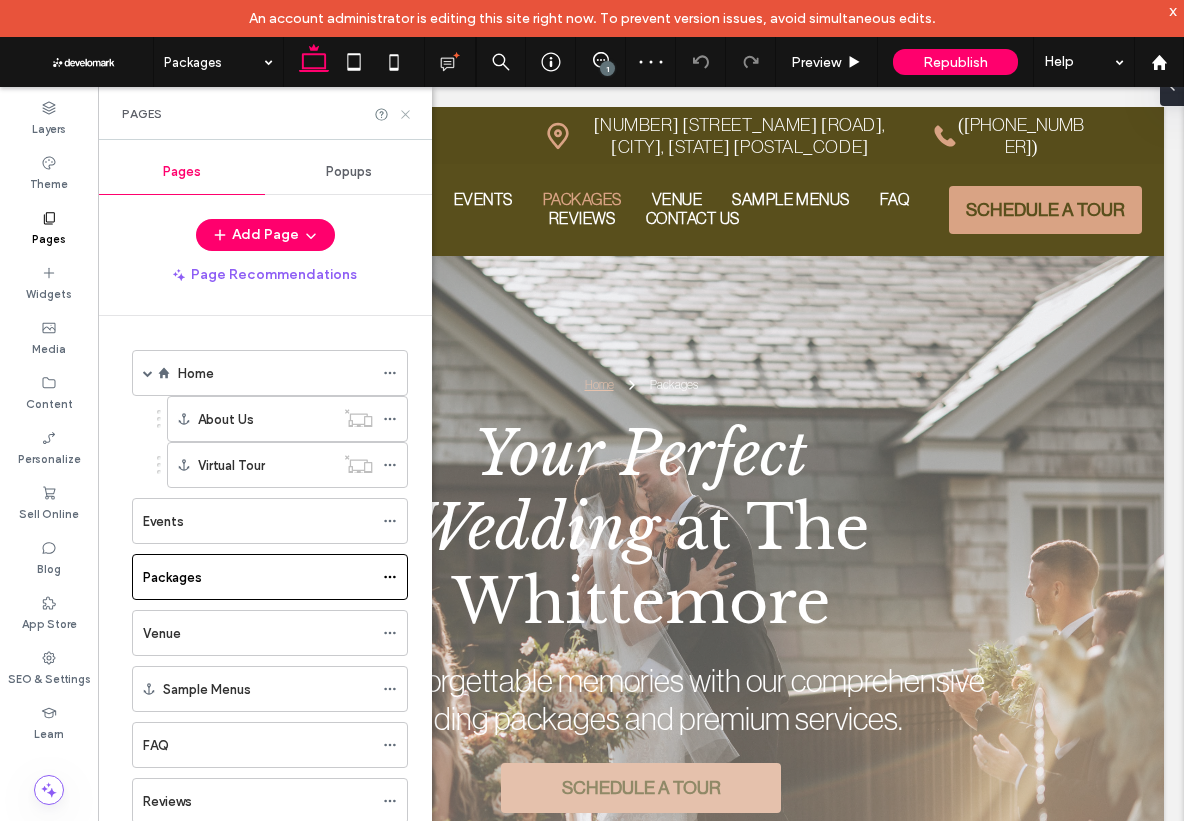 click 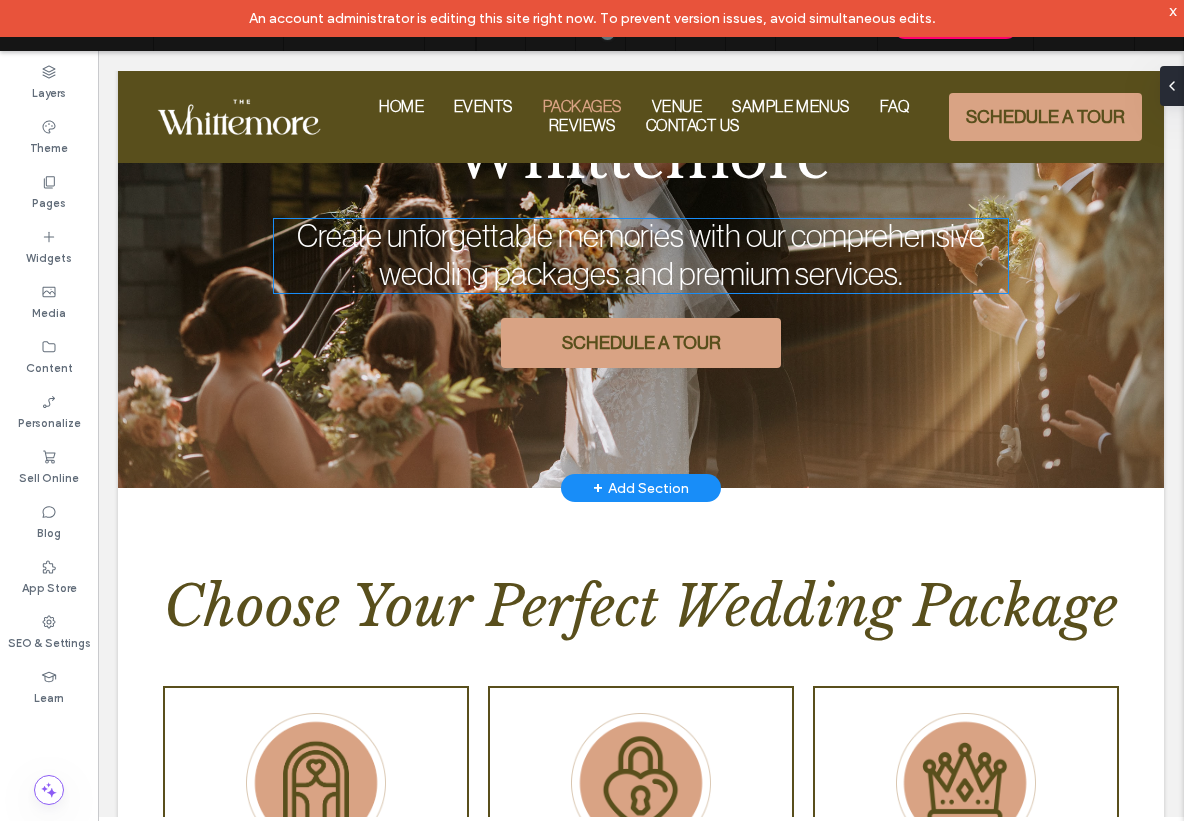 scroll, scrollTop: 0, scrollLeft: 0, axis: both 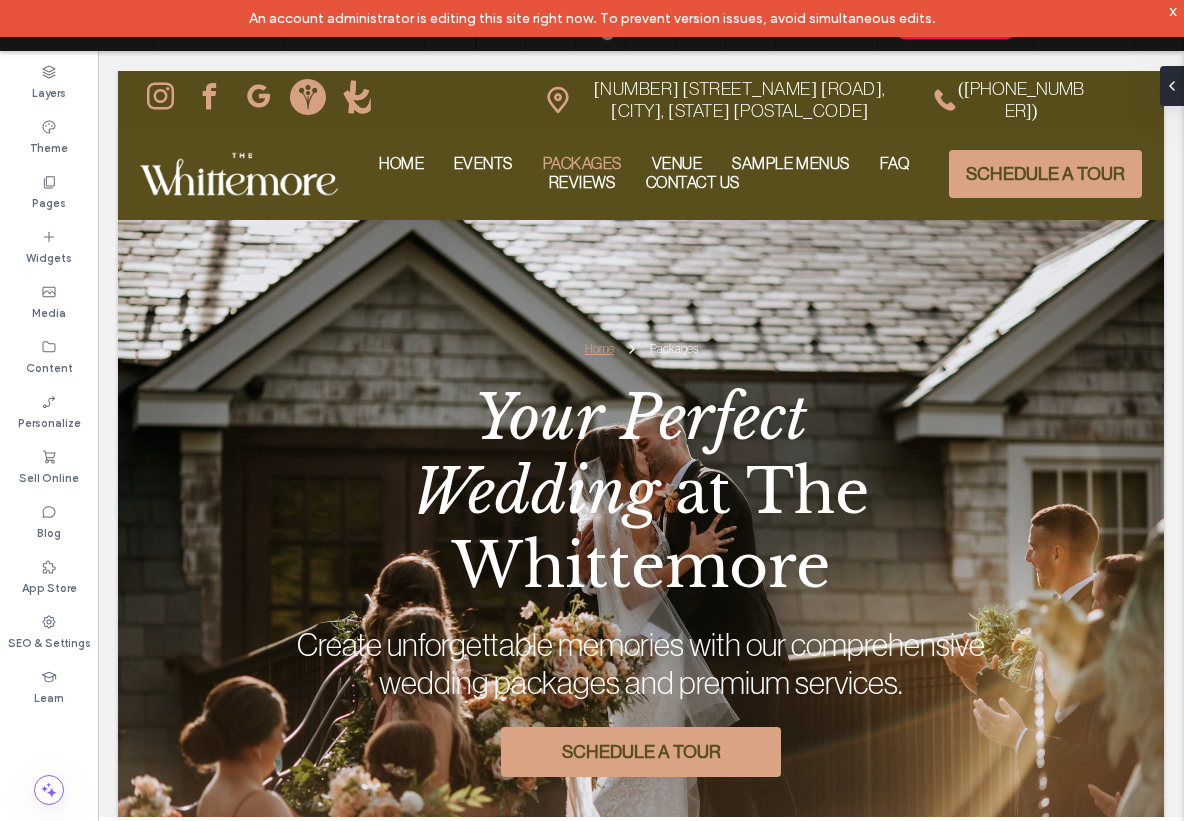 drag, startPoint x: 1174, startPoint y: 13, endPoint x: 1051, endPoint y: 12, distance: 123.00407 